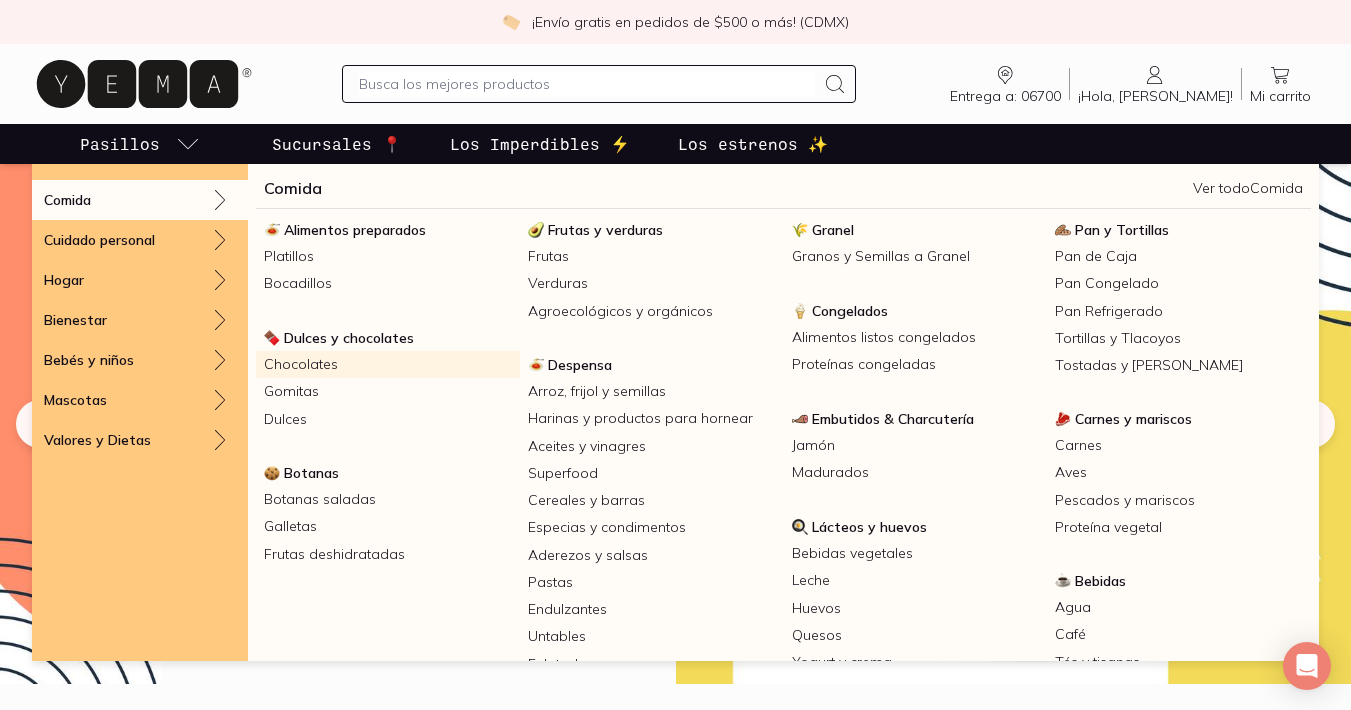 scroll, scrollTop: 0, scrollLeft: 0, axis: both 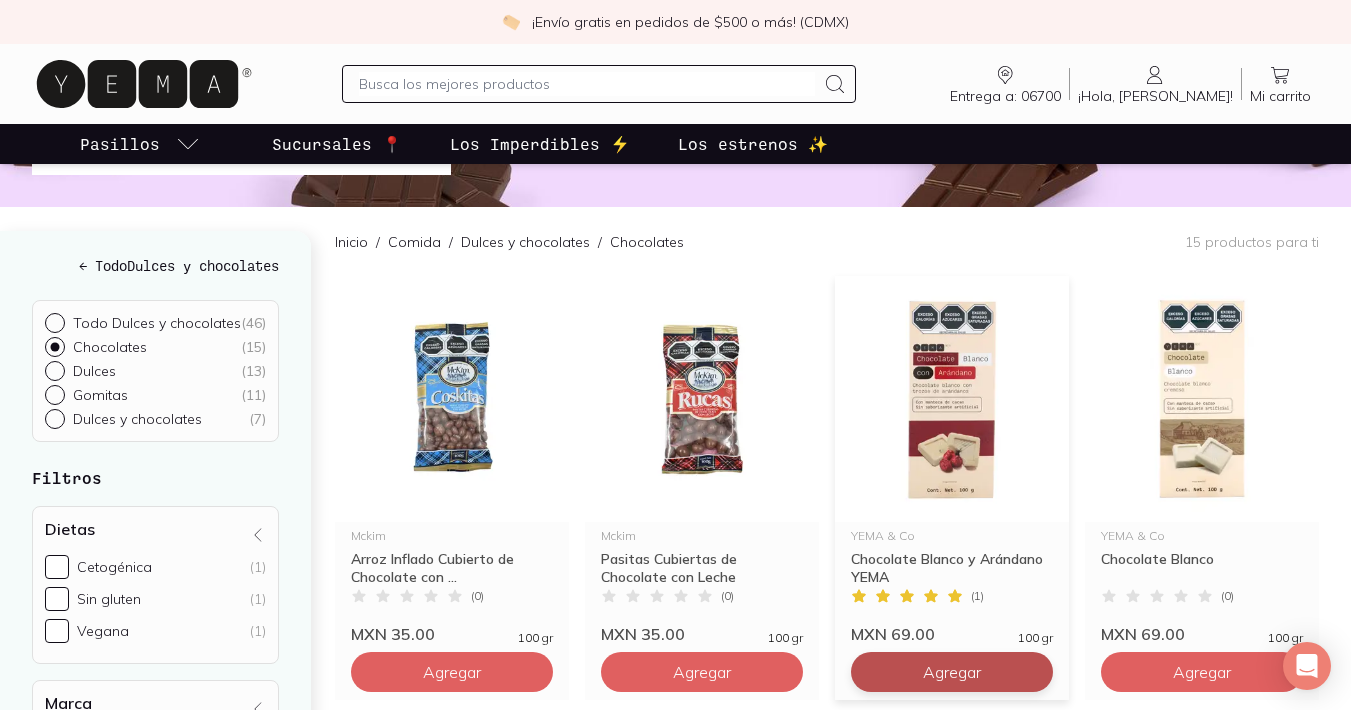 click on "Agregar" at bounding box center (452, 672) 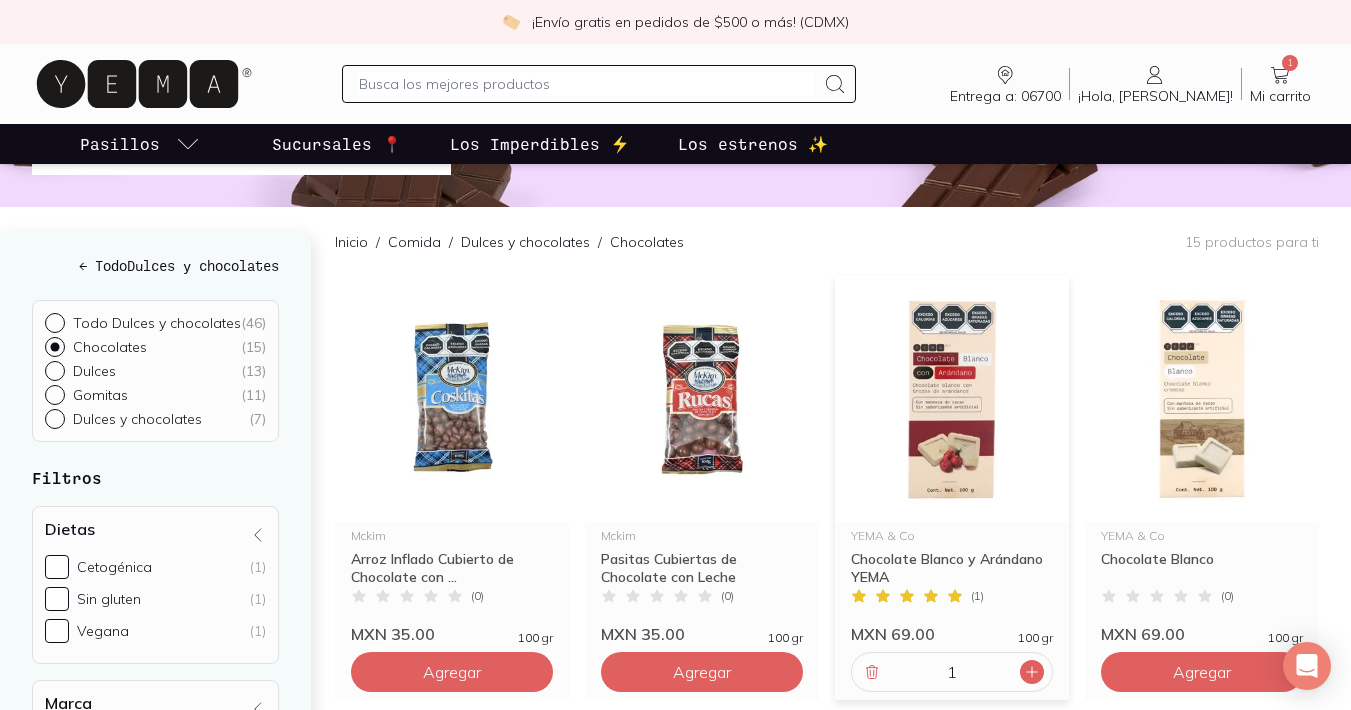 click 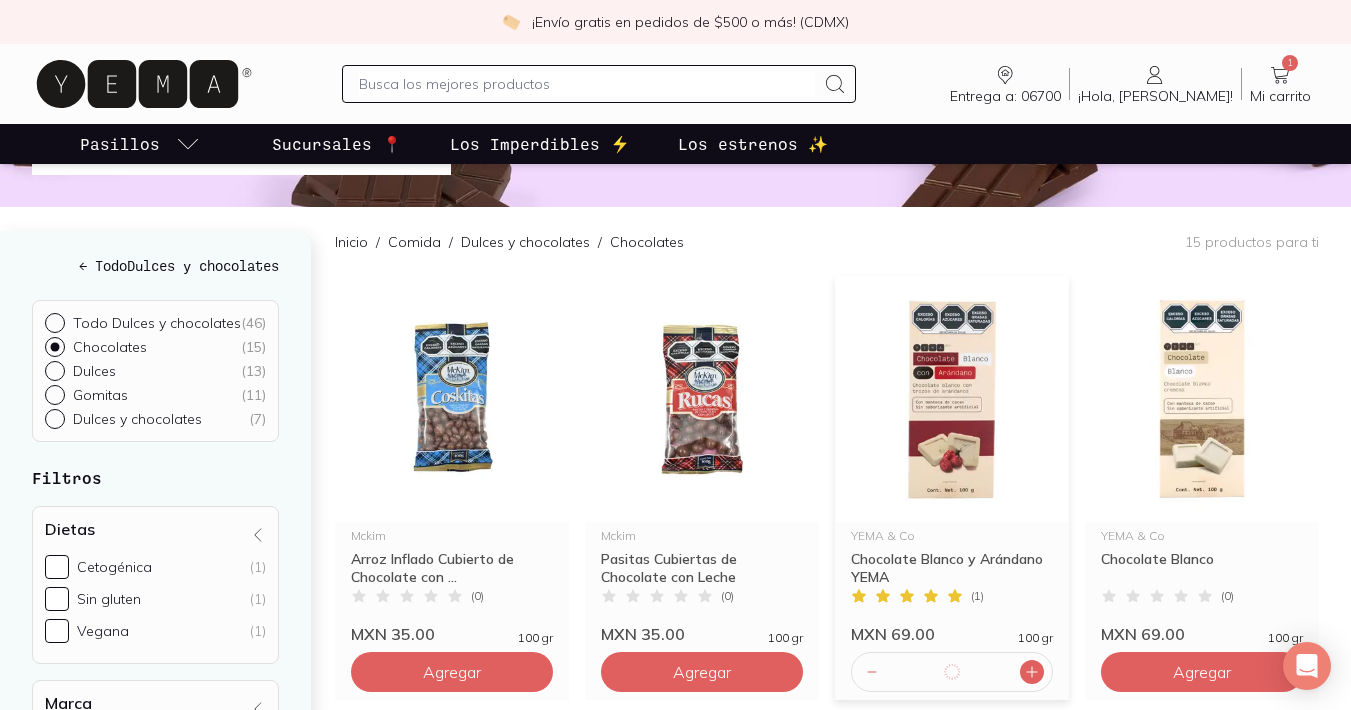 click 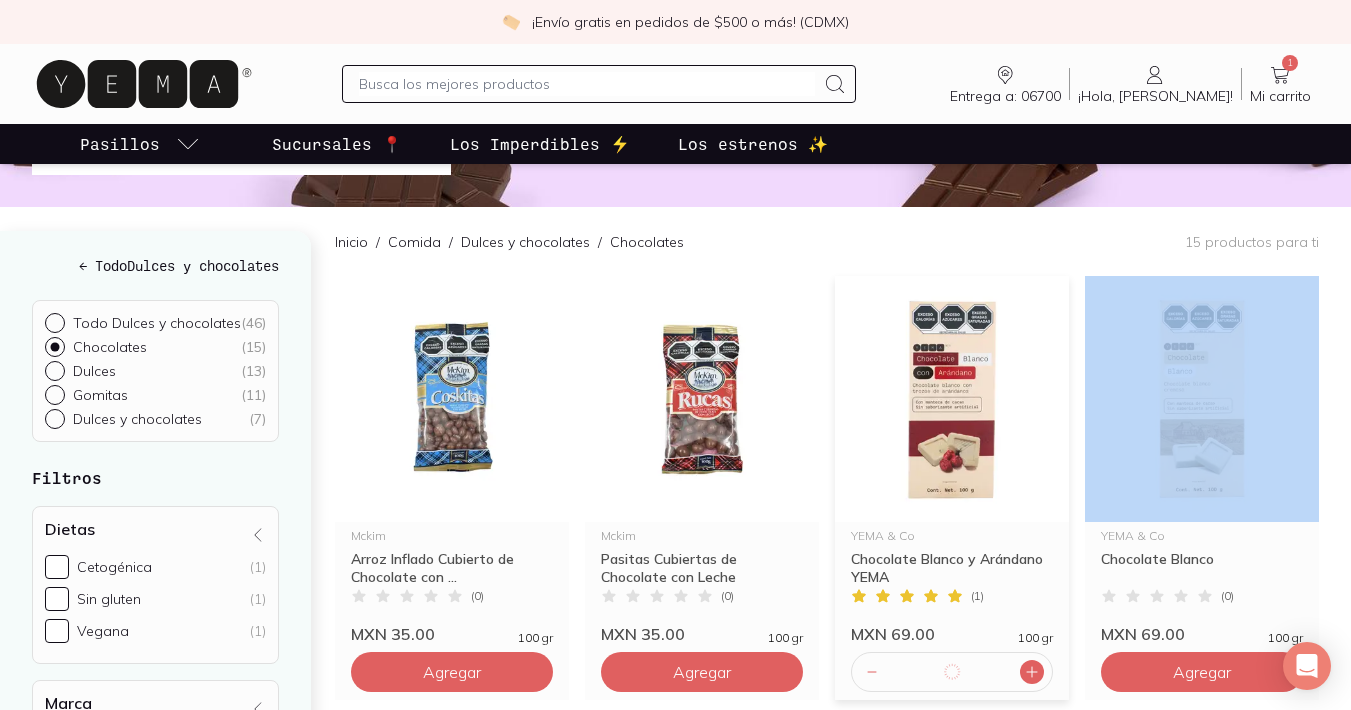 click 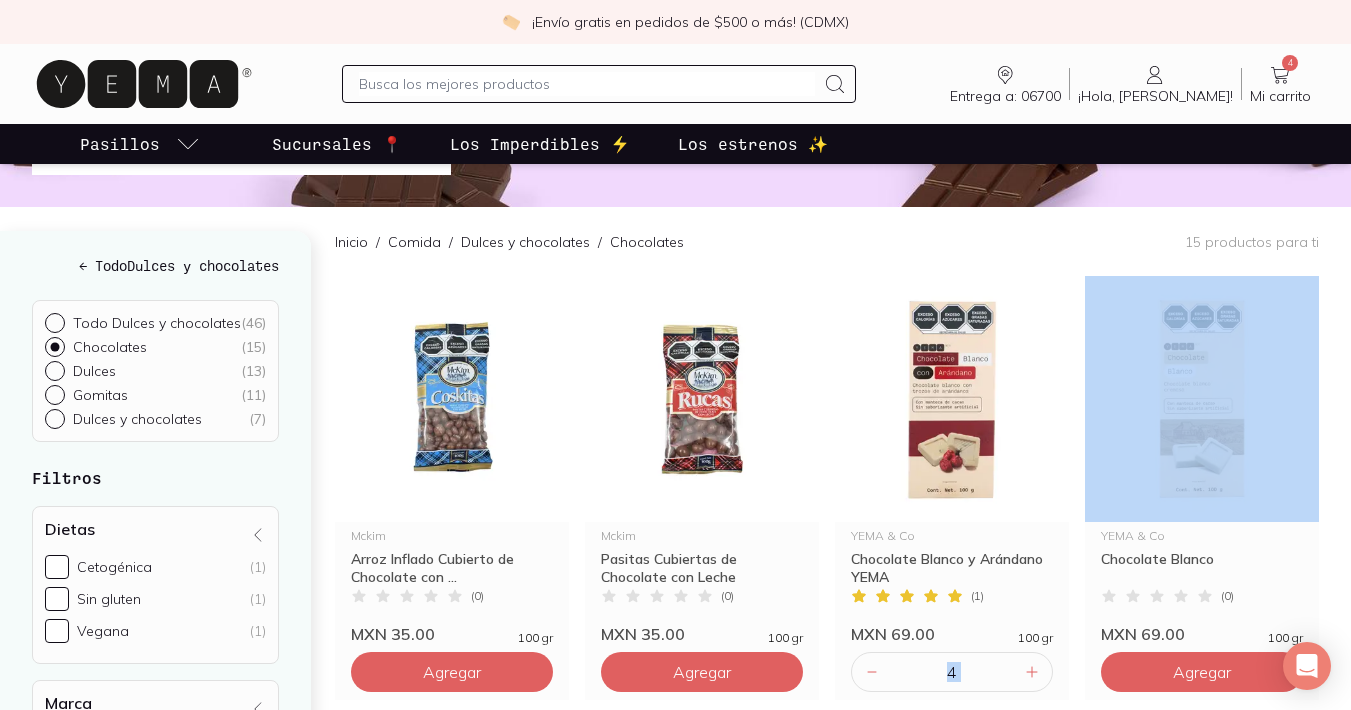 click on "Inicio / Comida / Dulces y chocolates / Chocolates 15   productos para ti" at bounding box center [827, 241] 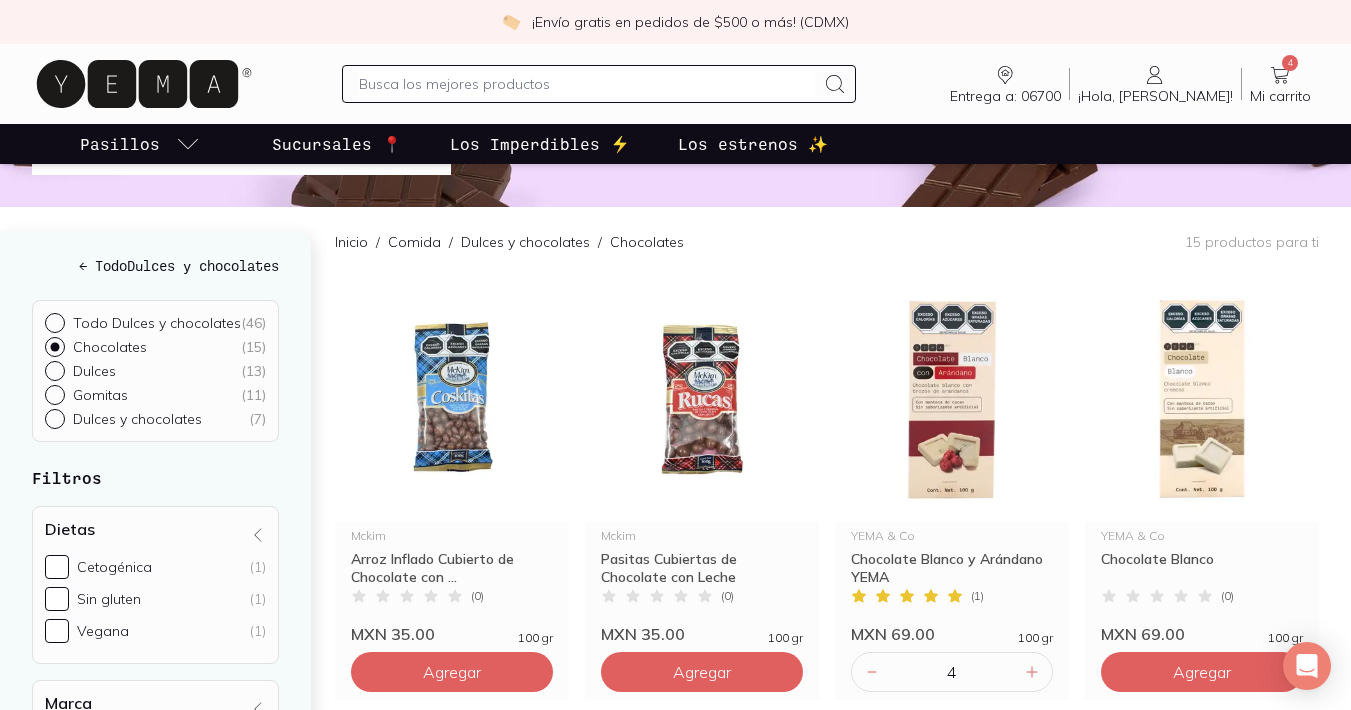 click 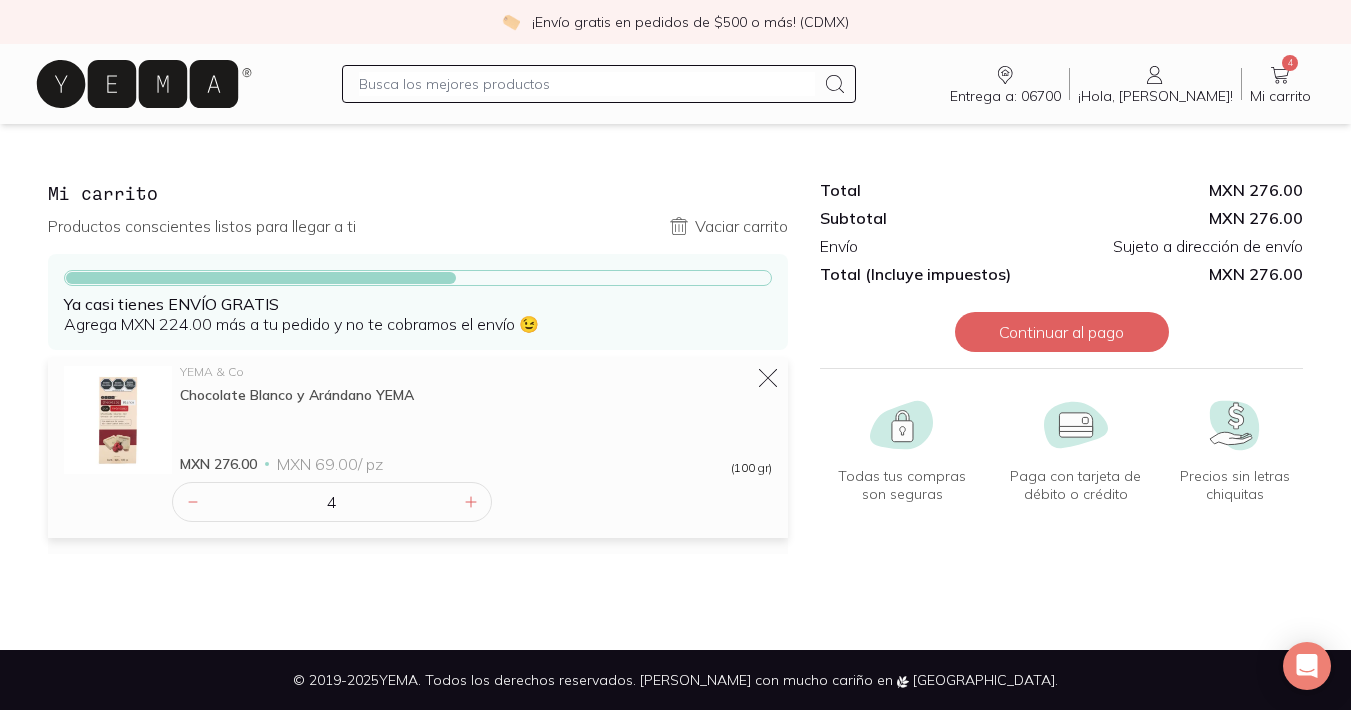 scroll, scrollTop: 0, scrollLeft: 0, axis: both 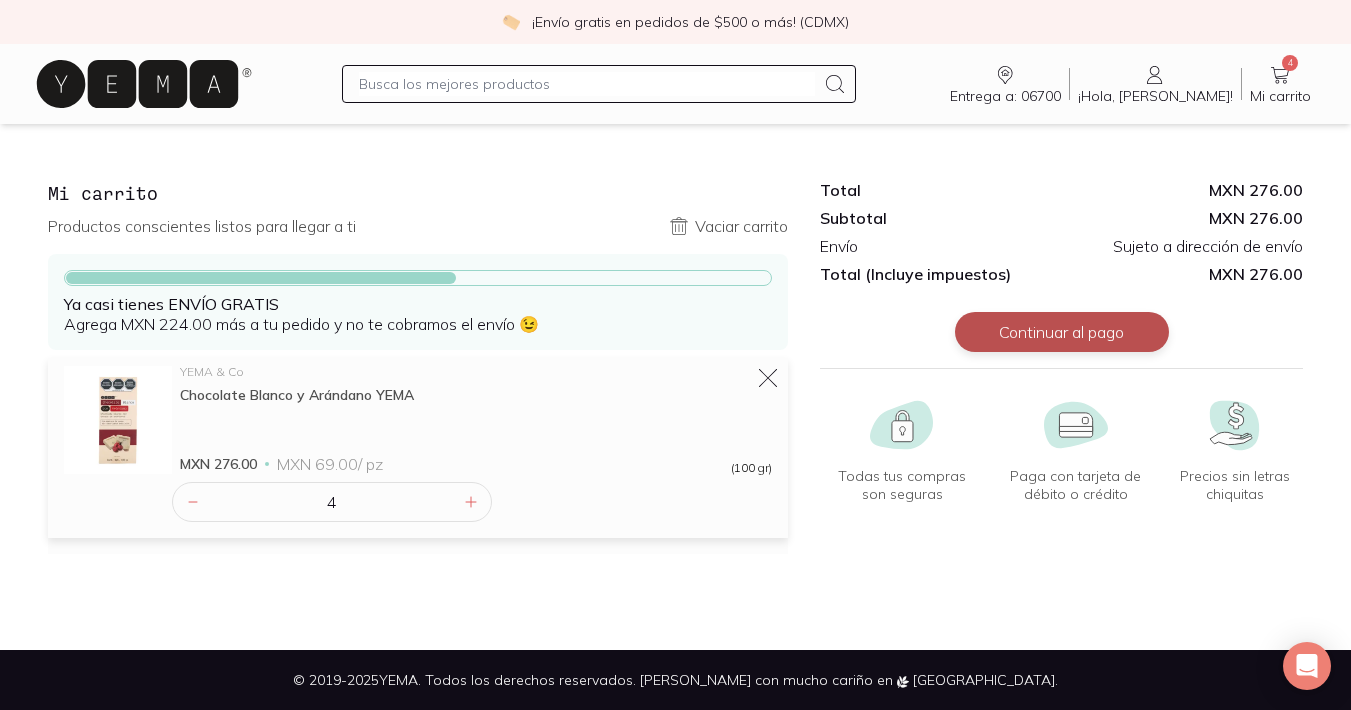 click on "Continuar al pago" at bounding box center (1062, 332) 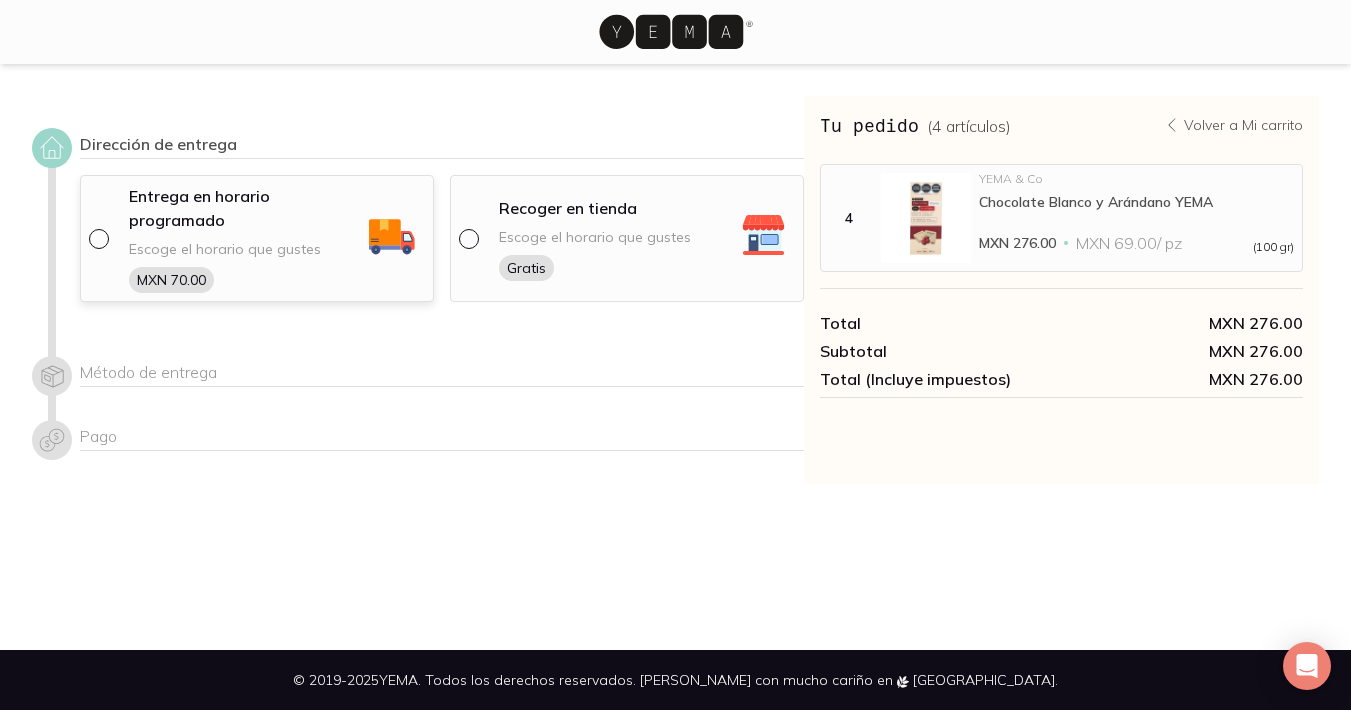 click at bounding box center [97, 237] 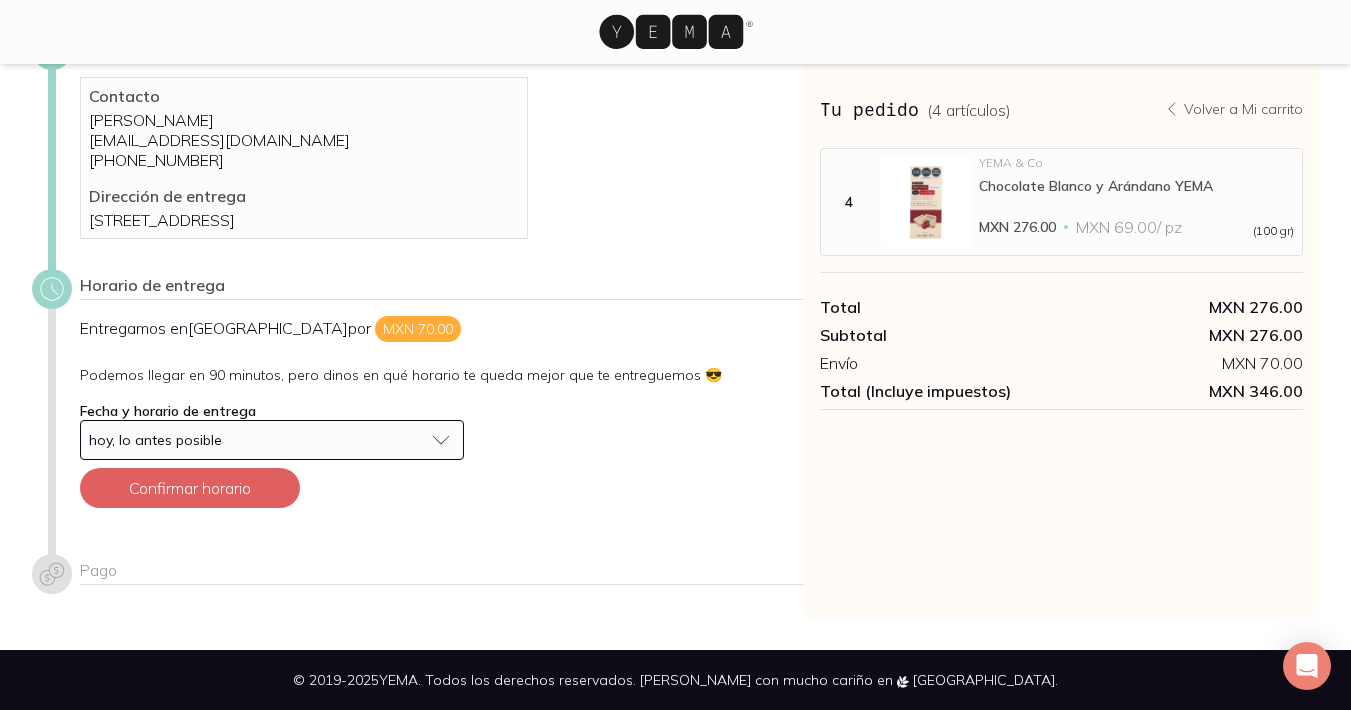 scroll, scrollTop: 138, scrollLeft: 0, axis: vertical 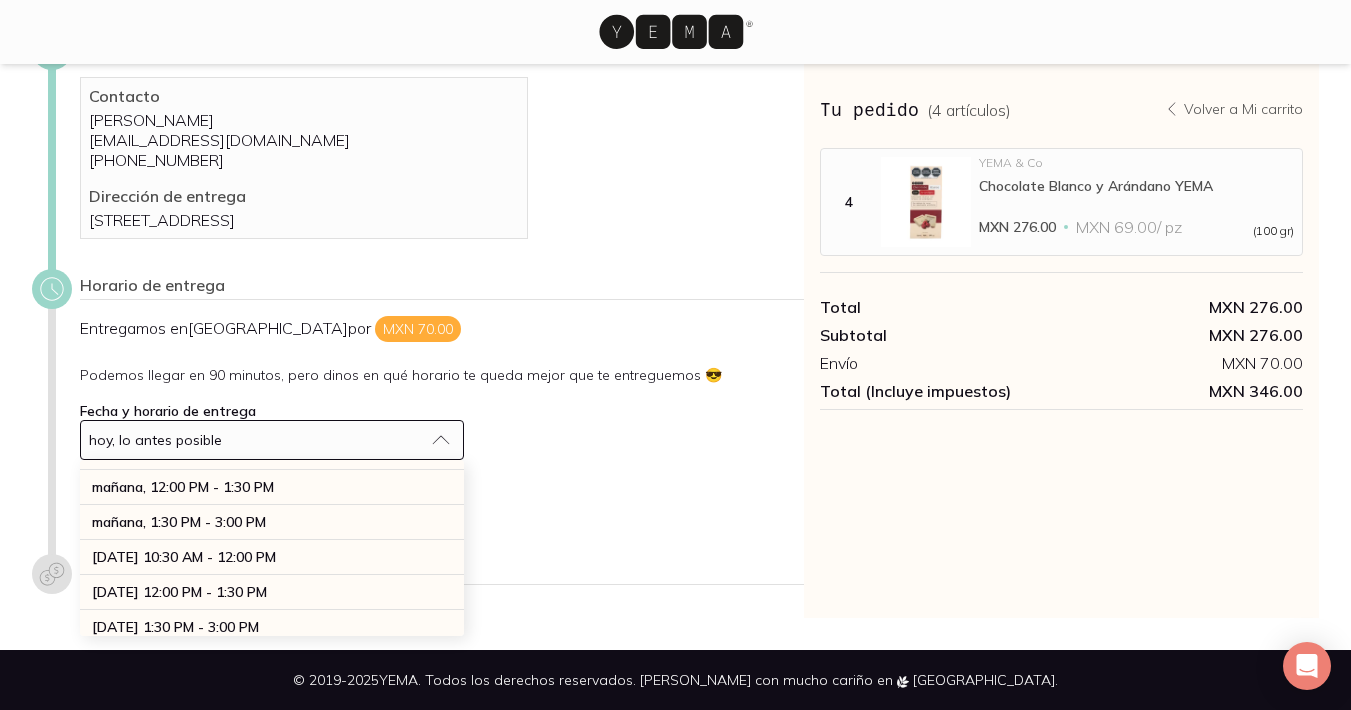 click on "Horario de entrega Entregamos en  [GEOGRAPHIC_DATA]  por   MXN 70.00 Podemos llegar en 90 minutos, pero dinos en qué horario te queda mejor que te entreguemos   😎 Fecha y horario de entrega [DATE], lo antes posible [DATE], lo antes posible [DATE], 1:00 PM - 2:30 PM [DATE], 2:30 PM - 4:00 PM [DATE], 4:00 PM - 5:30 PM [DATE], 5:30 PM - 7:00 PM [DATE], 10:30 AM - 12:00 PM [DATE], 12:00 PM - 1:30 PM [DATE], 1:30 PM - 3:00 PM [DATE] 10:30 AM - 12:00 PM [DATE], 12:00 PM - 1:30 PM [DATE], 1:30 PM - 3:00 PM [DATE] 9:30 AM - 11:00 AM [DATE], 11:00 AM - 12:30 PM [DATE], 12:30 PM - 2:00 PM [DATE], 2:00 PM - 3:30 PM [DATE], 3:30 PM - 5:00 PM [DATE], 5:00 PM - 6:30 PM [DATE], 6:30 PM - 8:00 PM Confirmar horario" at bounding box center [418, 411] 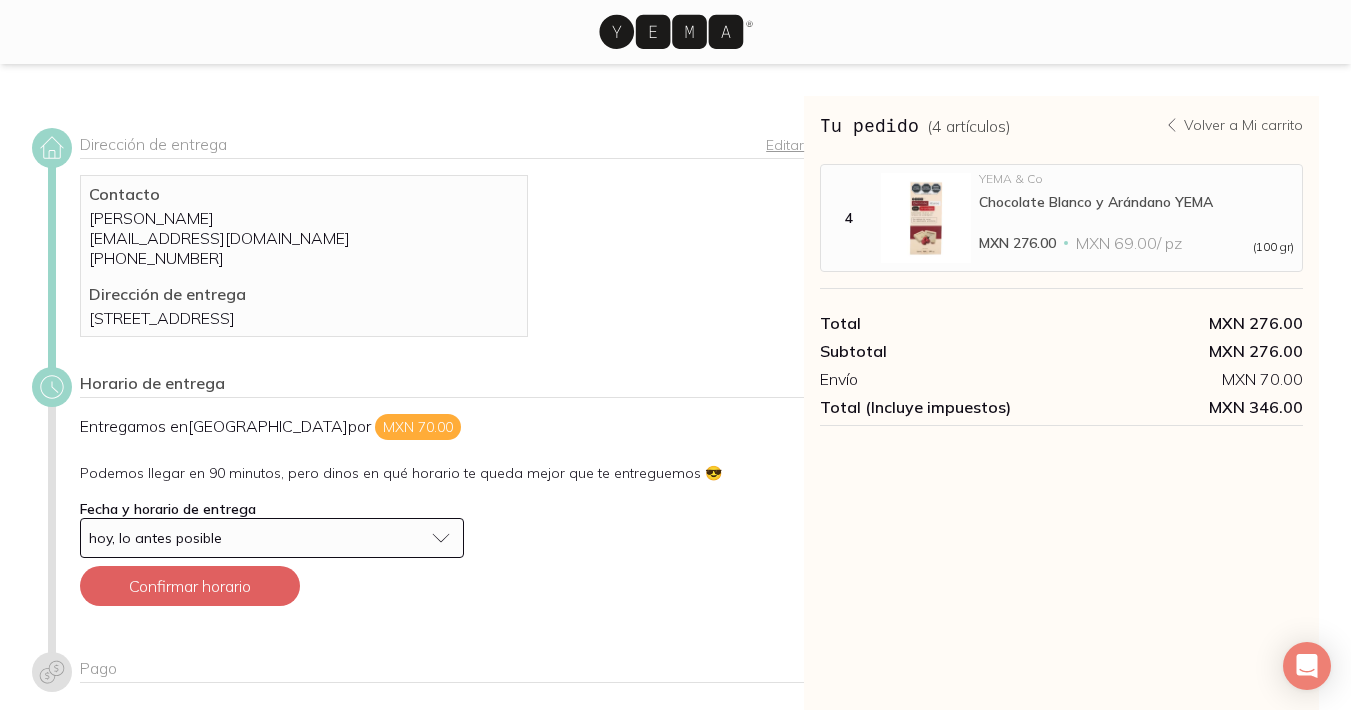 scroll, scrollTop: 0, scrollLeft: 0, axis: both 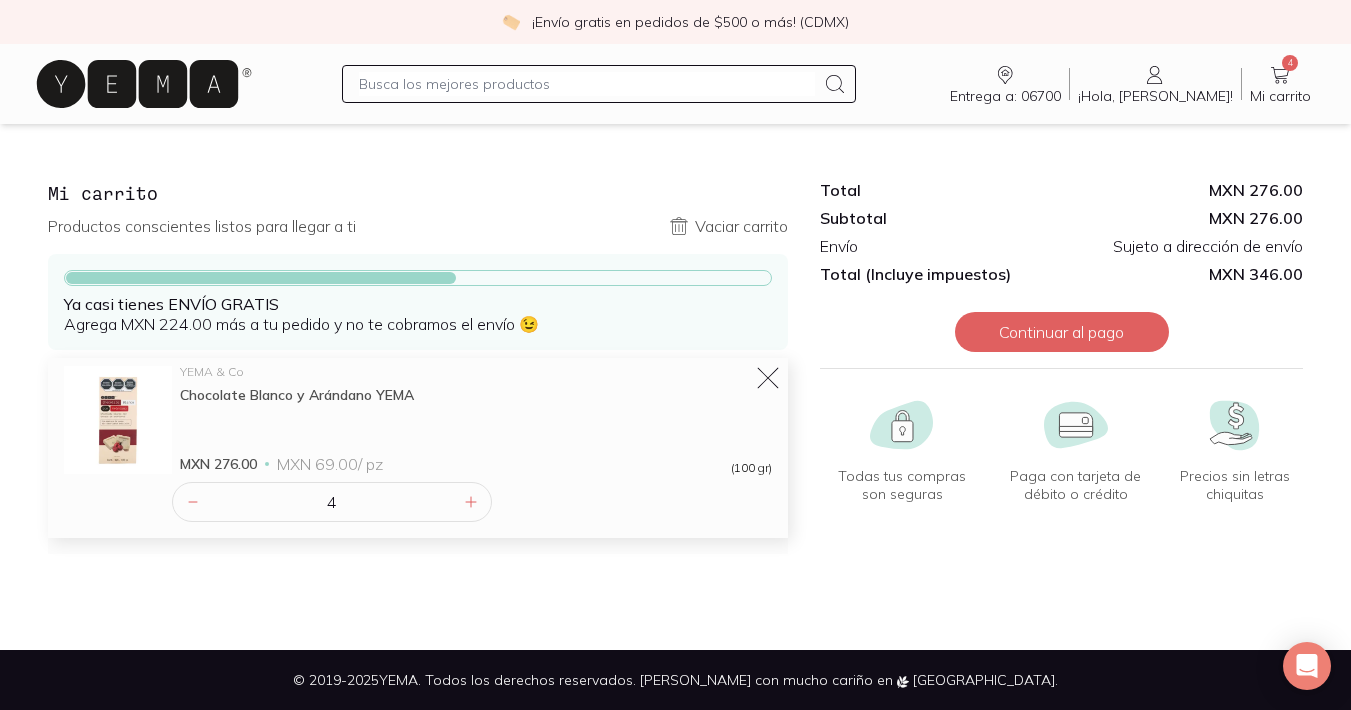 click 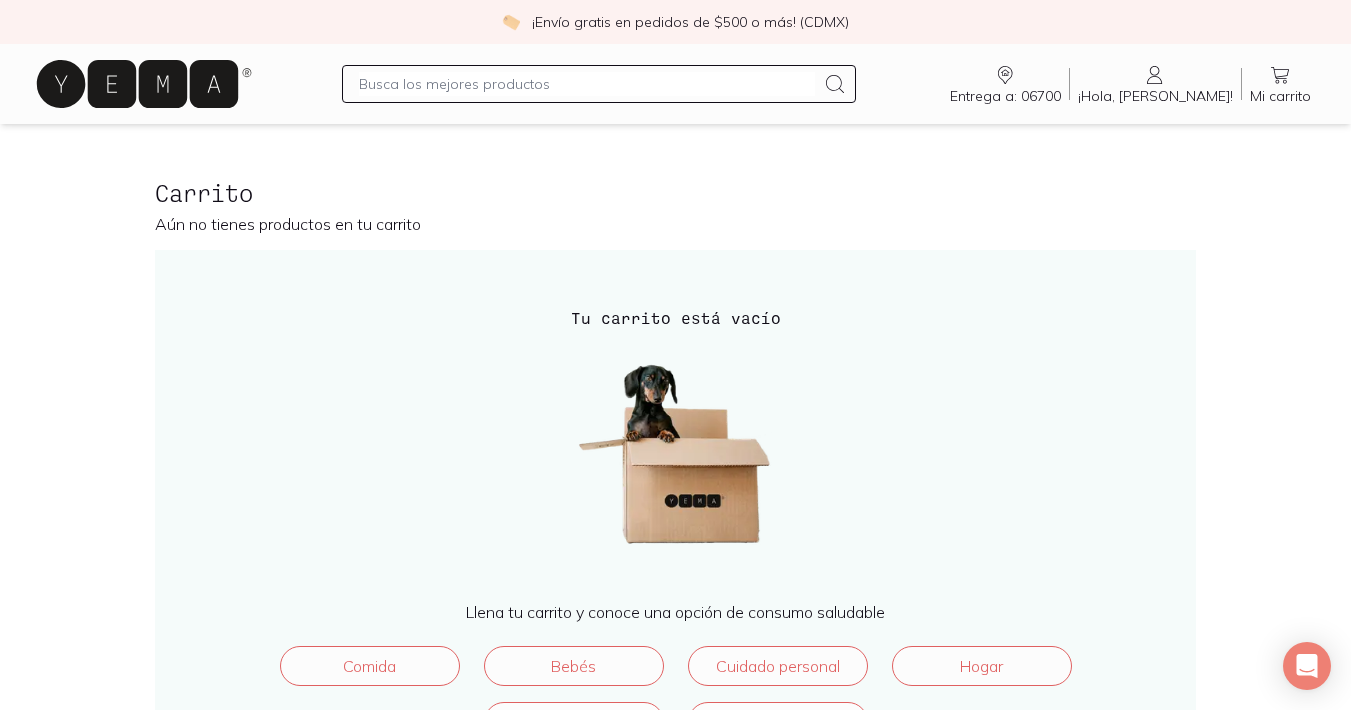 click on "Aún no tienes productos en tu carrito" at bounding box center (675, 224) 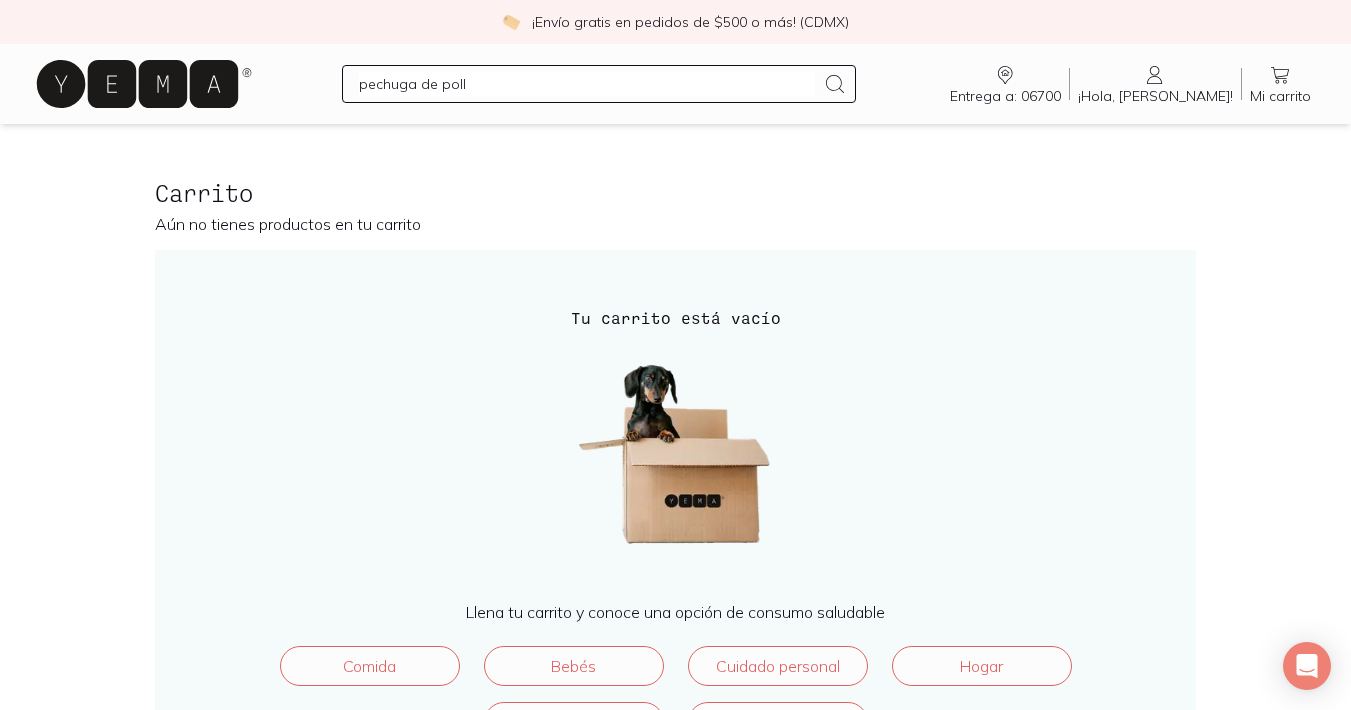 type on "pechuga de pollo" 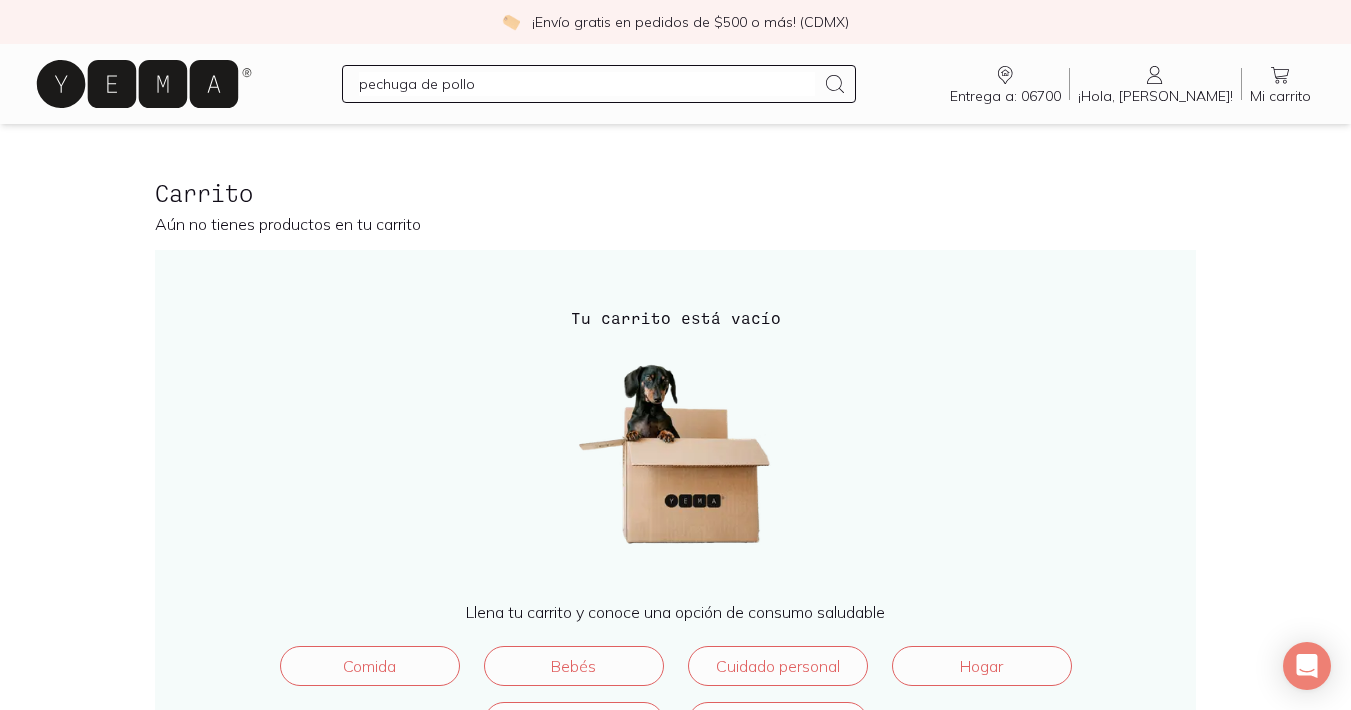 type 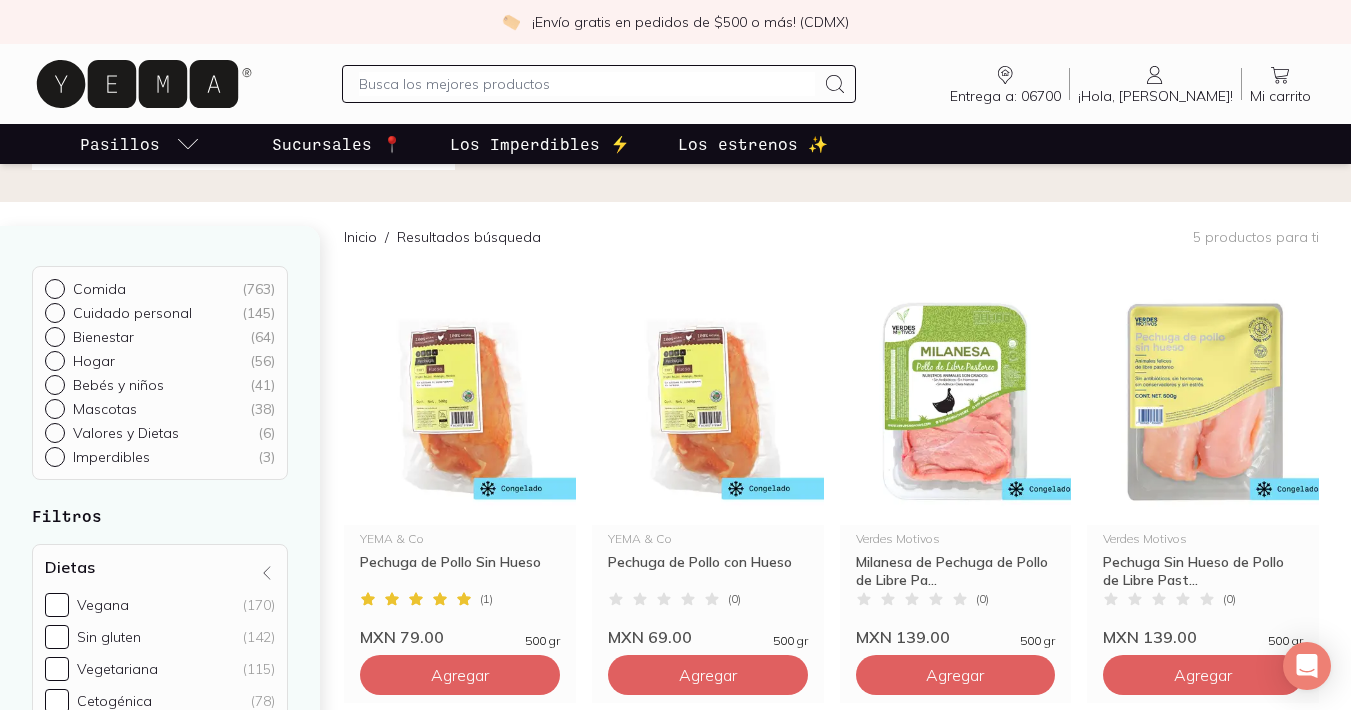 scroll, scrollTop: 179, scrollLeft: 0, axis: vertical 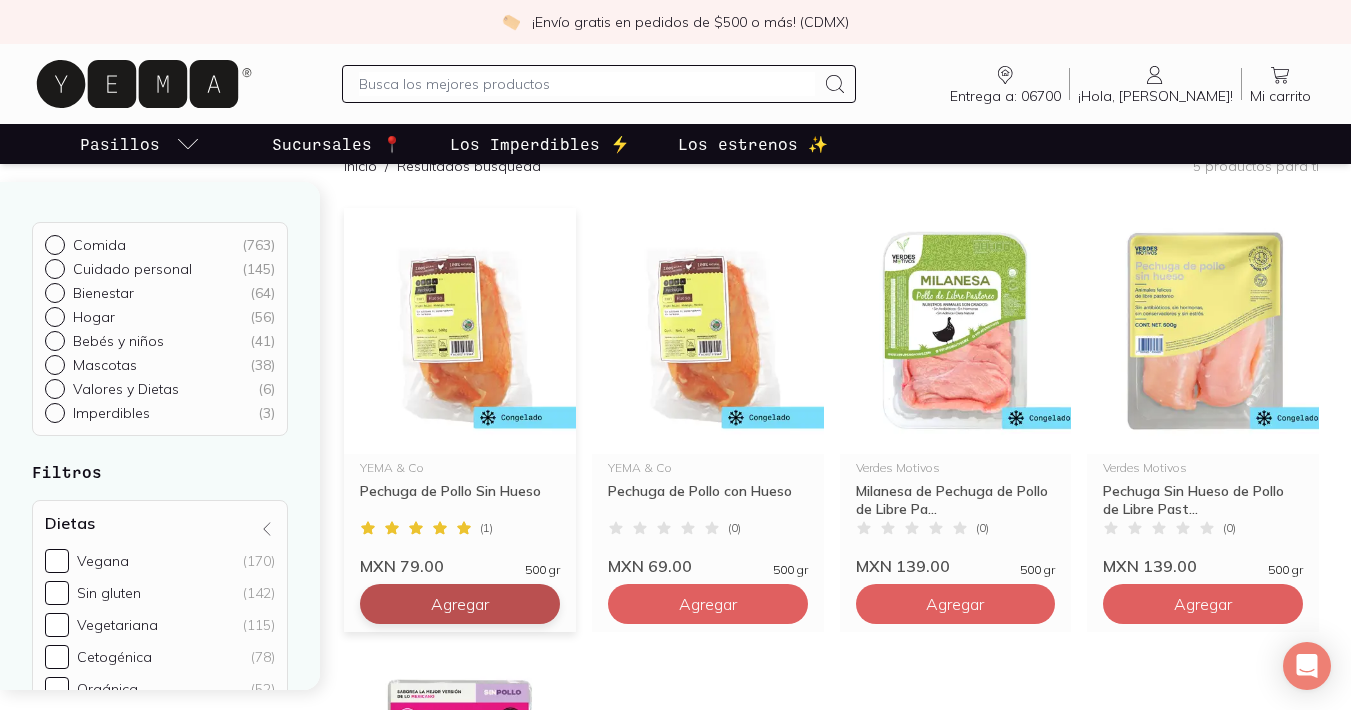 click on "Agregar" at bounding box center (460, 604) 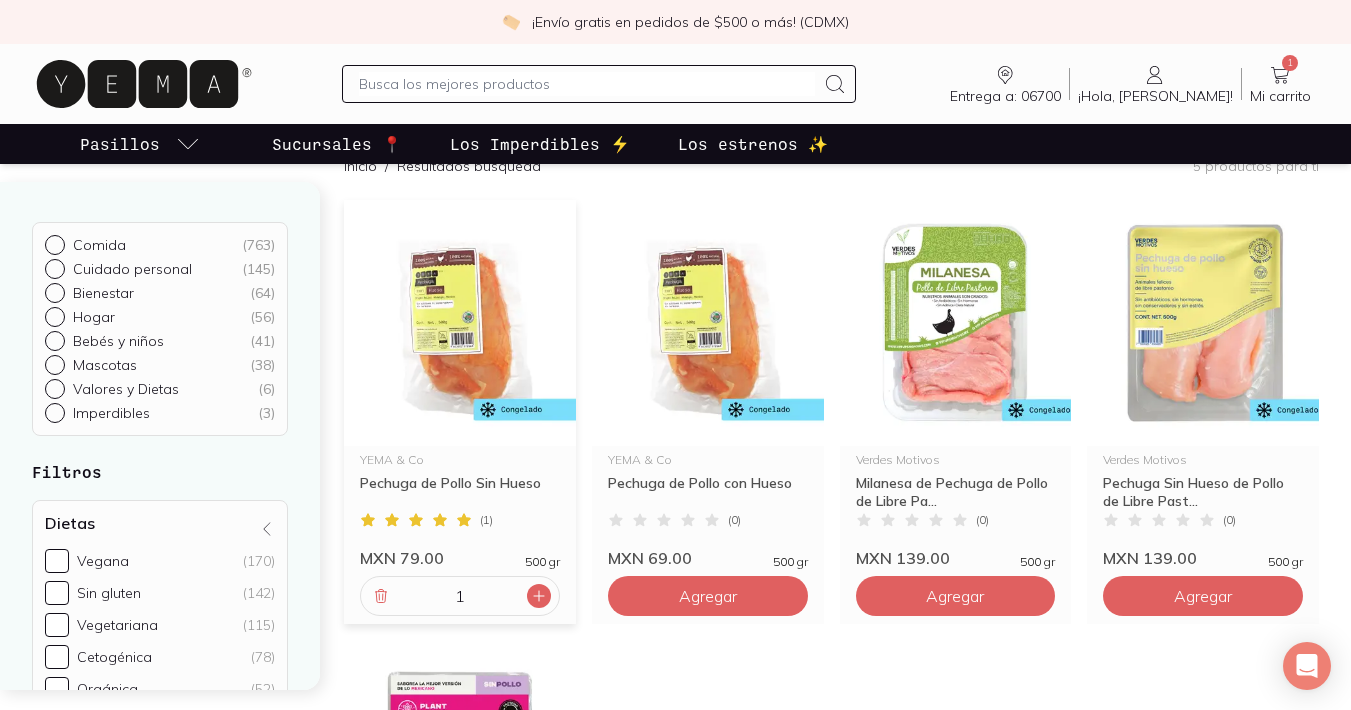 click 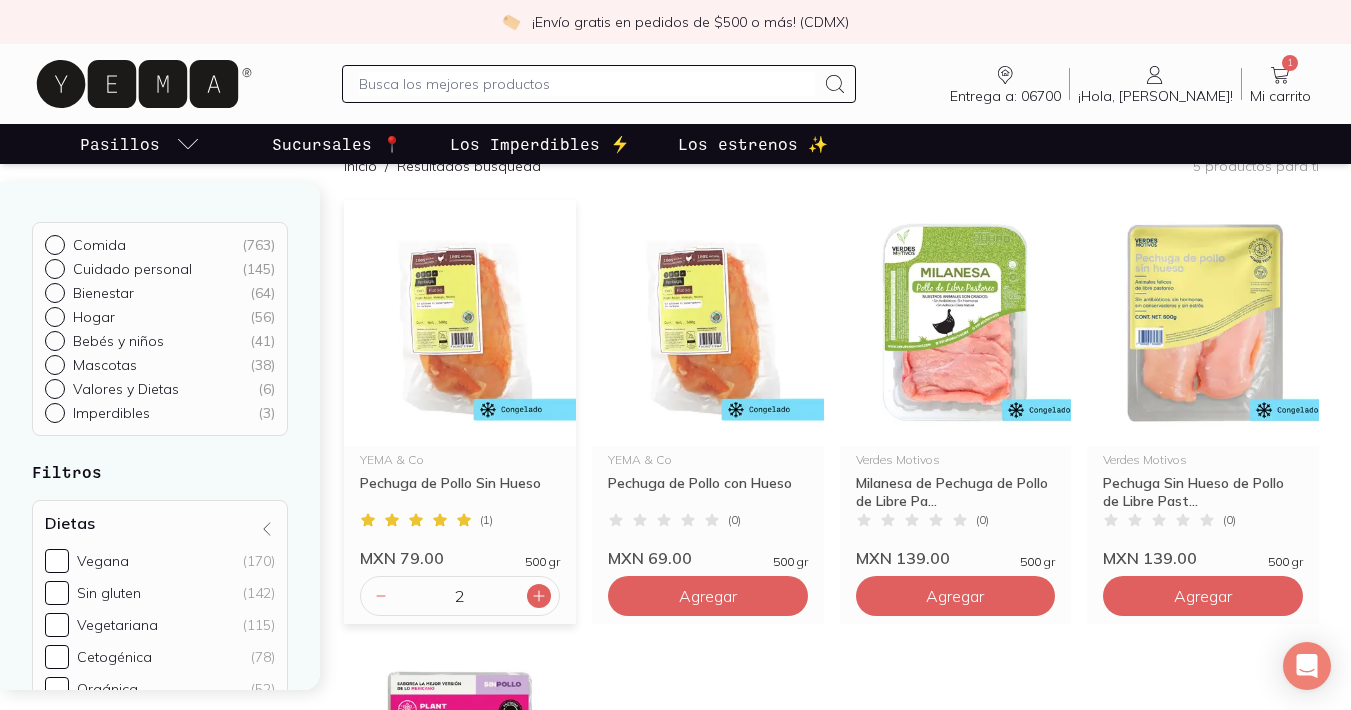 click 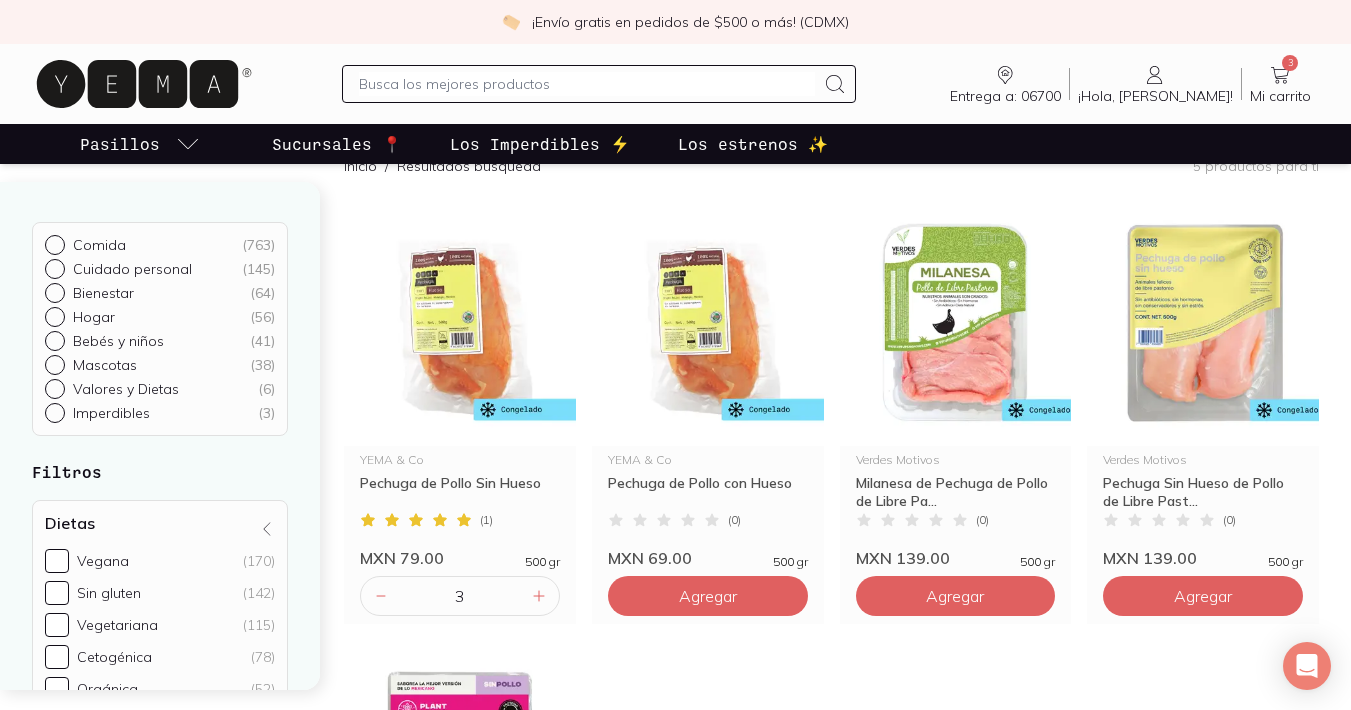 click at bounding box center [599, 84] 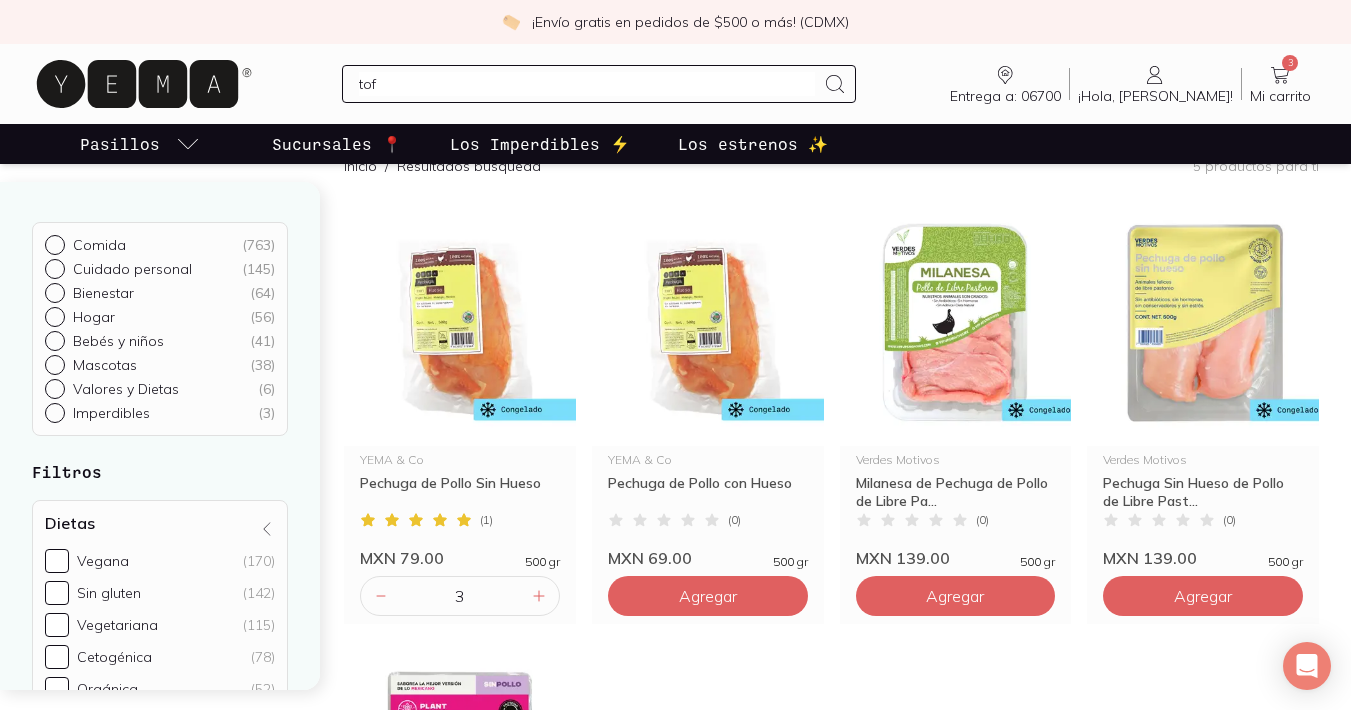 type on "tofu" 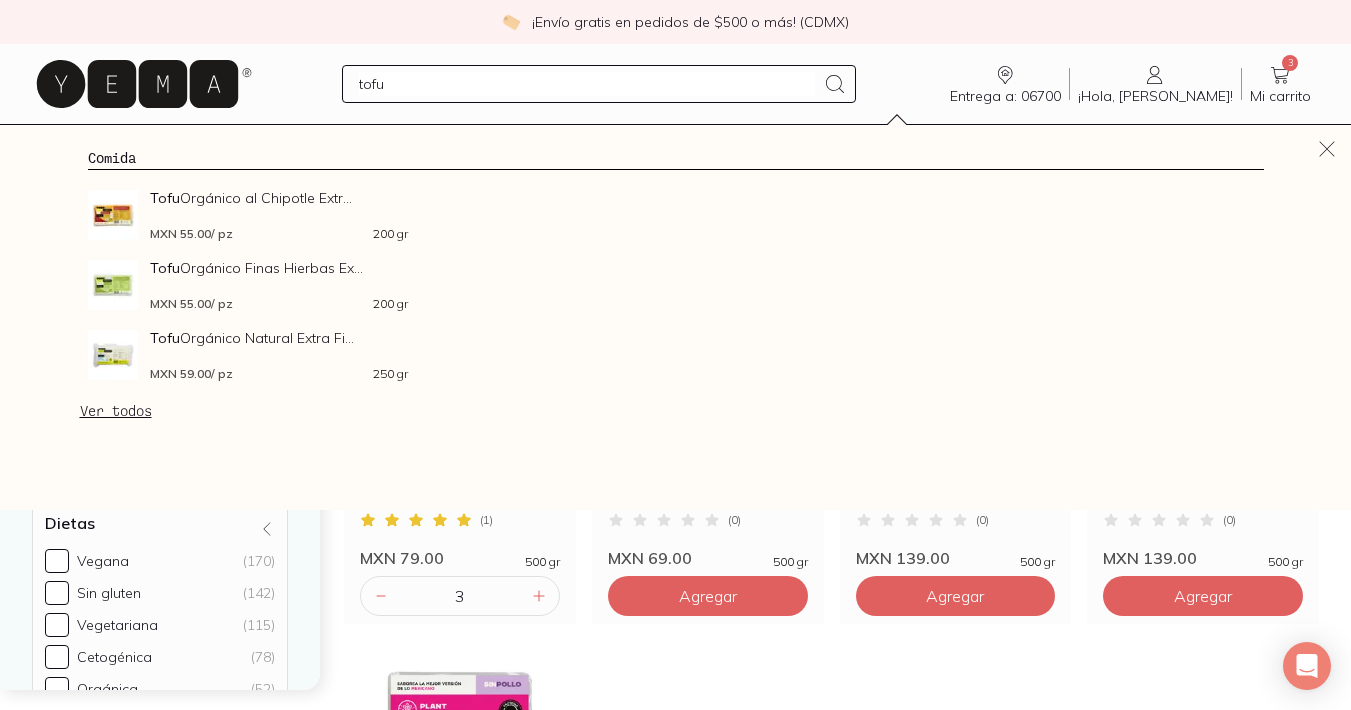type 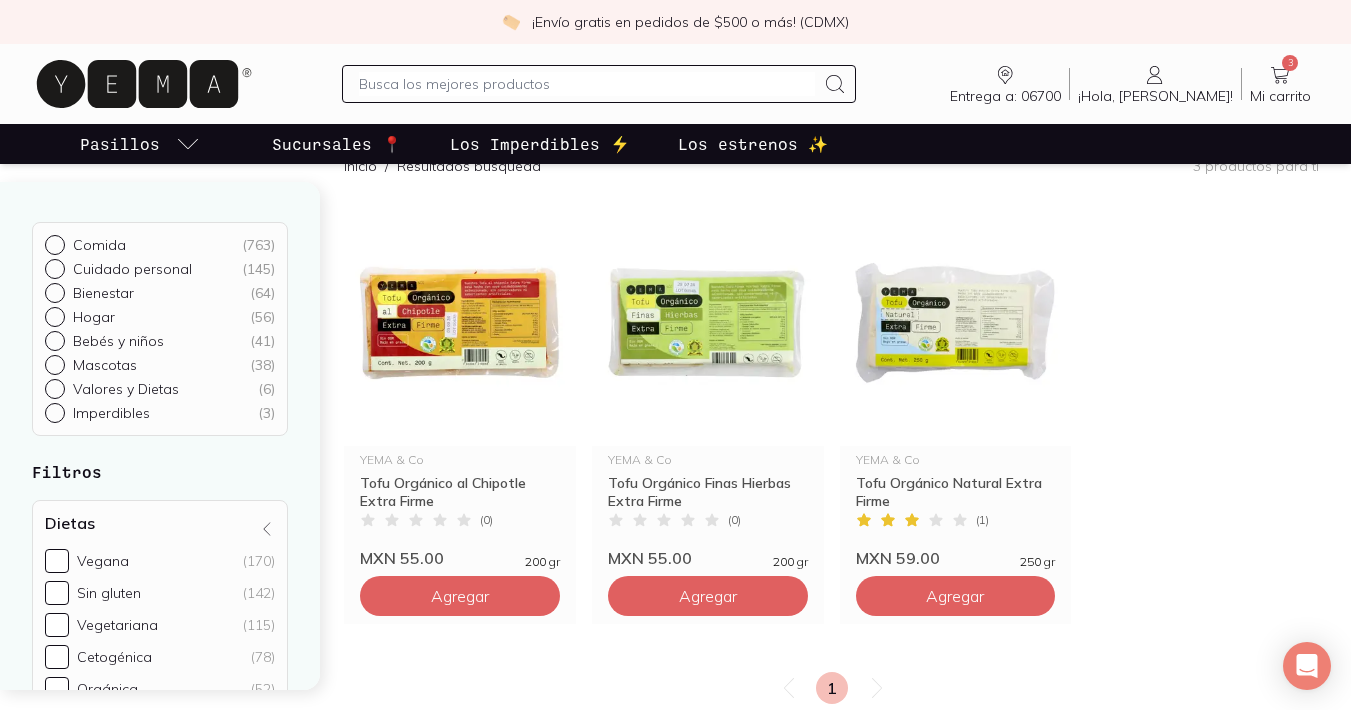 scroll, scrollTop: 0, scrollLeft: 0, axis: both 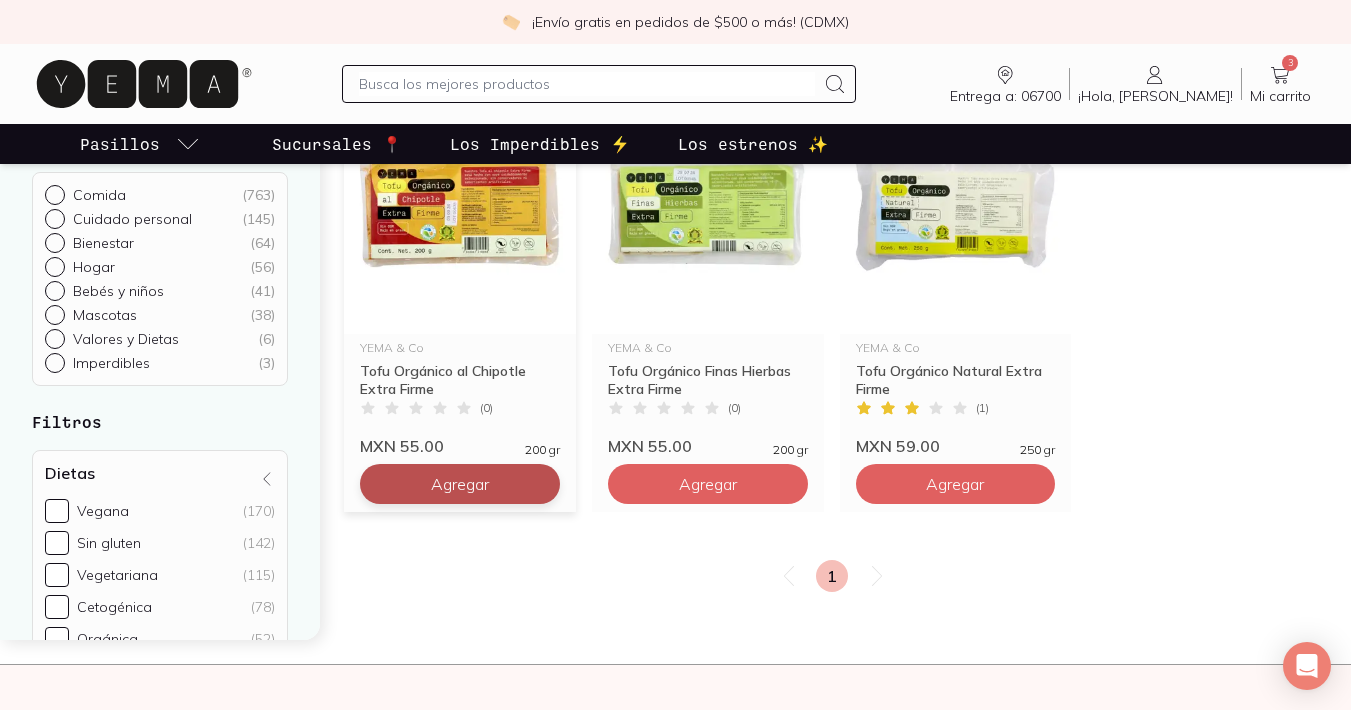 click on "Agregar" at bounding box center (460, 484) 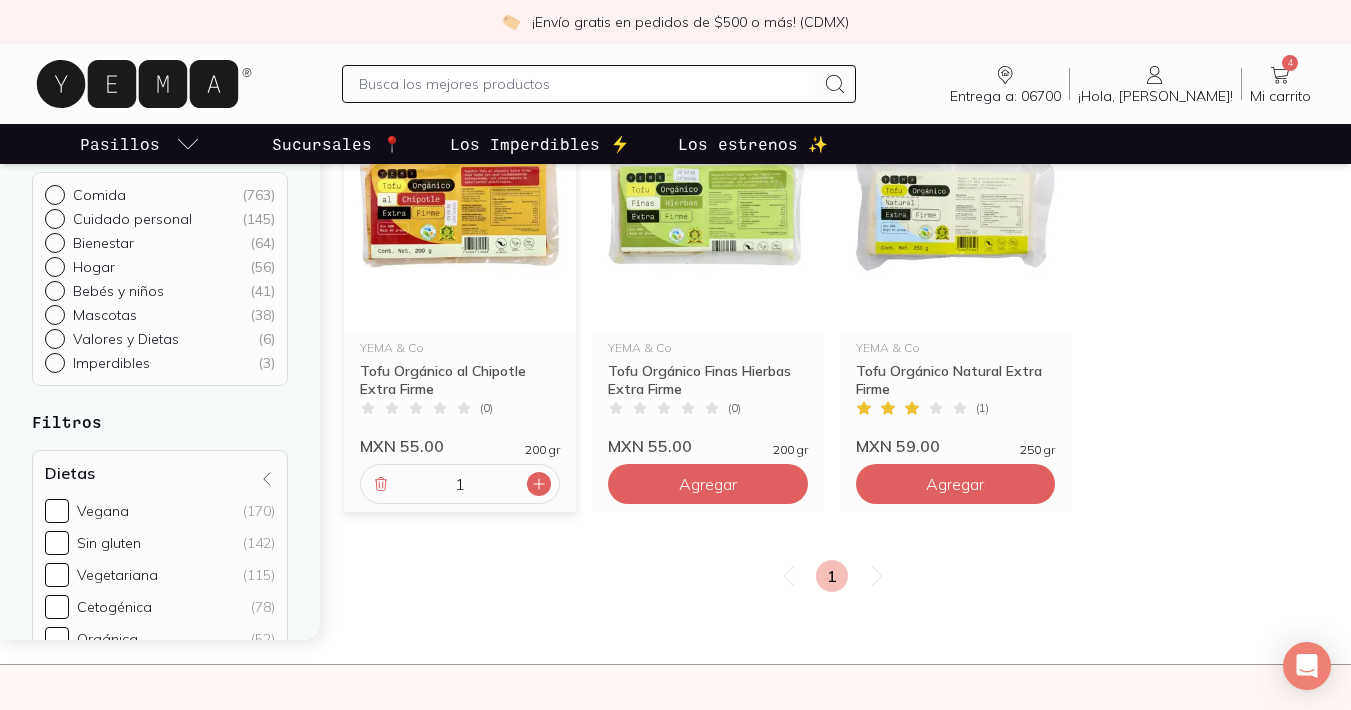 click 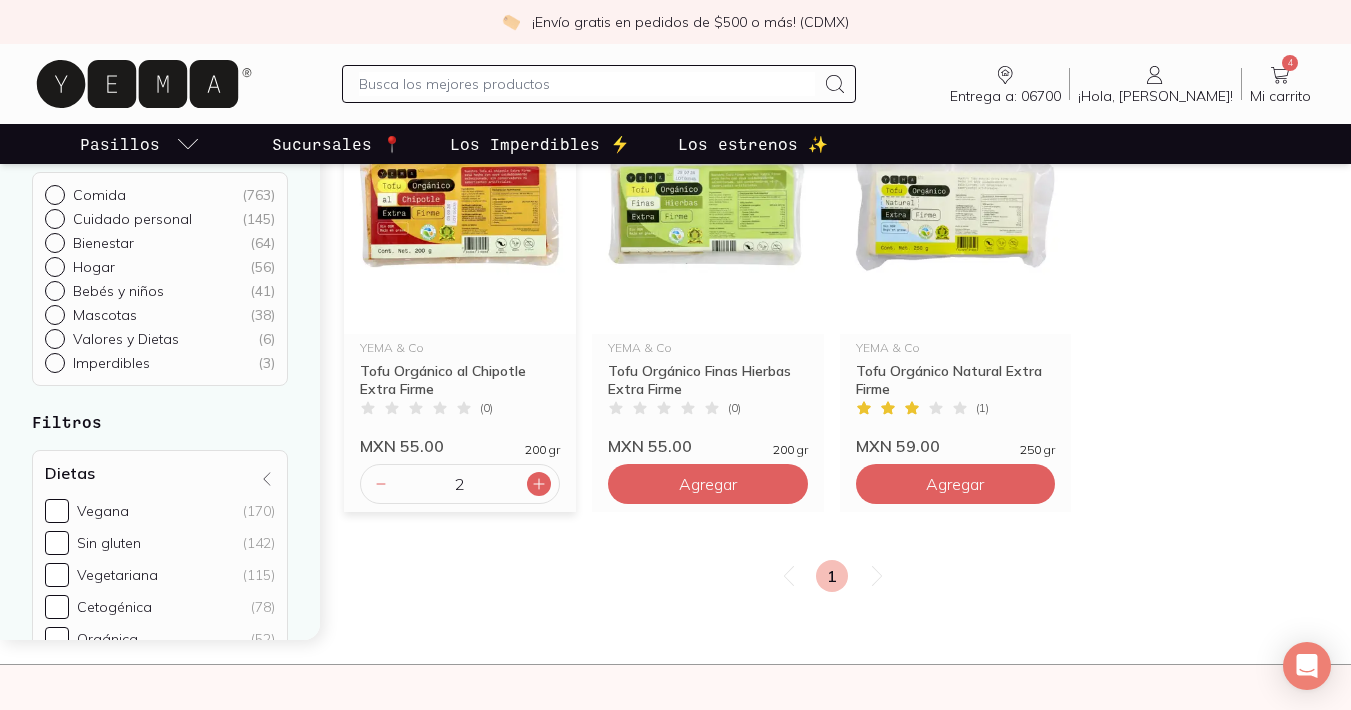 click 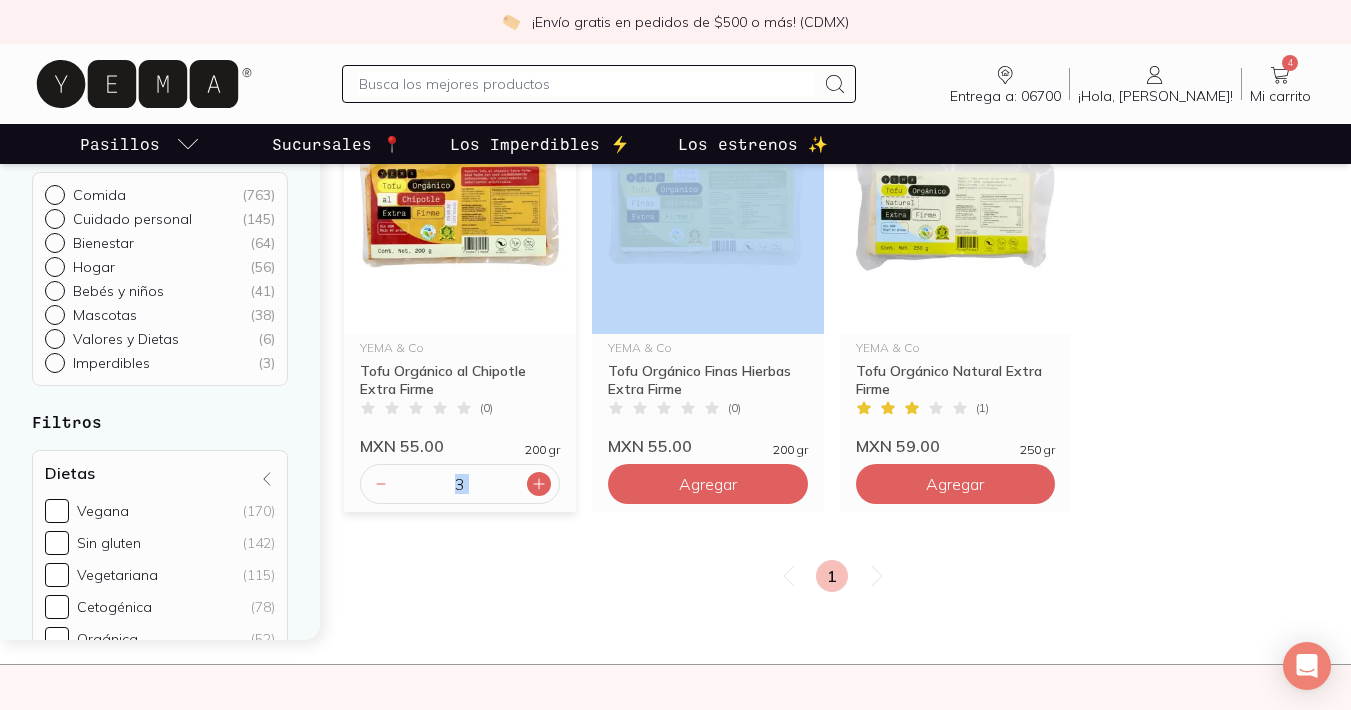 click 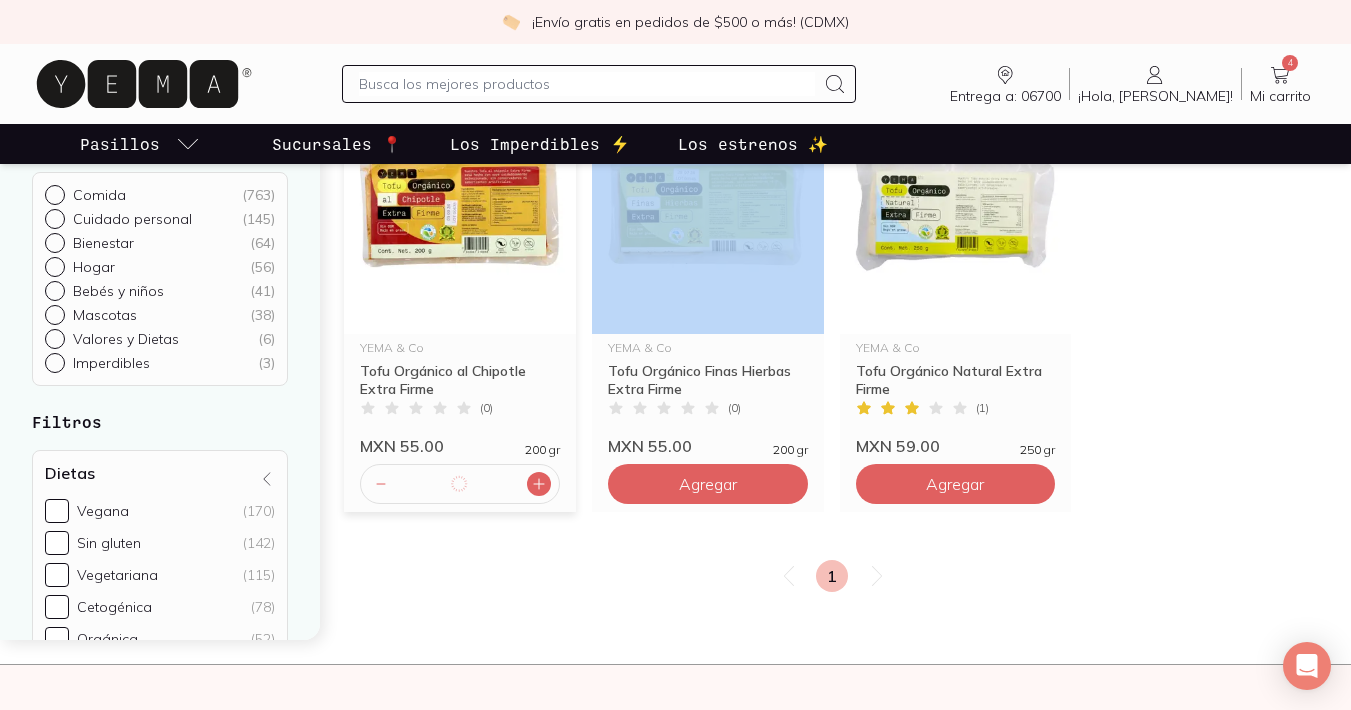 click 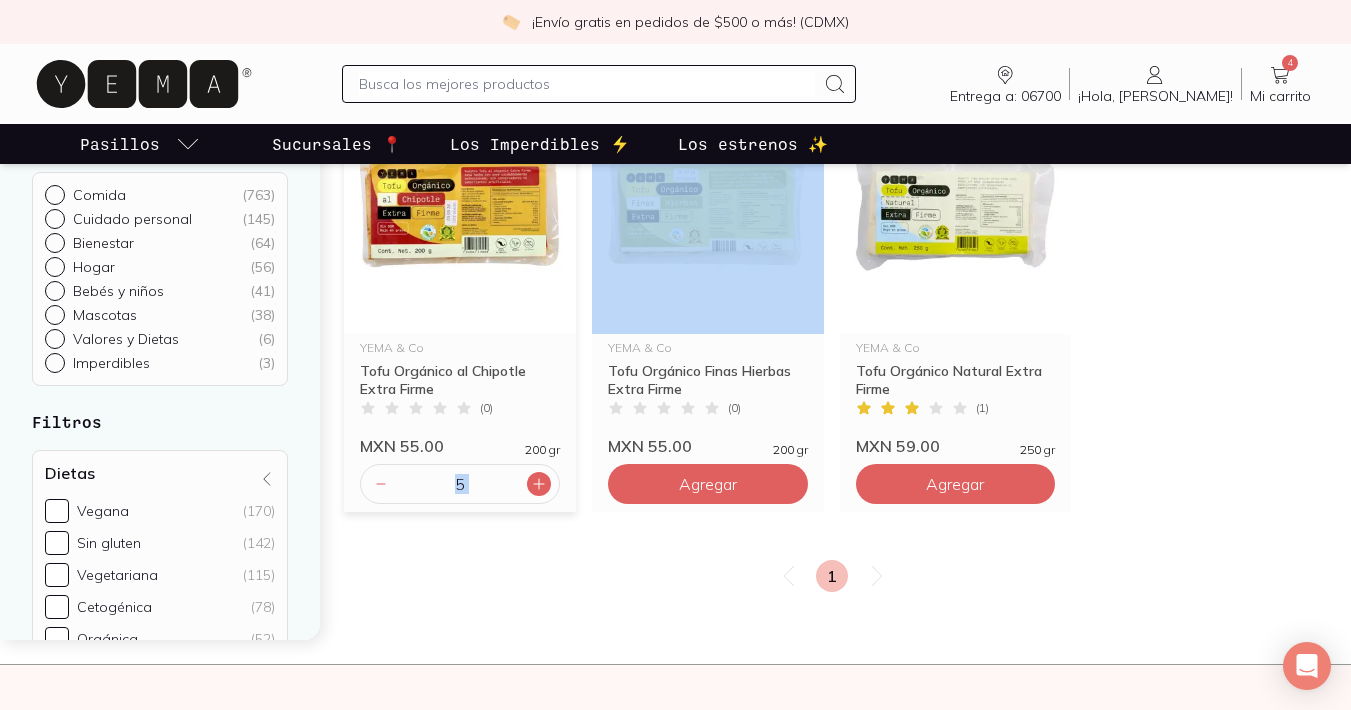 click 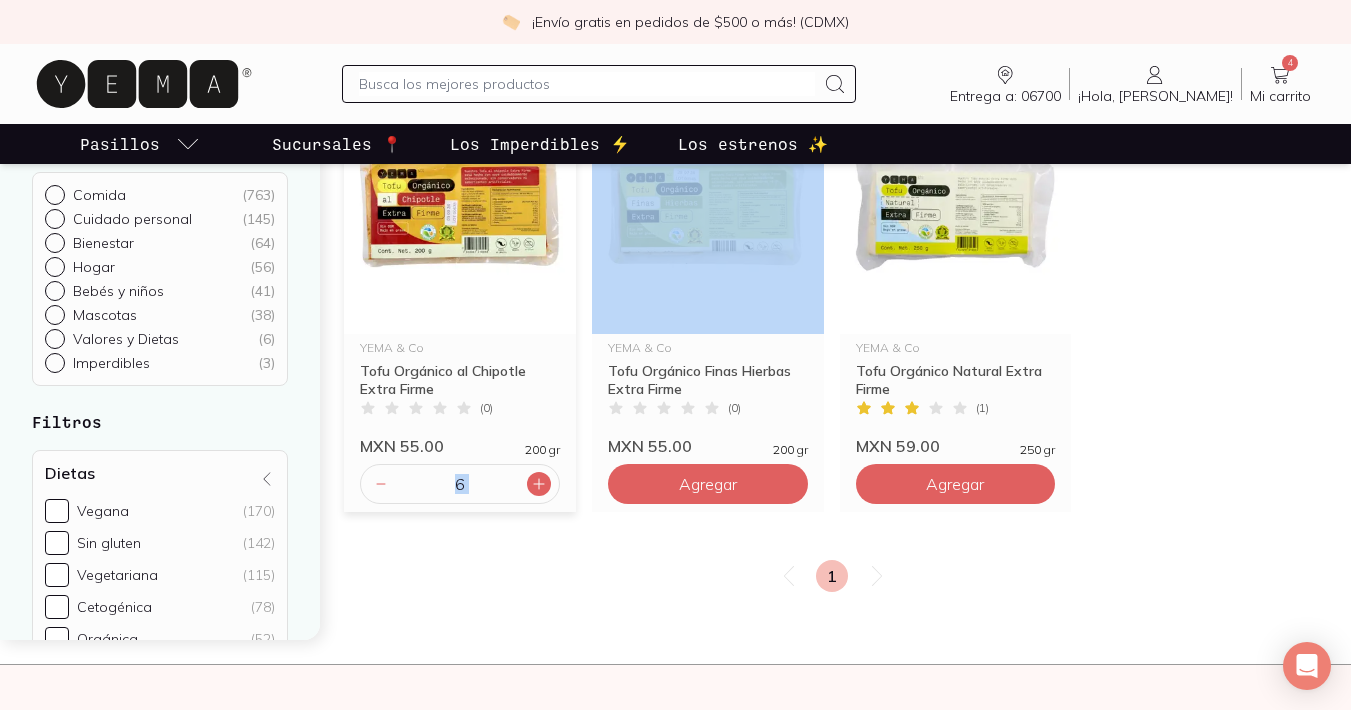 click 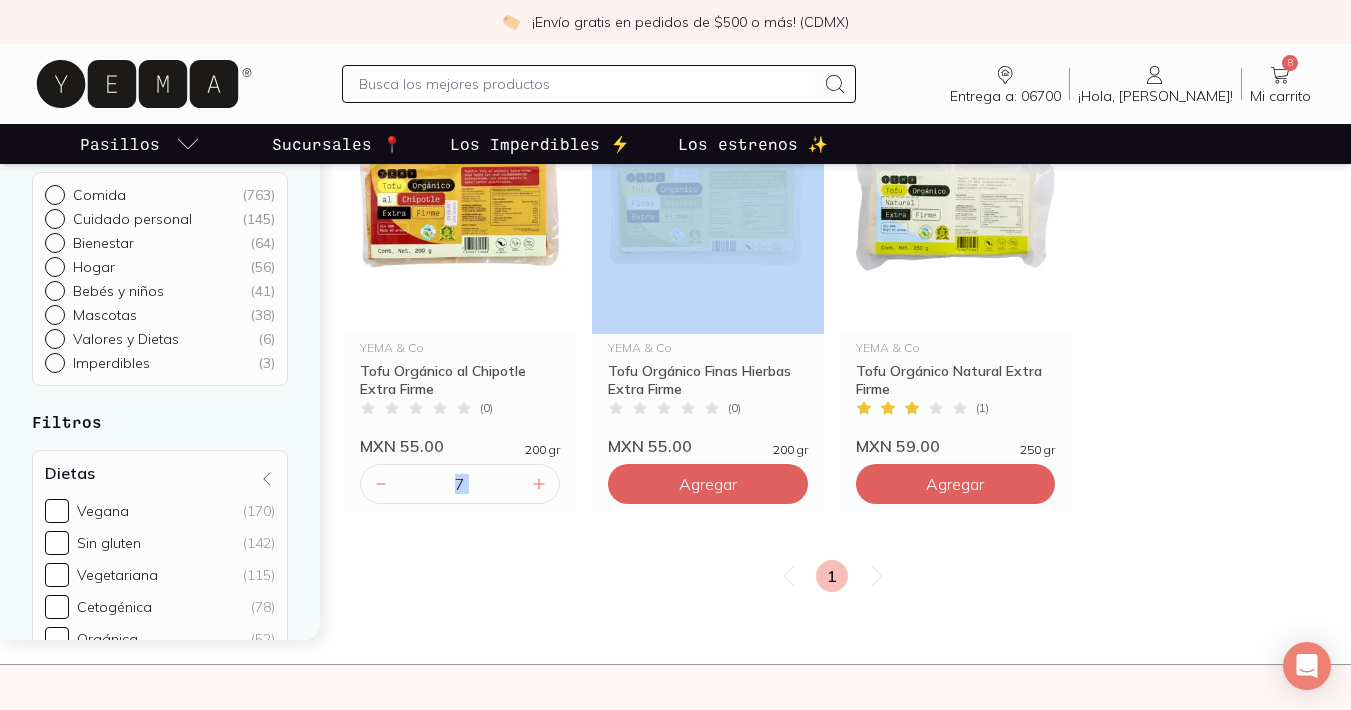 click on "Inicio / Resultados búsqueda 3   productos para ti YEMA & Co Tofu Orgánico al Chipotle Extra Firme ( 0 ) MXN 55.00 200 gr 7 YEMA & Co Tofu Orgánico Finas Hierbas Extra Firme ( 0 ) MXN 55.00 200 gr Agregar YEMA & Co Tofu Orgánico Natural Extra Firme ( 1 ) MXN 59.00 250 gr Agregar 1" at bounding box center (847, 329) 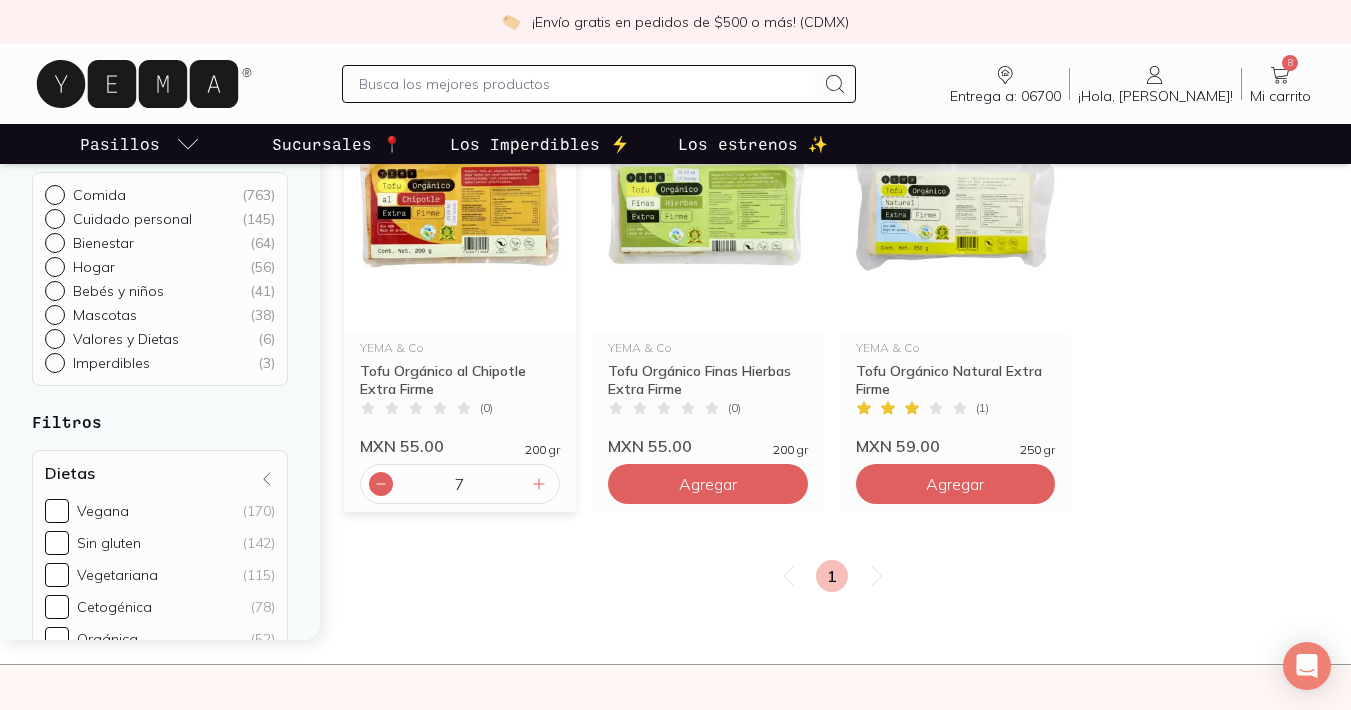 click 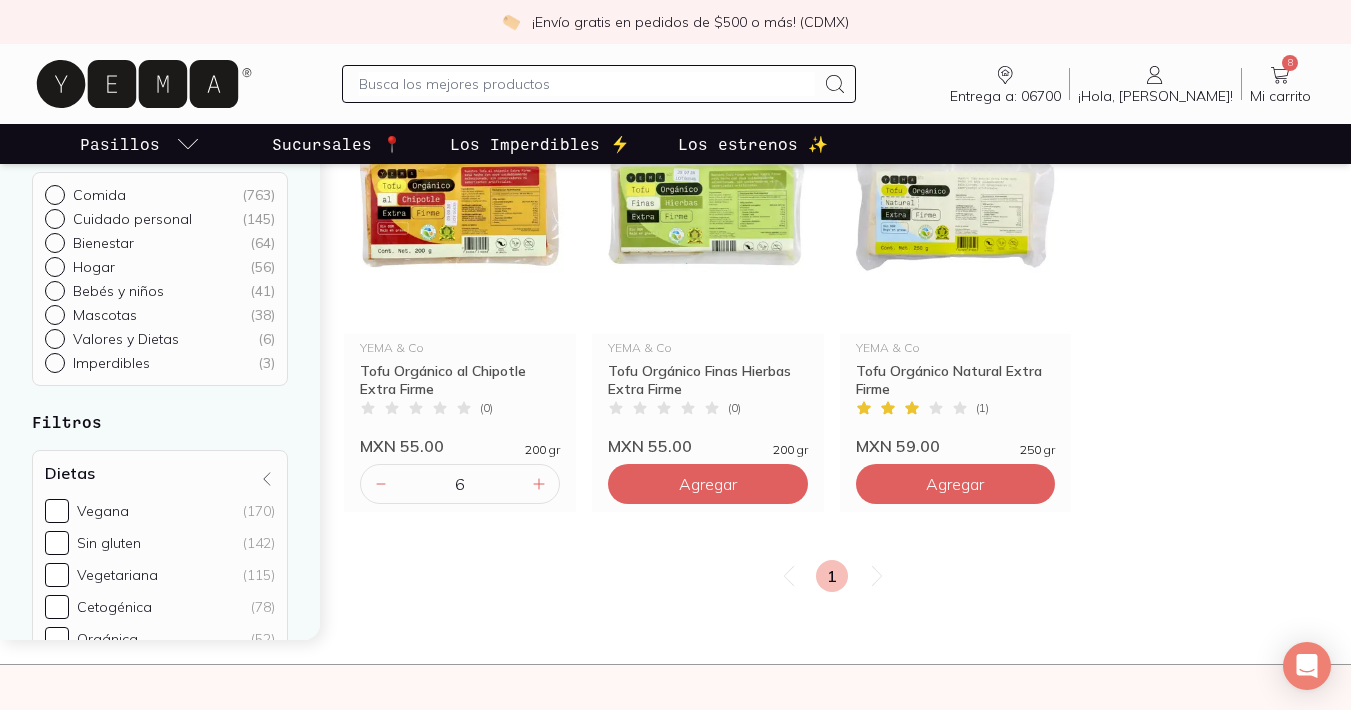 click on "Comida ( 763 ) Cuidado personal ( 145 ) Bienestar ( 64 ) Hogar ( 56 ) Bebés y niños ( 41 ) Mascotas ( 38 ) Valores y Dietas ( 6 ) Imperdibles ( 3 ) Filtros Dietas Vegana (170) Sin gluten (142) Vegetariana (115) Cetogénica (78) Orgánica (52) Bajo en FODMAPS (43) Blanda (22) Marca YEMA & Co (312) Campo Vivo (27) AMA (17) [PERSON_NAME] (15) Smiley Kids (13) Birdman (12) Tuny (12) [PERSON_NAME] (10) [PERSON_NAME] (9) Kuxtal (9) Ver todos Hecho en Hecho en [GEOGRAPHIC_DATA] (223) Hecho en [GEOGRAPHIC_DATA] (8) Hecho en [GEOGRAPHIC_DATA] (3) Hecho en [GEOGRAPHIC_DATA] (2) Hecho en E.U.A (2) Hecho en [GEOGRAPHIC_DATA] (1) Hecho en [GEOGRAPHIC_DATA] (1) Hecho en [GEOGRAPHIC_DATA] (1) Beneficio No irrita (7) Frescura (6) Hidratación (6) Limpieza (5) Suavidad (5) Brillo (4) Humectación (4) Nutrición (4) No reseca (2) Anti-frizz (1) Ver todos Medioambiental y social Libre de crueldad animal (57) Envase reciclable (44) Vegano (20) Material biodegradable (14) Material reciclable (10) Fórmula biodegradable (8) Hecho con bambú (5) Reusable (1) Certificaciones y sellos Certificación orgánica (57) (40)" at bounding box center (172, 386) 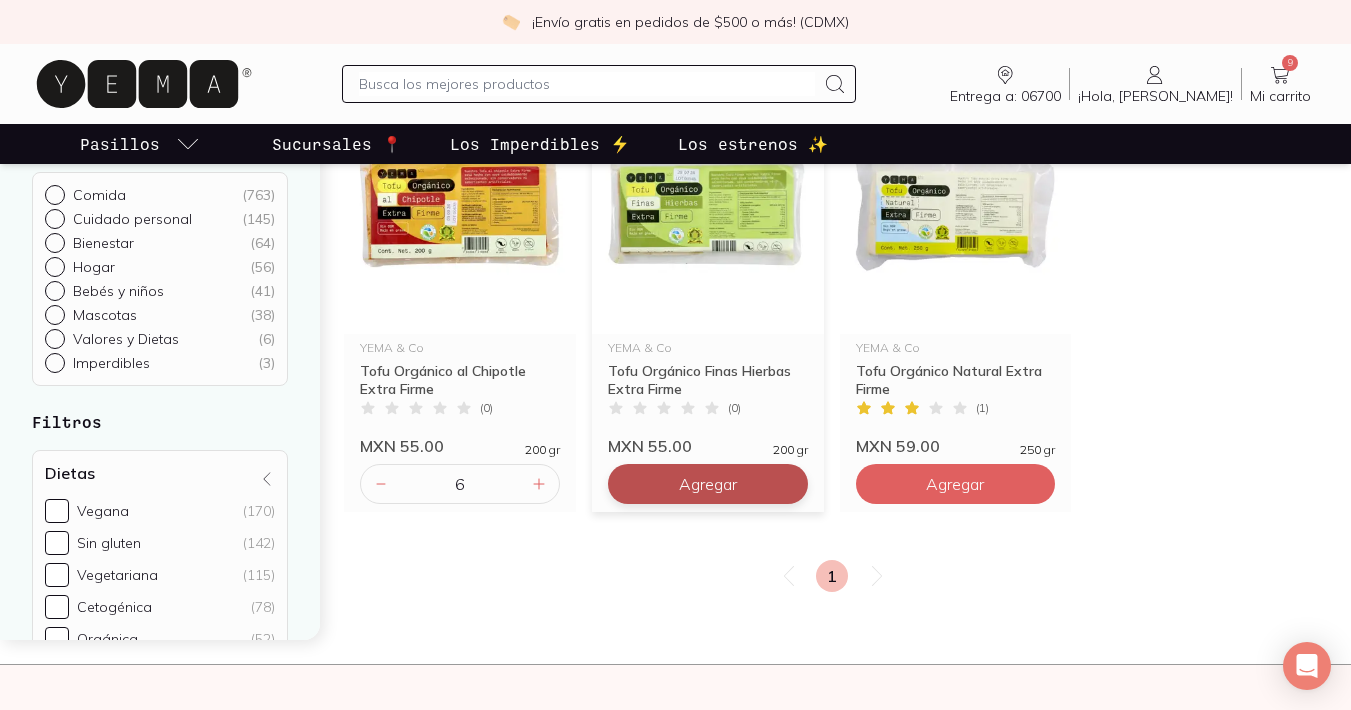 click on "Agregar" at bounding box center [708, 484] 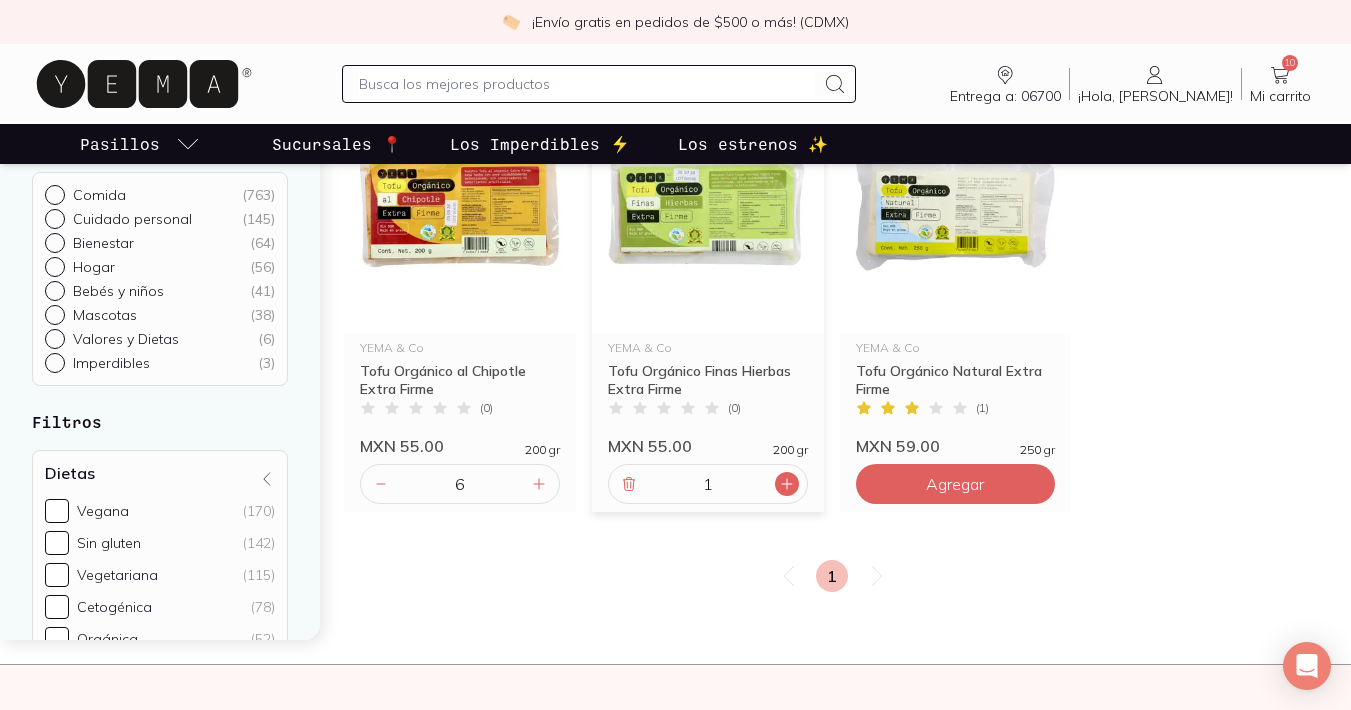 click 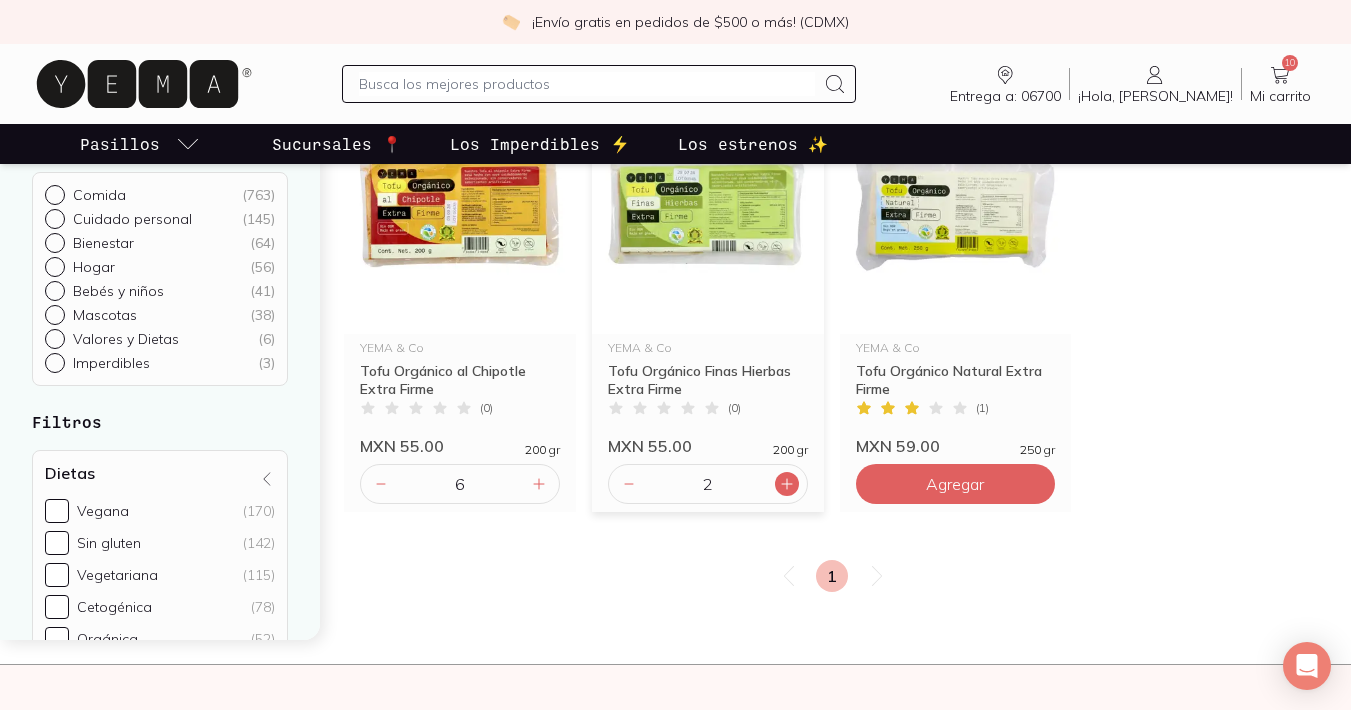 click 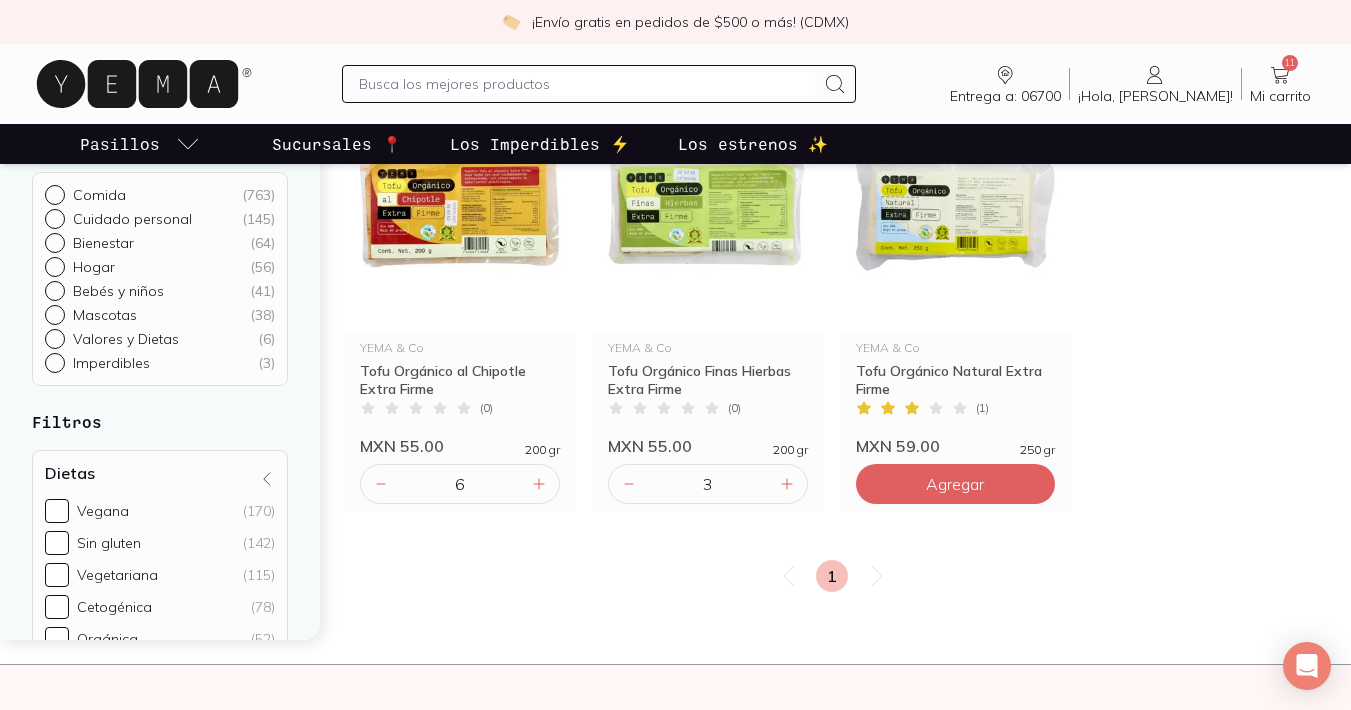 click on "Inicio / Resultados búsqueda 3   productos para ti YEMA & Co Tofu Orgánico al Chipotle Extra Firme ( 0 ) MXN 55.00 200 gr 6 YEMA & Co Tofu Orgánico Finas Hierbas Extra Firme ( 0 ) MXN 55.00 200 gr 3 YEMA & Co Tofu Orgánico Natural Extra Firme ( 1 ) MXN 59.00 250 gr Agregar 1" at bounding box center (847, 329) 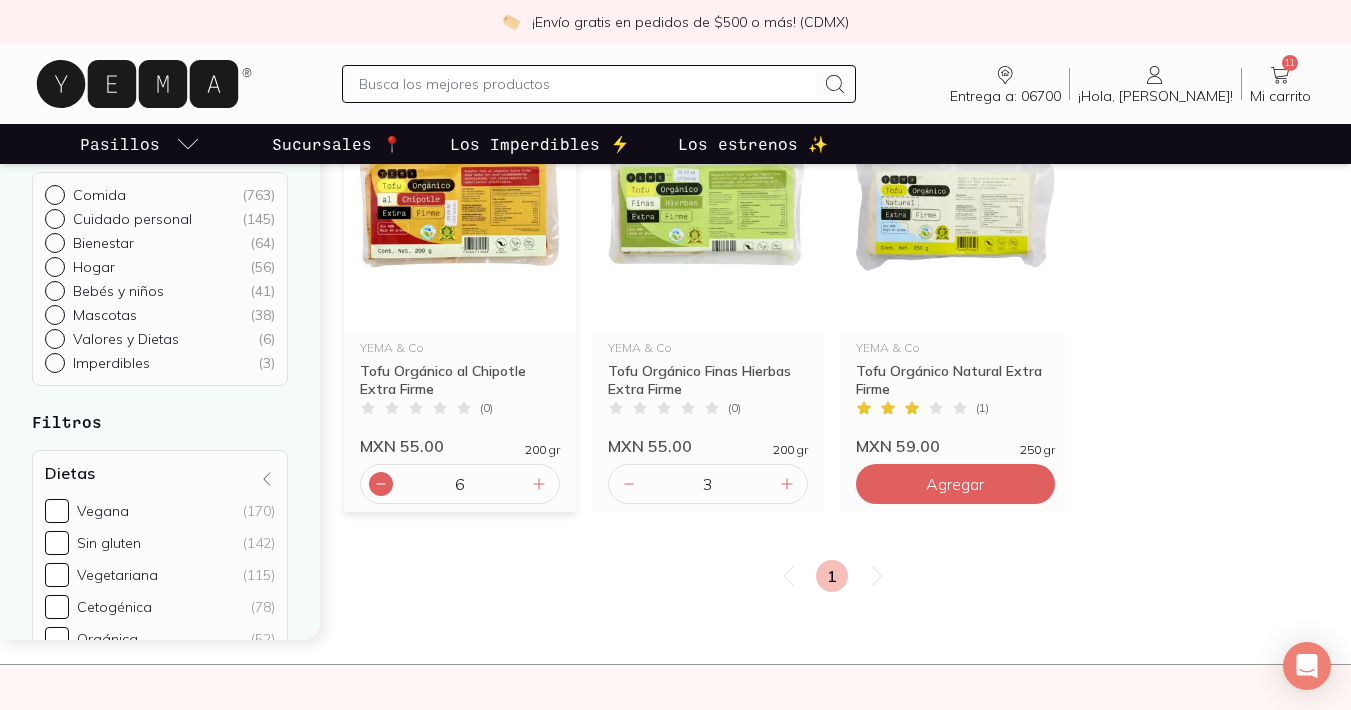 click 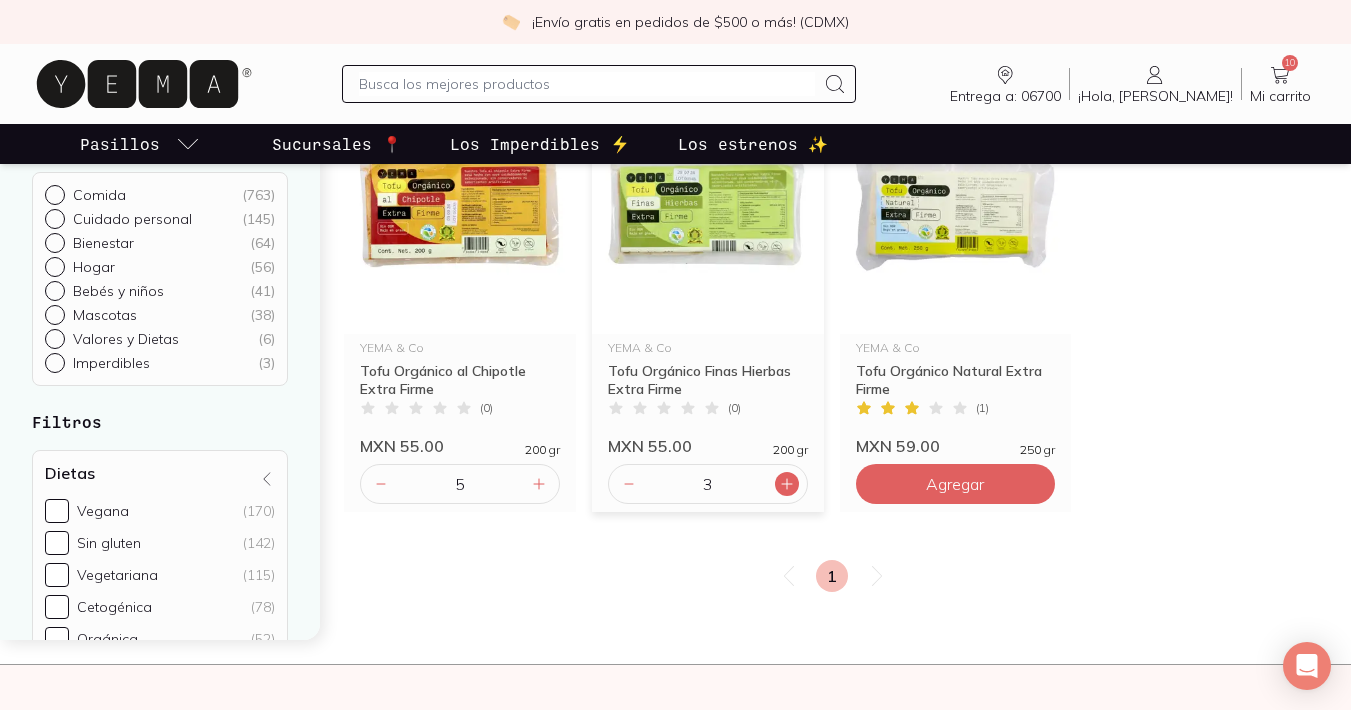 click 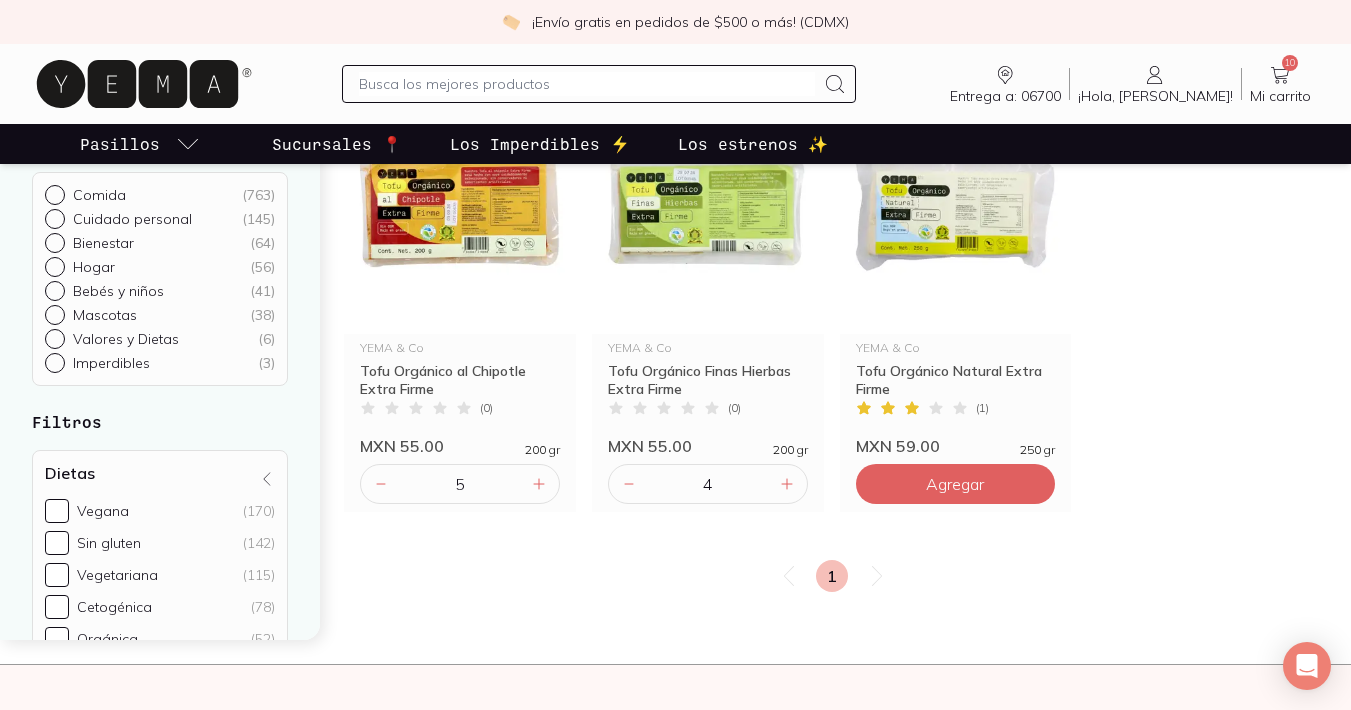 click on "Inicio / Resultados búsqueda 3   productos para ti YEMA & Co Tofu Orgánico al Chipotle Extra Firme ( 0 ) MXN 55.00 200 gr 5 YEMA & Co Tofu Orgánico Finas Hierbas Extra Firme ( 0 ) MXN 55.00 200 gr 4 YEMA & Co Tofu Orgánico Natural Extra Firme ( 1 ) MXN 59.00 250 gr Agregar 1" at bounding box center [847, 329] 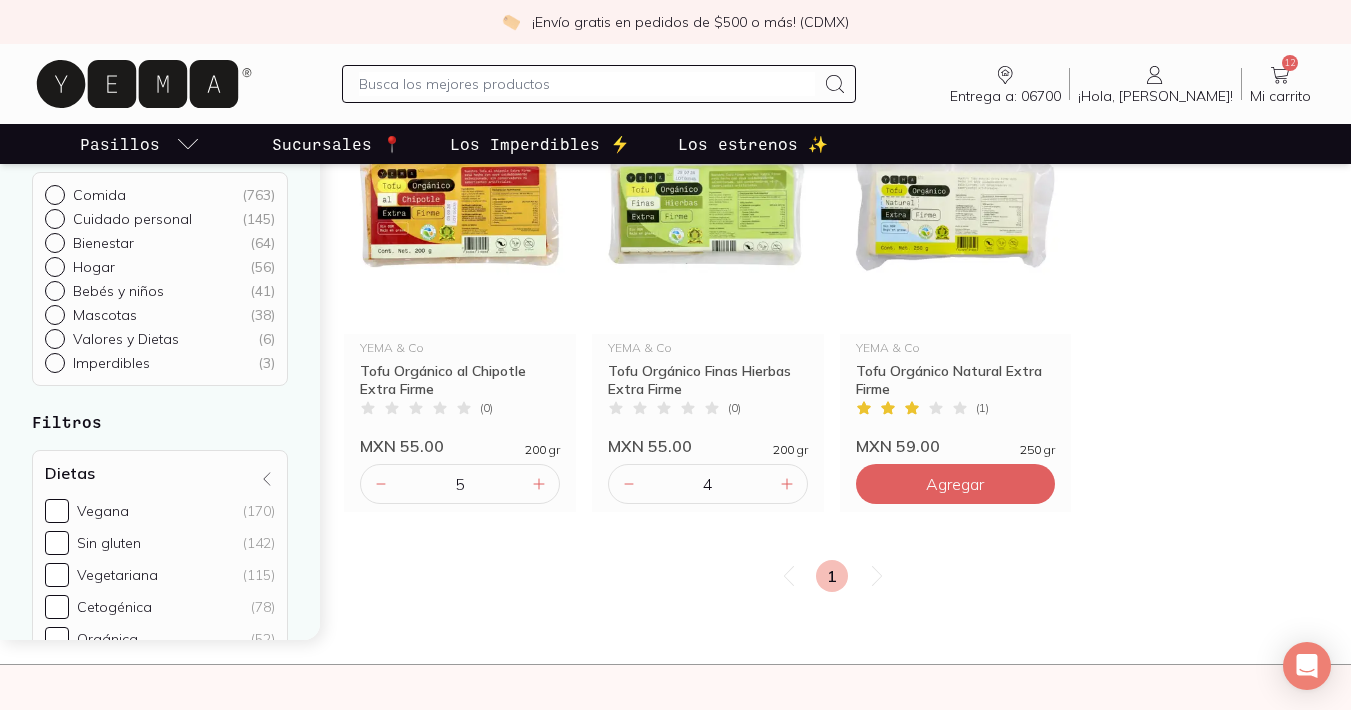click on "Inicio / Resultados búsqueda 3   productos para ti YEMA & Co Tofu Orgánico al Chipotle Extra Firme ( 0 ) MXN 55.00 200 gr 5 YEMA & Co Tofu Orgánico Finas Hierbas Extra Firme ( 0 ) MXN 55.00 200 gr 4 YEMA & Co Tofu Orgánico Natural Extra Firme ( 1 ) MXN 59.00 250 gr Agregar 1" at bounding box center [847, 329] 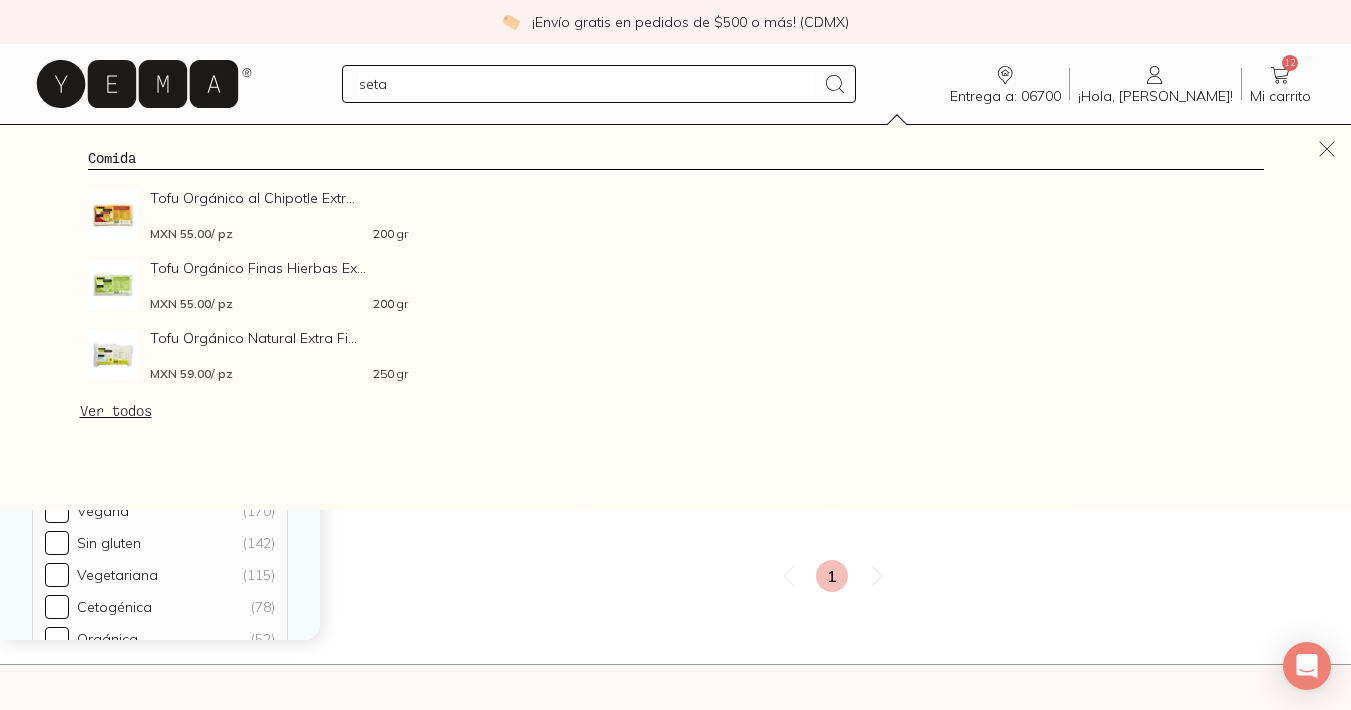 type on "setas" 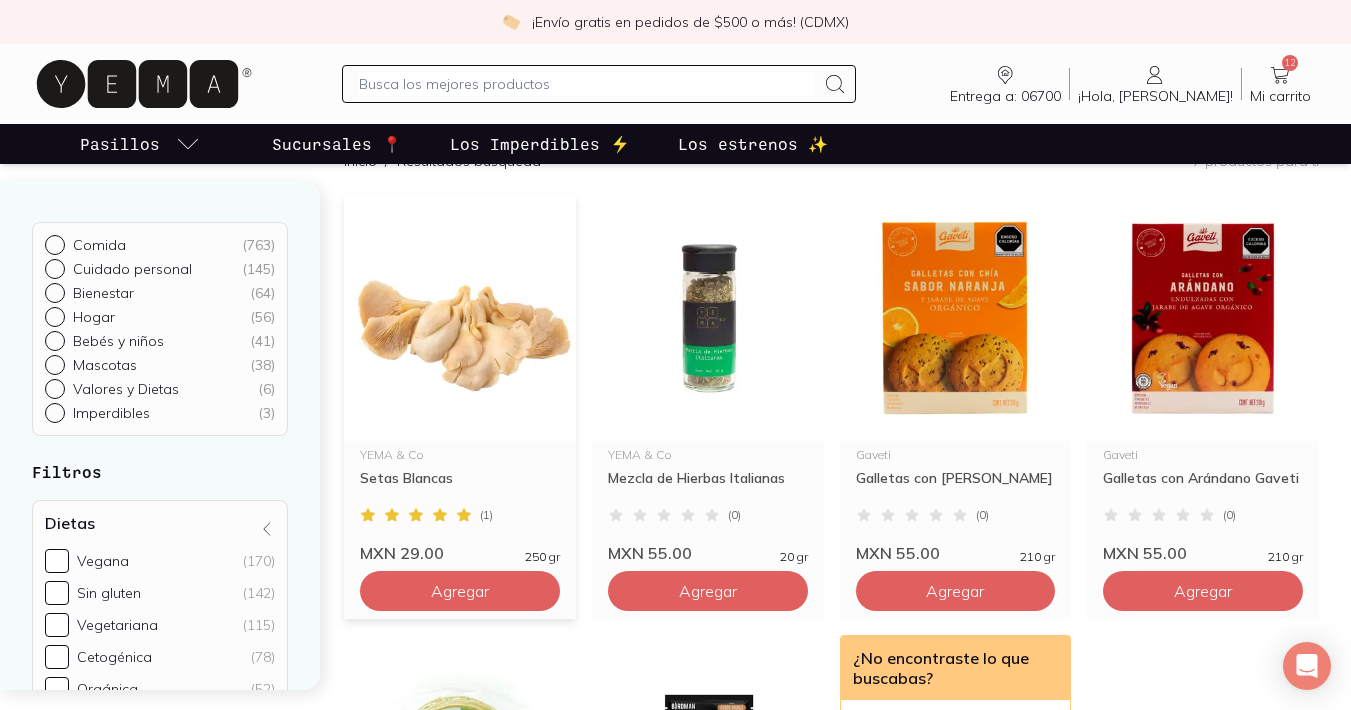 scroll, scrollTop: 188, scrollLeft: 0, axis: vertical 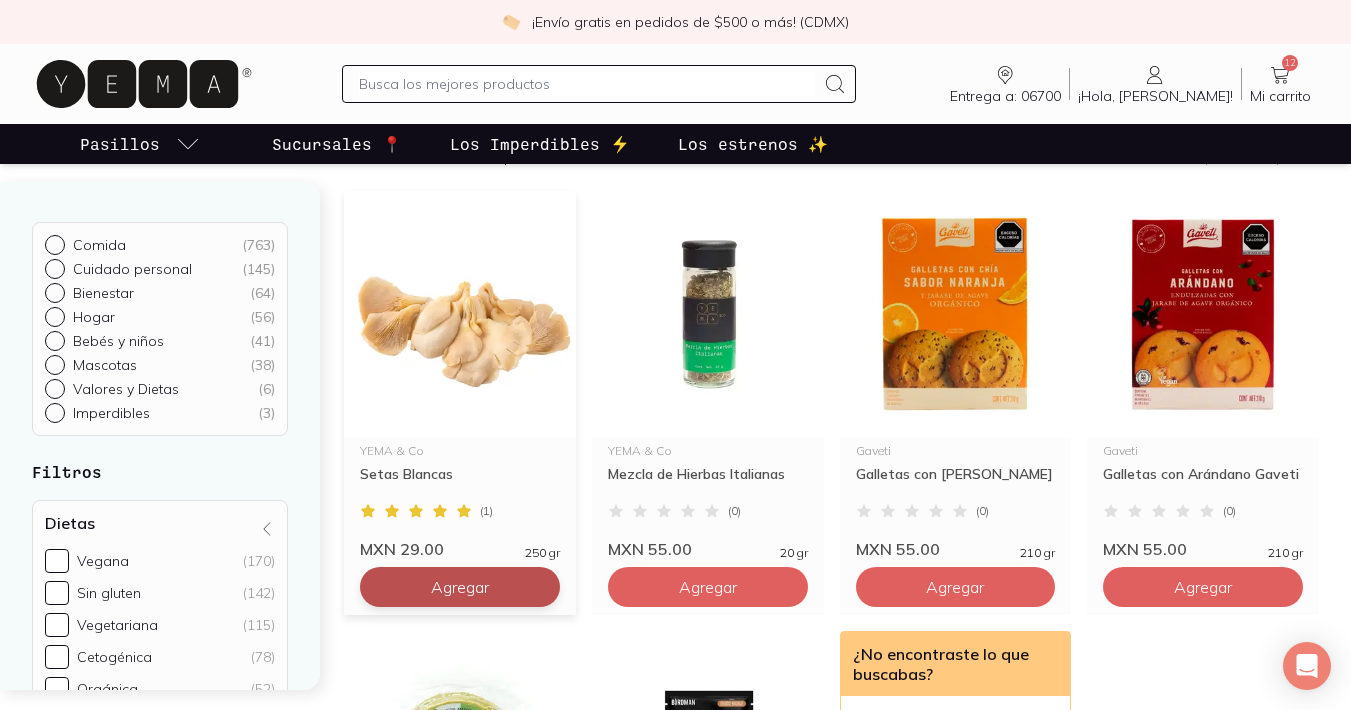 click on "Agregar" at bounding box center (460, 587) 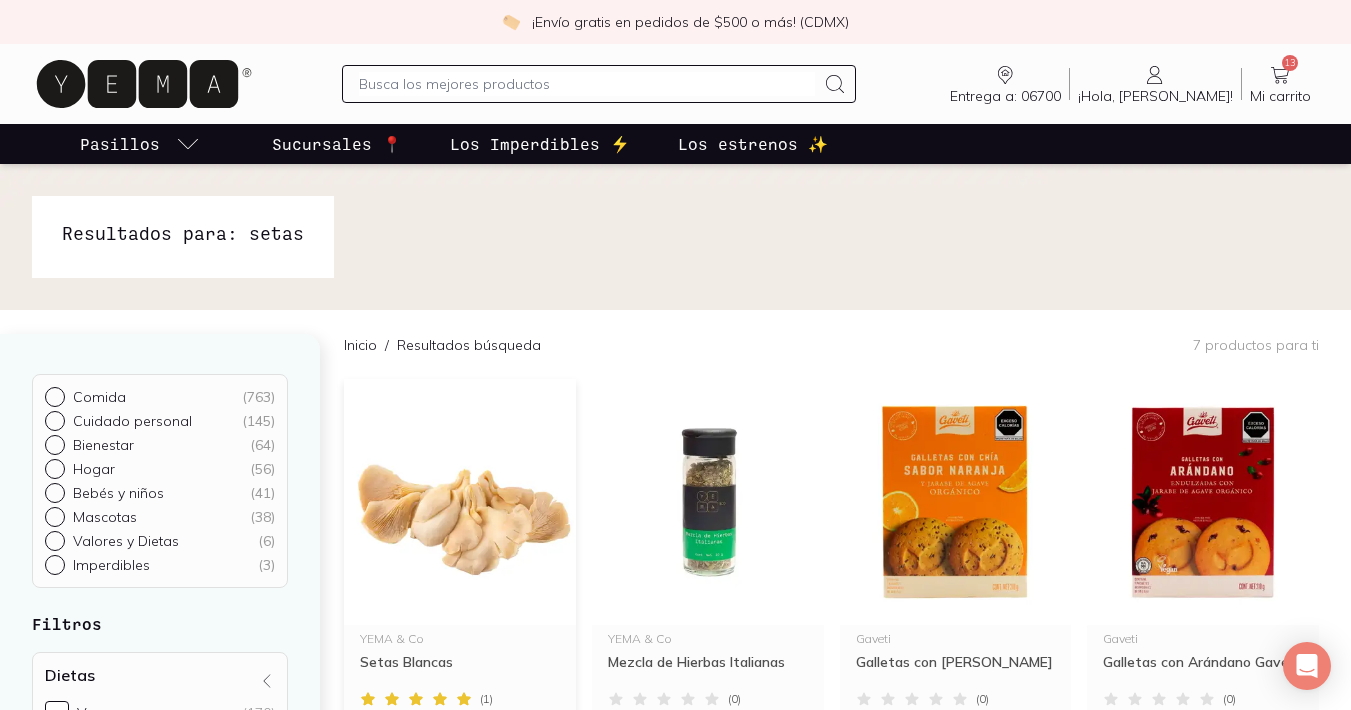 scroll, scrollTop: 0, scrollLeft: 0, axis: both 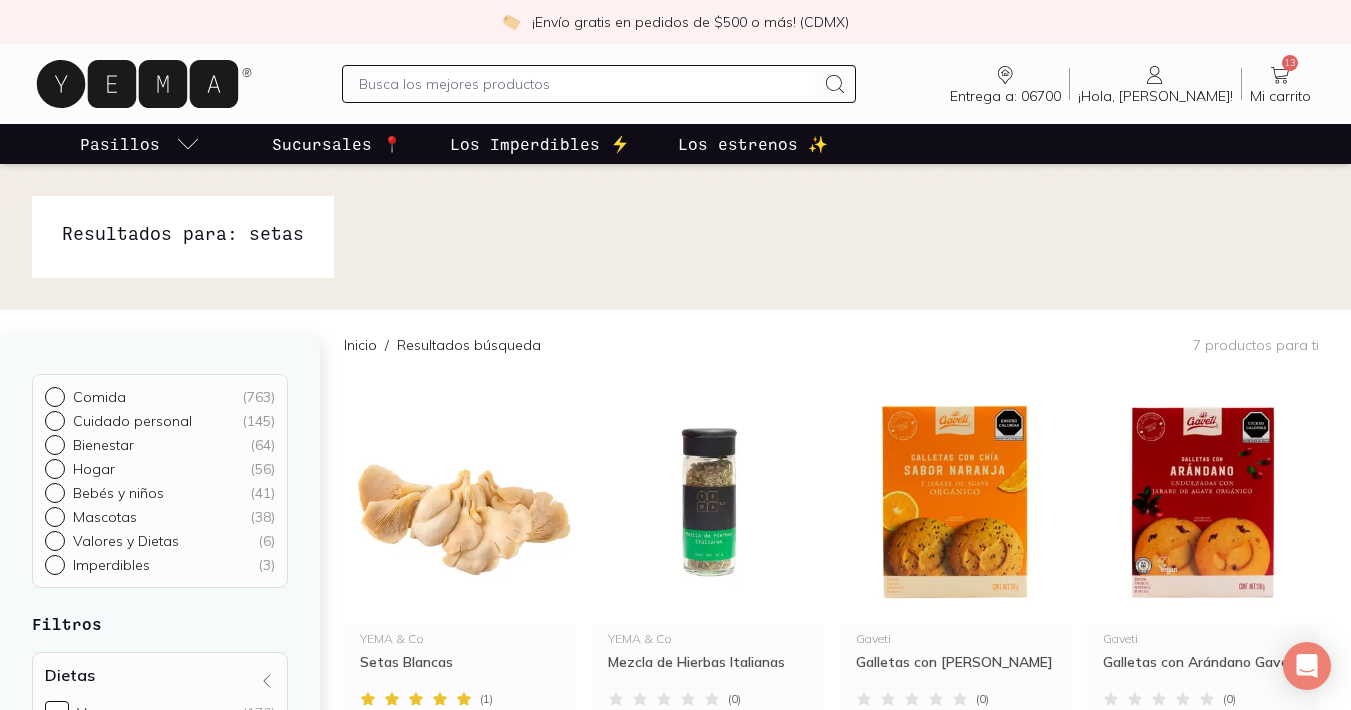 click at bounding box center (587, 84) 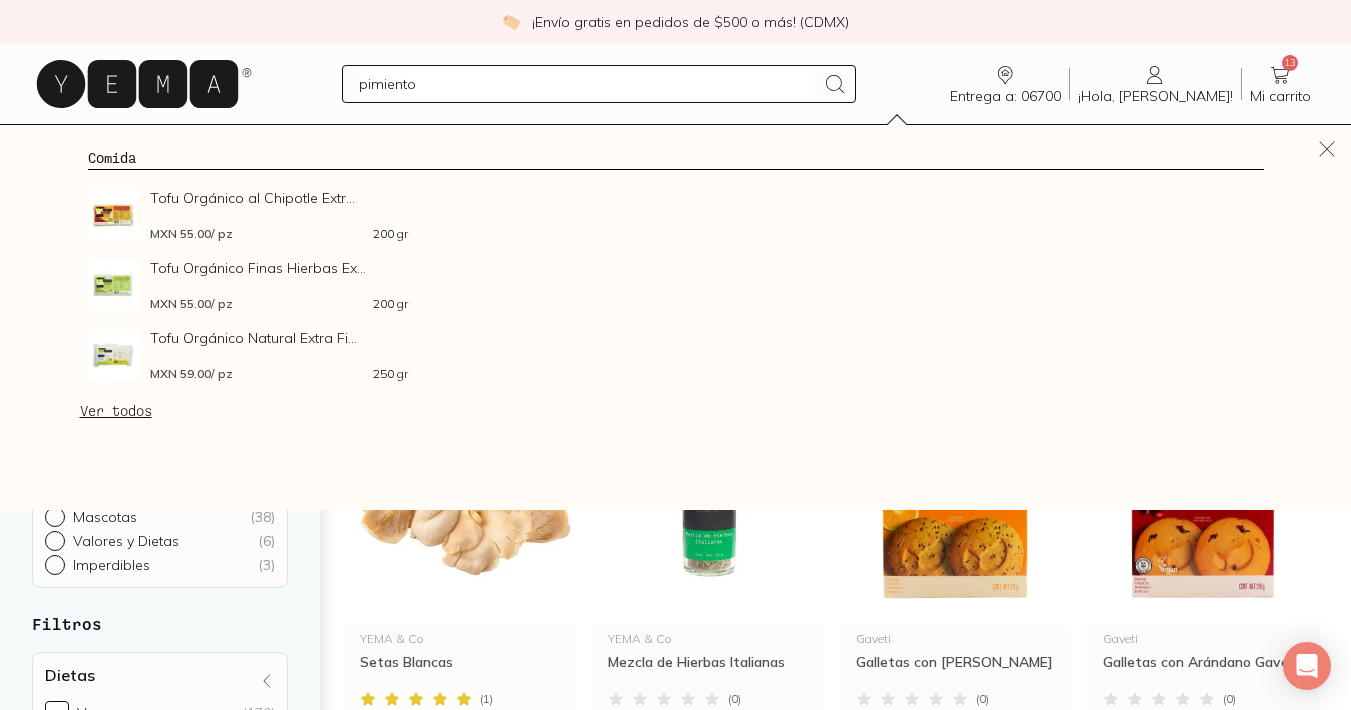 type on "pimientos" 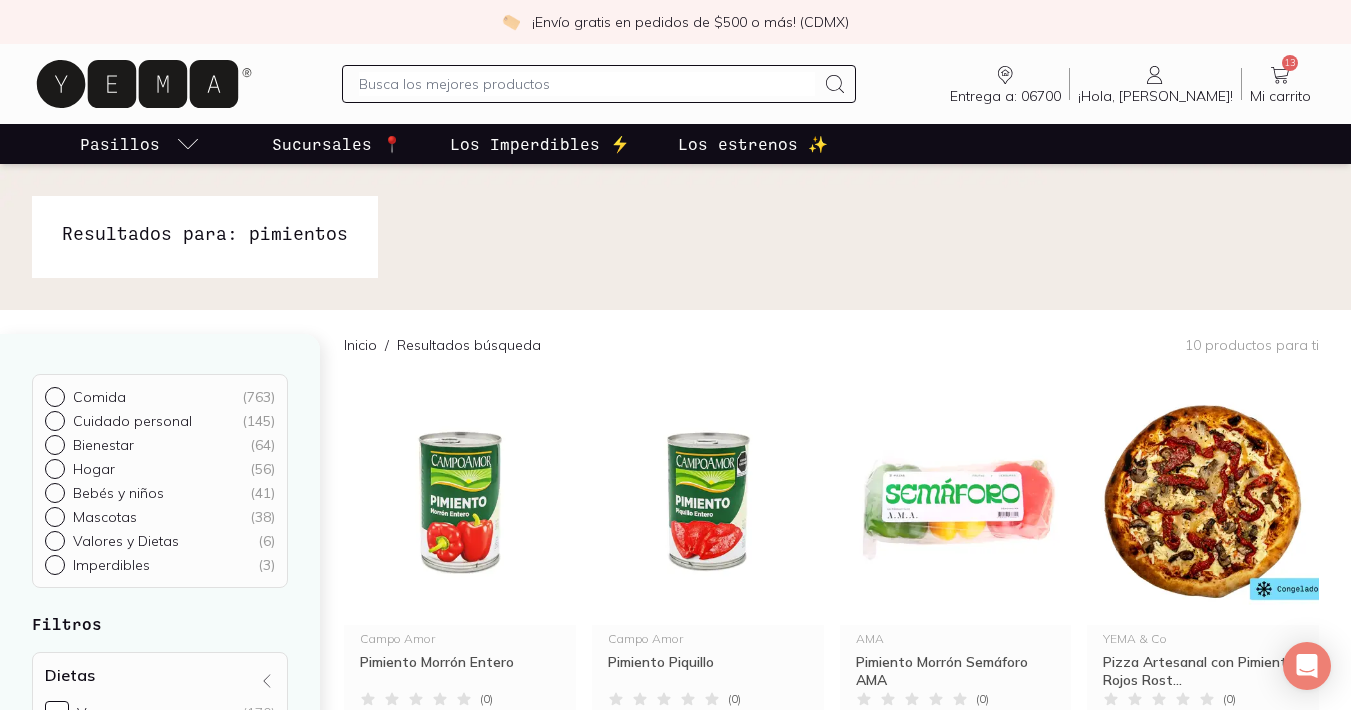 scroll, scrollTop: 119, scrollLeft: 0, axis: vertical 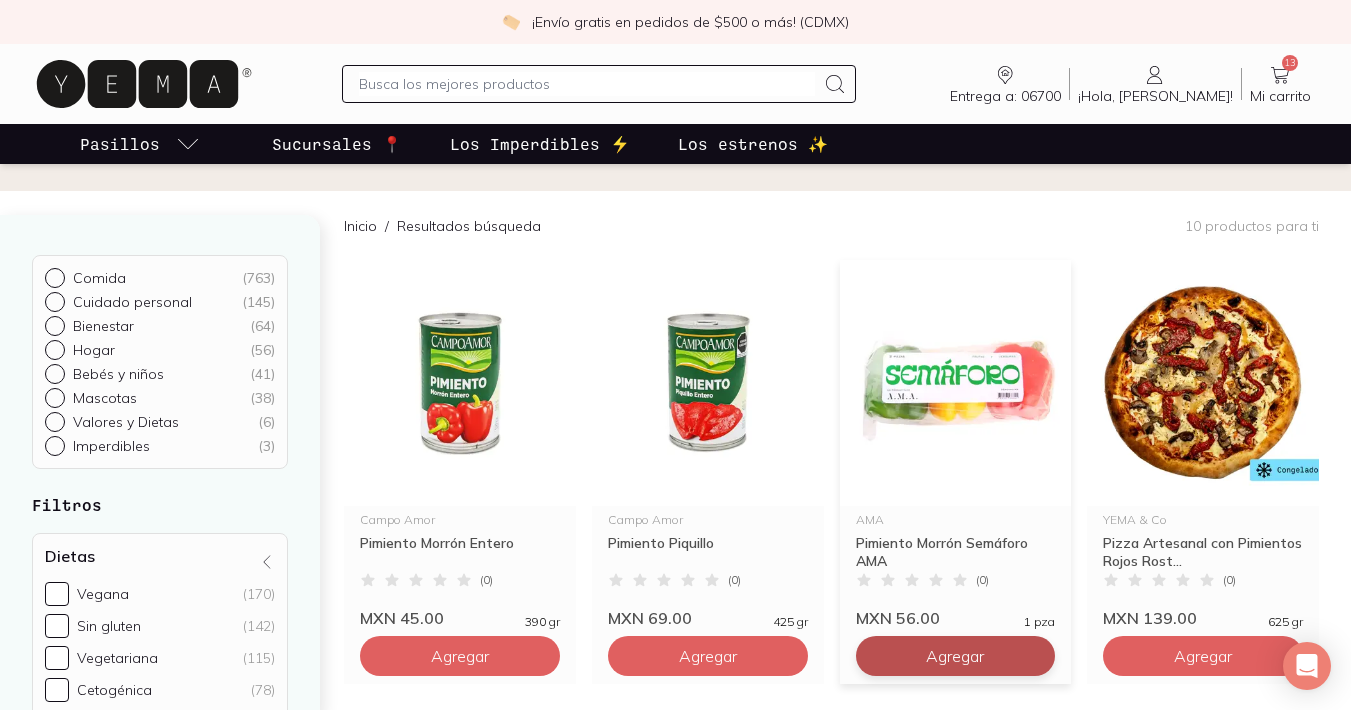click on "Agregar" at bounding box center (460, 656) 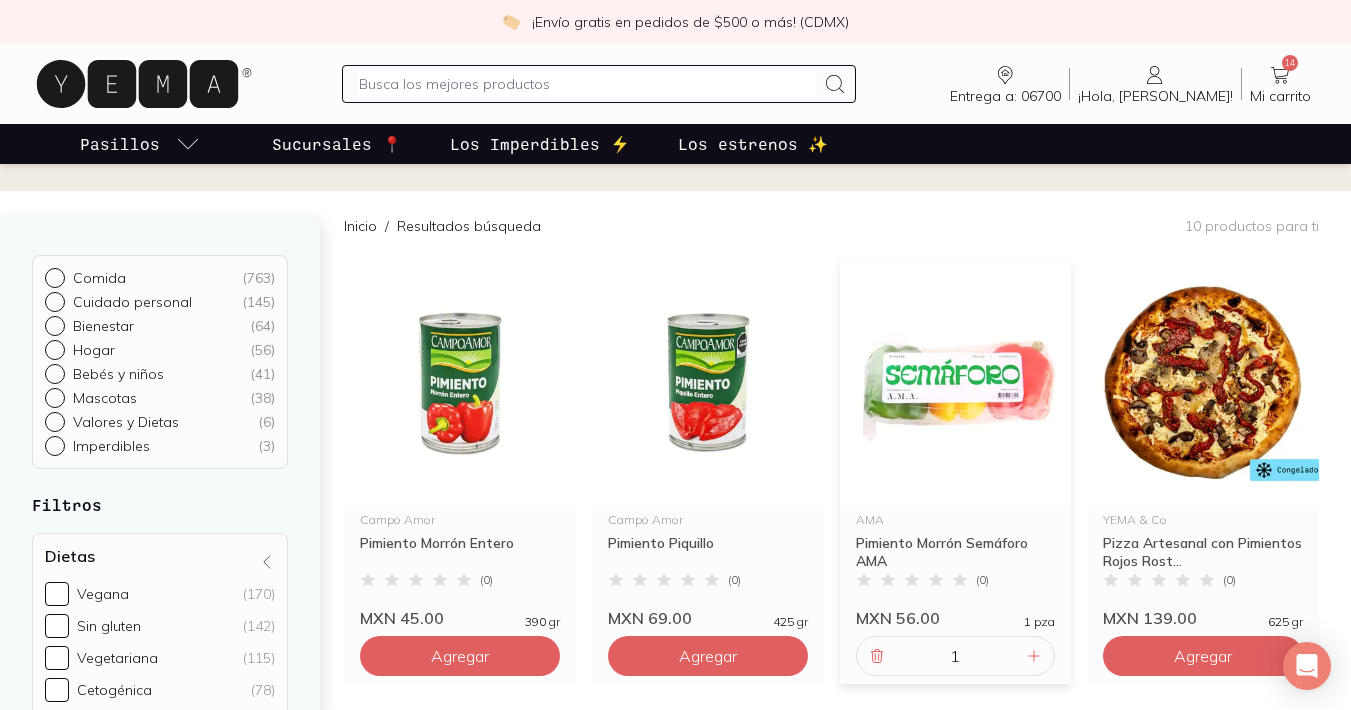 click at bounding box center (587, 84) 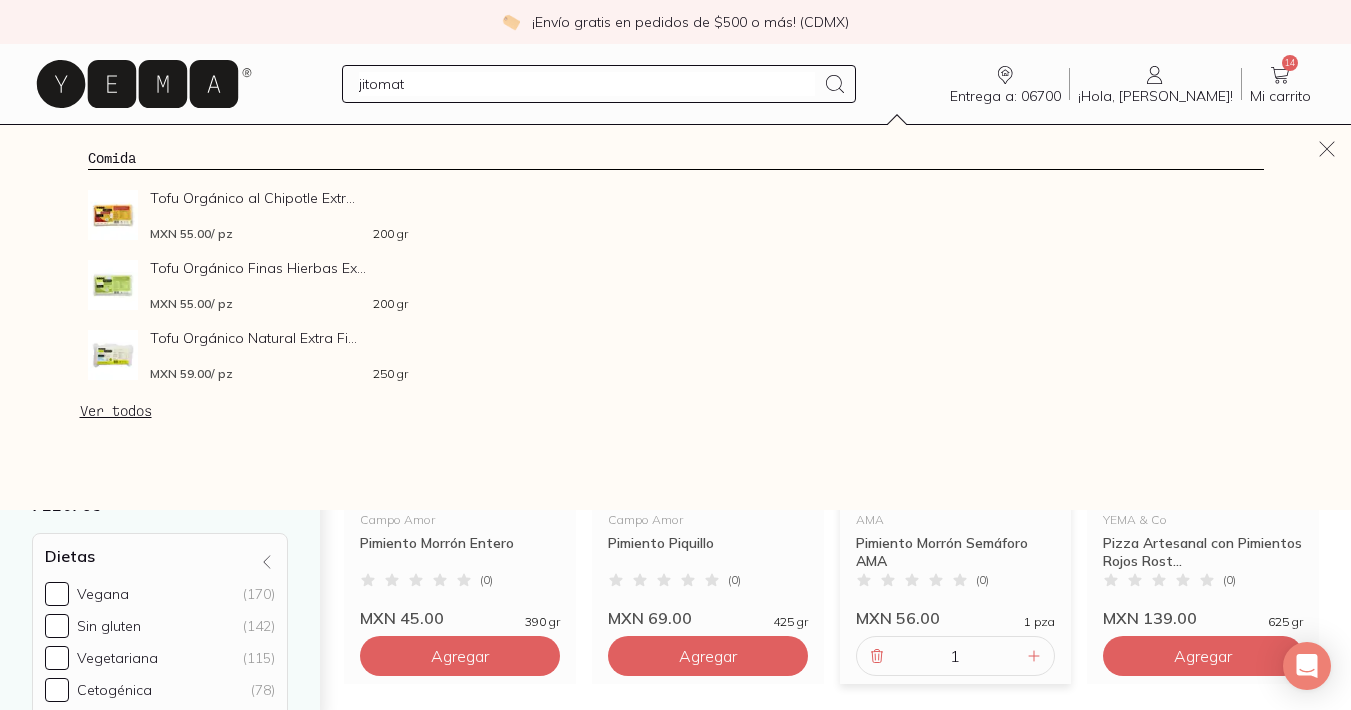 type on "jitomate" 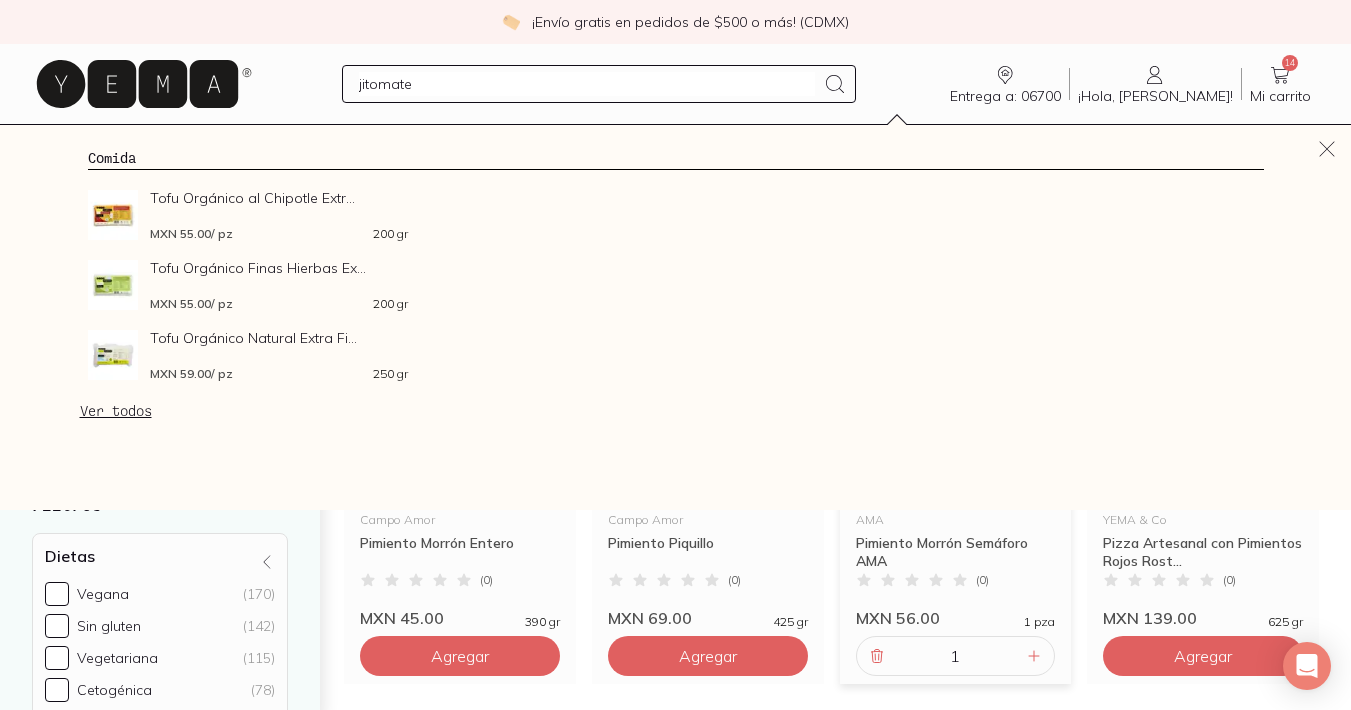 type 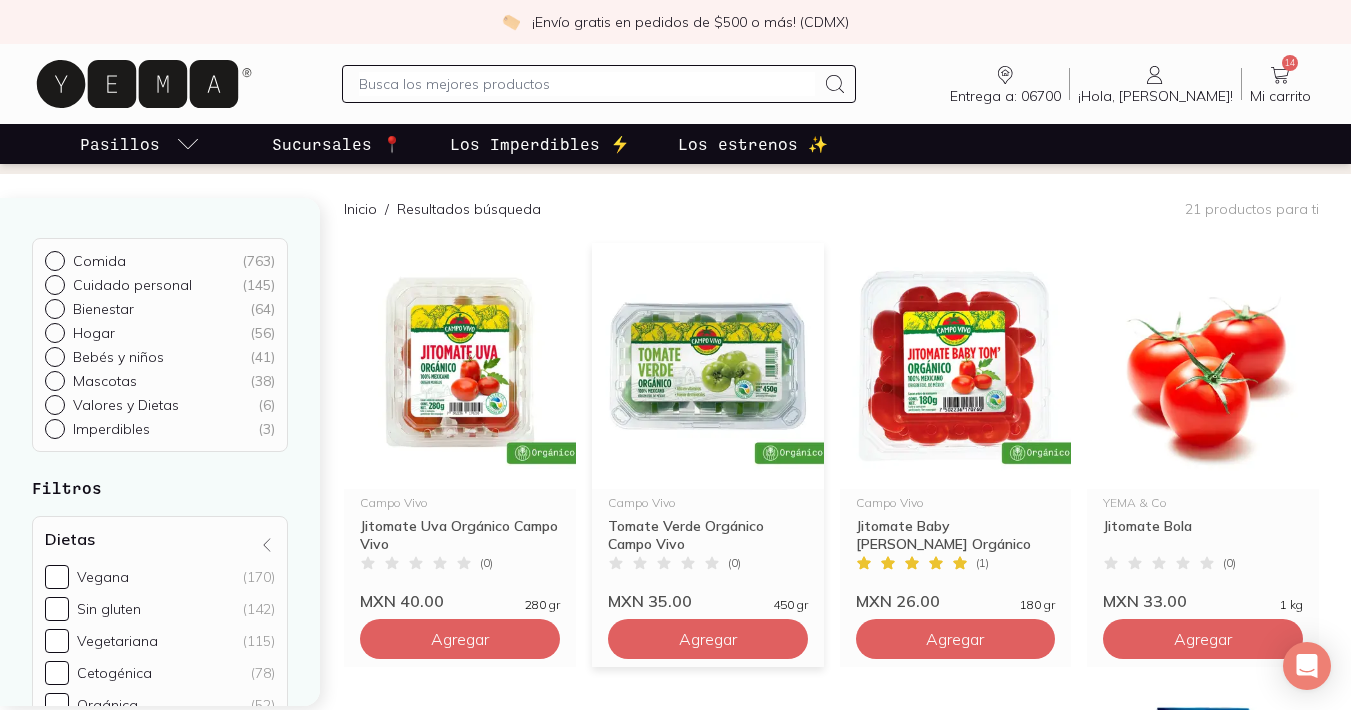 scroll, scrollTop: 138, scrollLeft: 0, axis: vertical 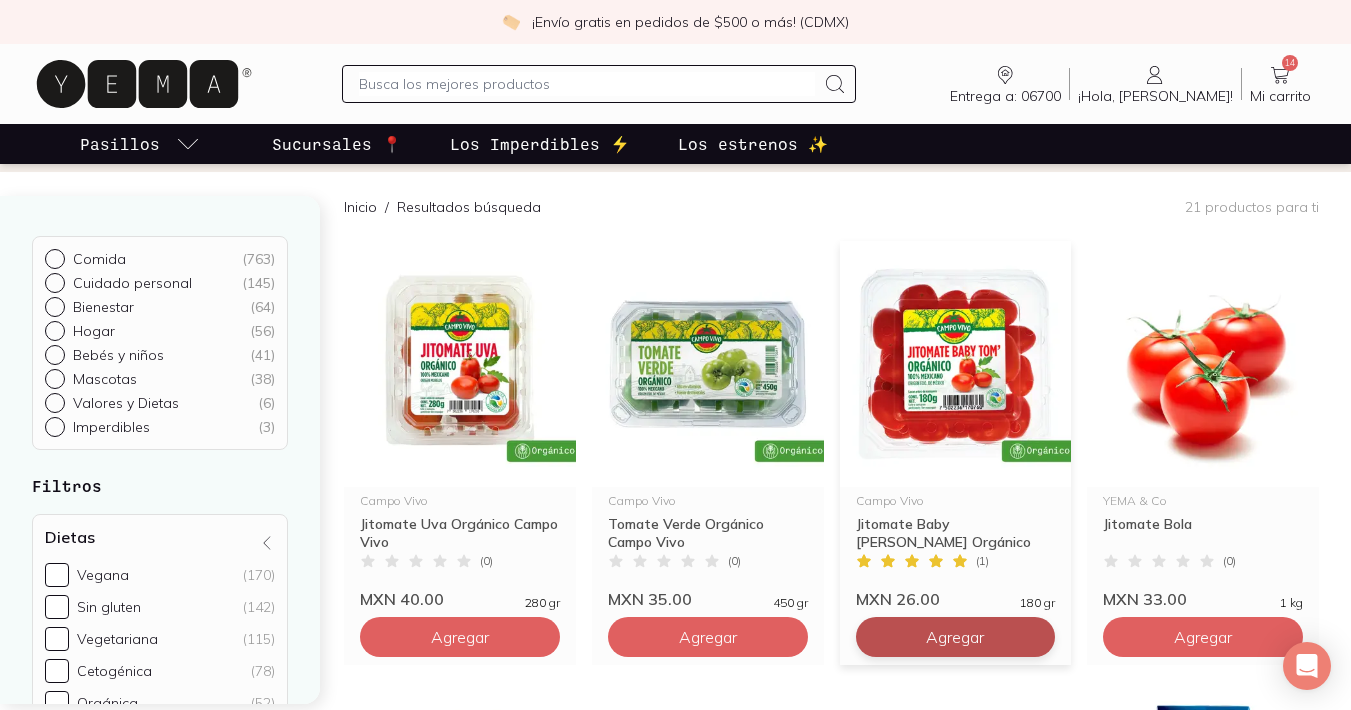 click on "Agregar" at bounding box center [460, 637] 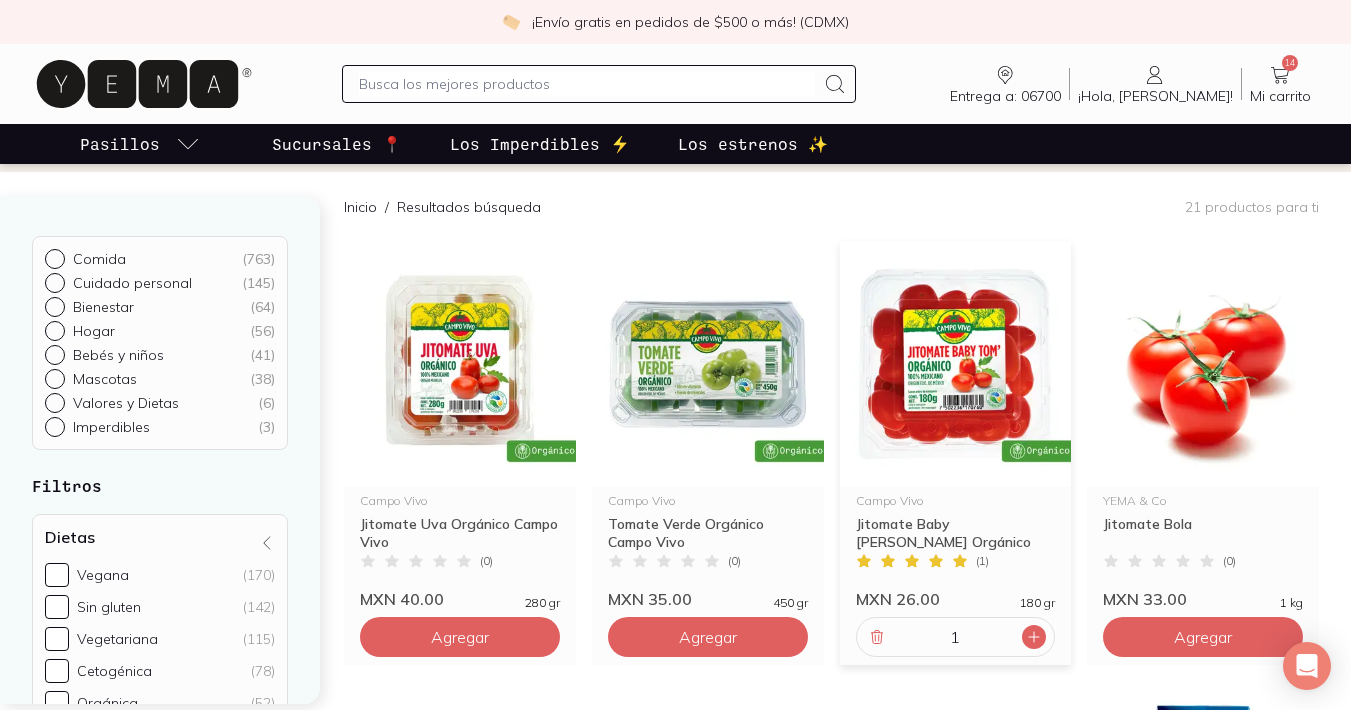 click at bounding box center (1034, 637) 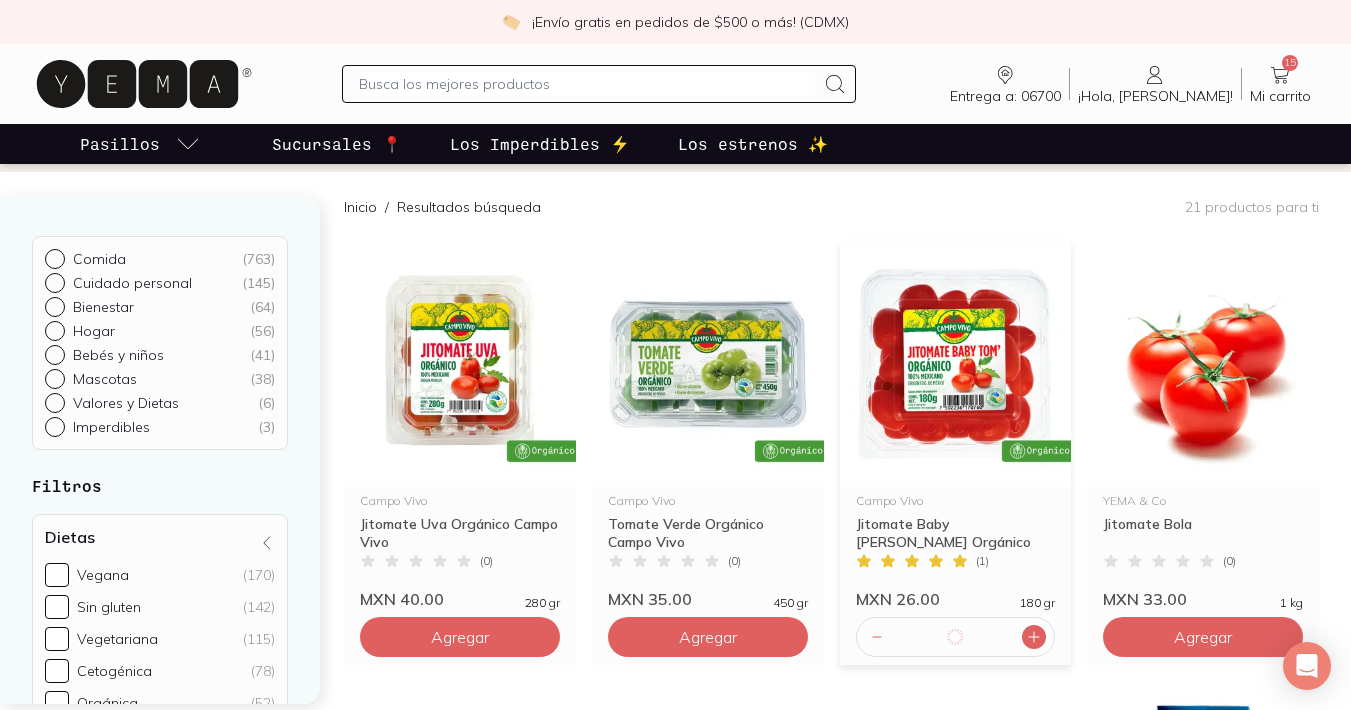 type on "2" 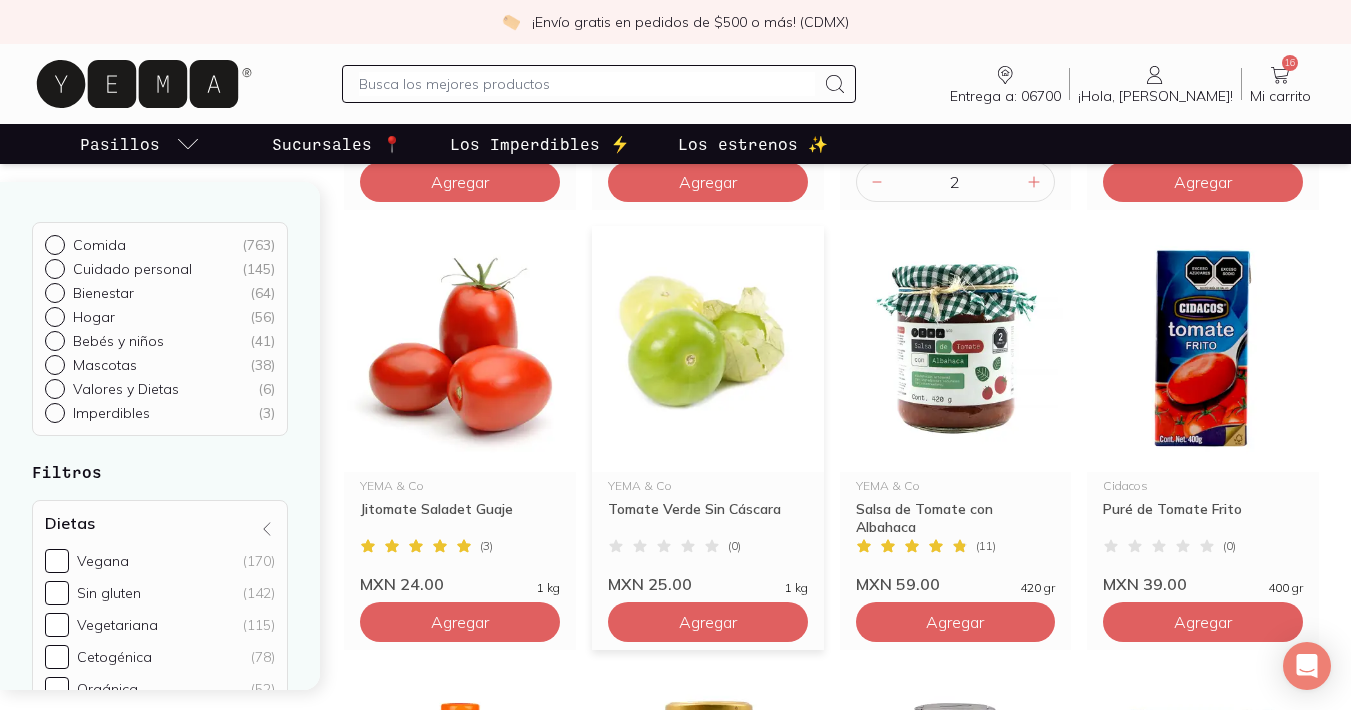 scroll, scrollTop: 592, scrollLeft: 0, axis: vertical 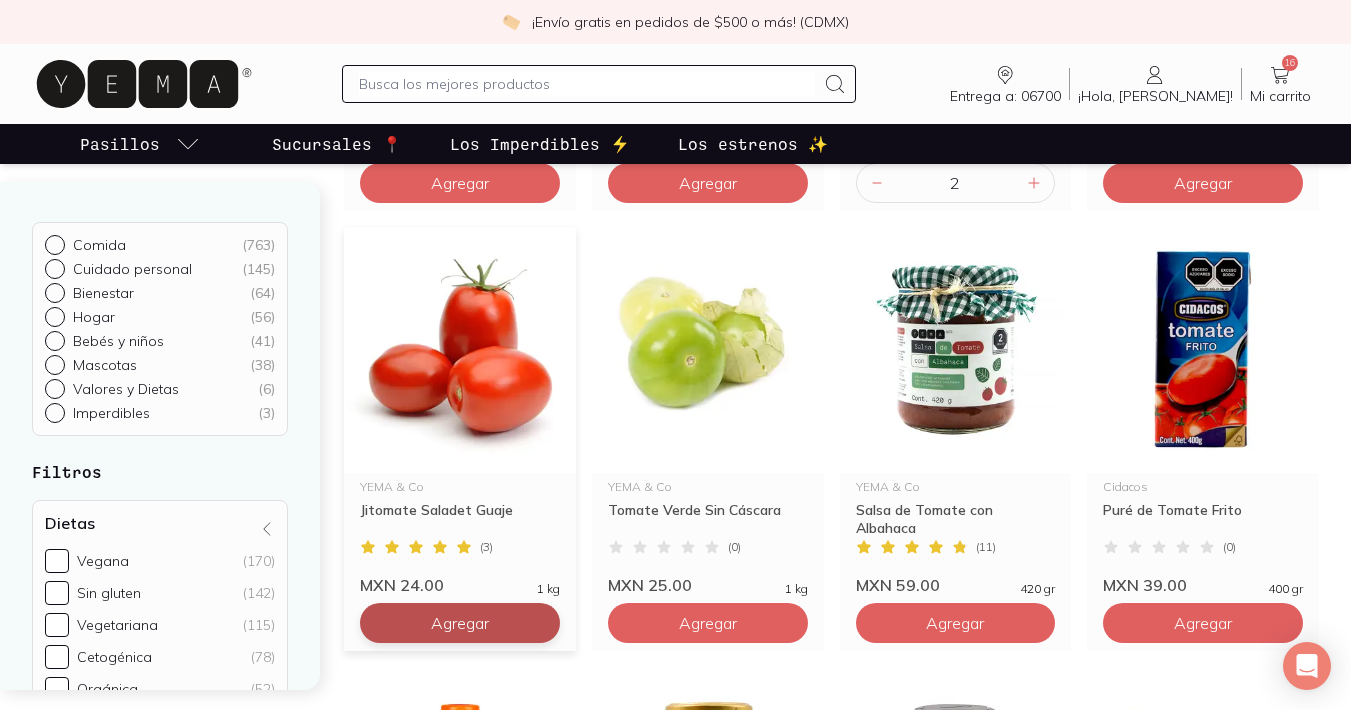 click on "Agregar" at bounding box center (460, 183) 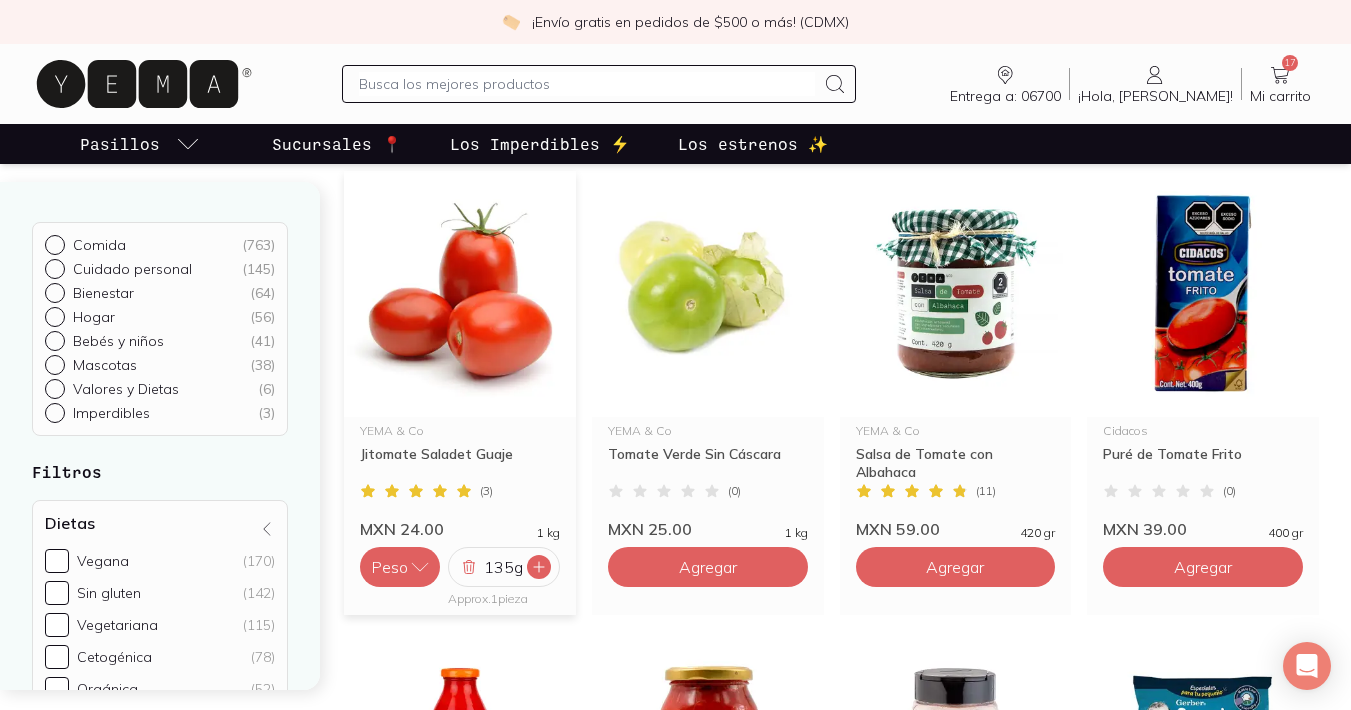 scroll, scrollTop: 648, scrollLeft: 0, axis: vertical 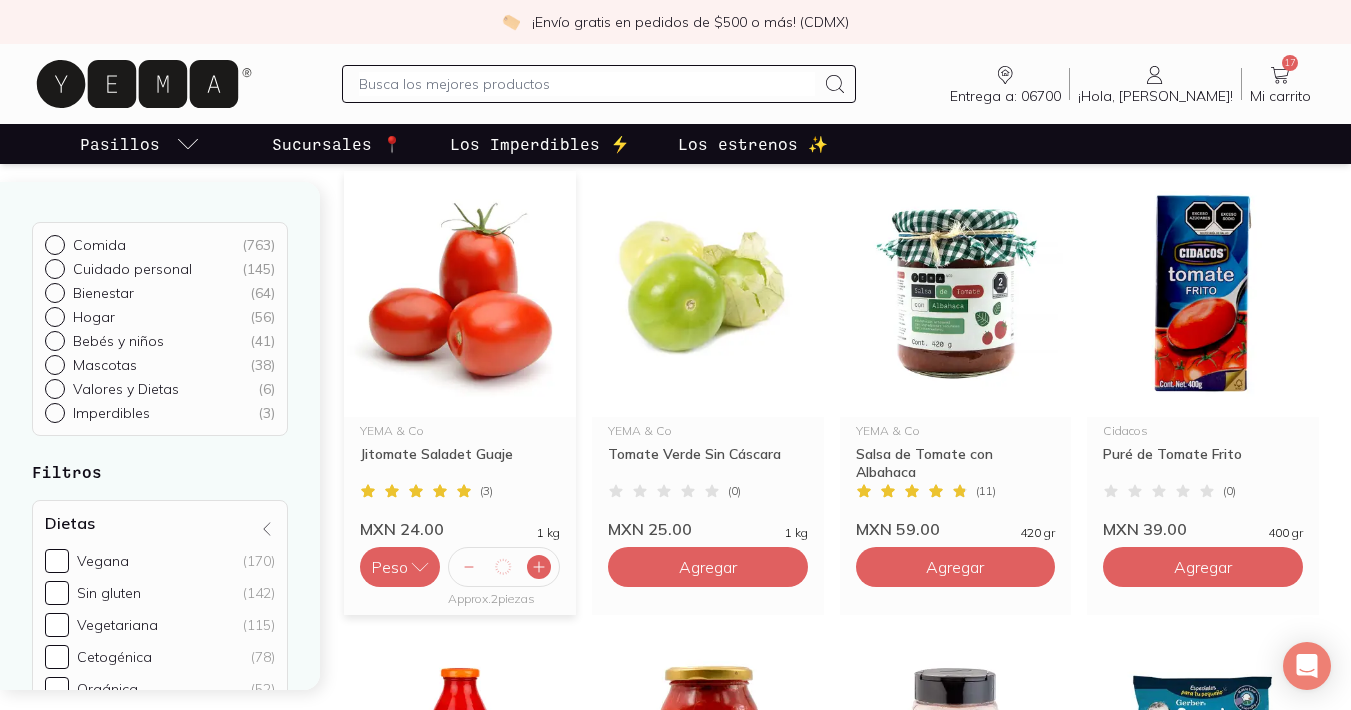 click 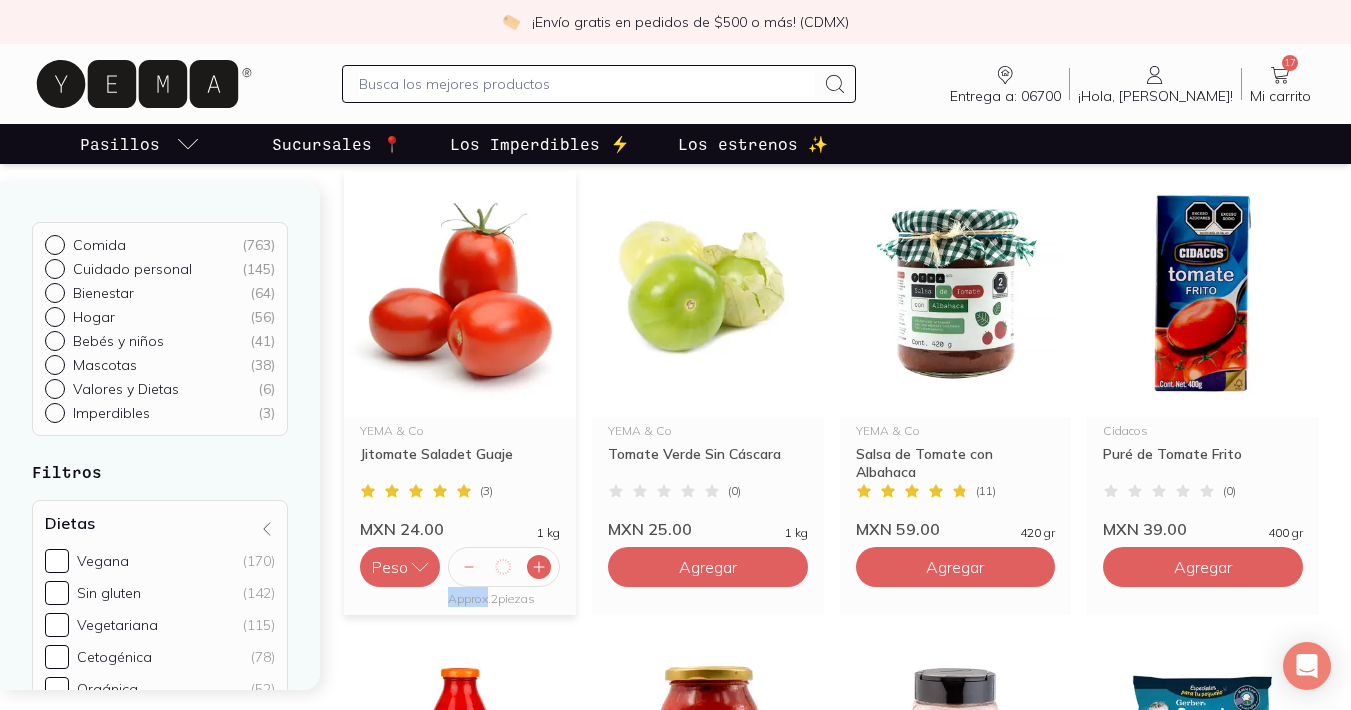 click 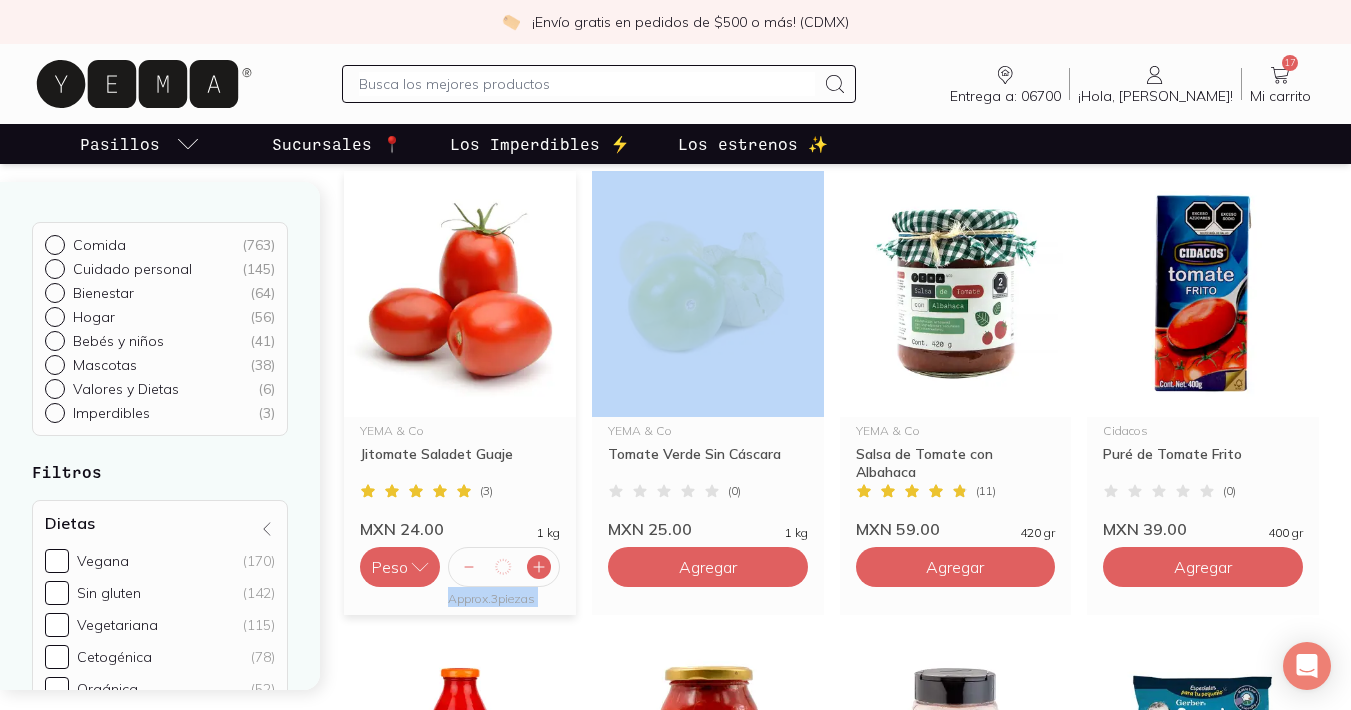 click 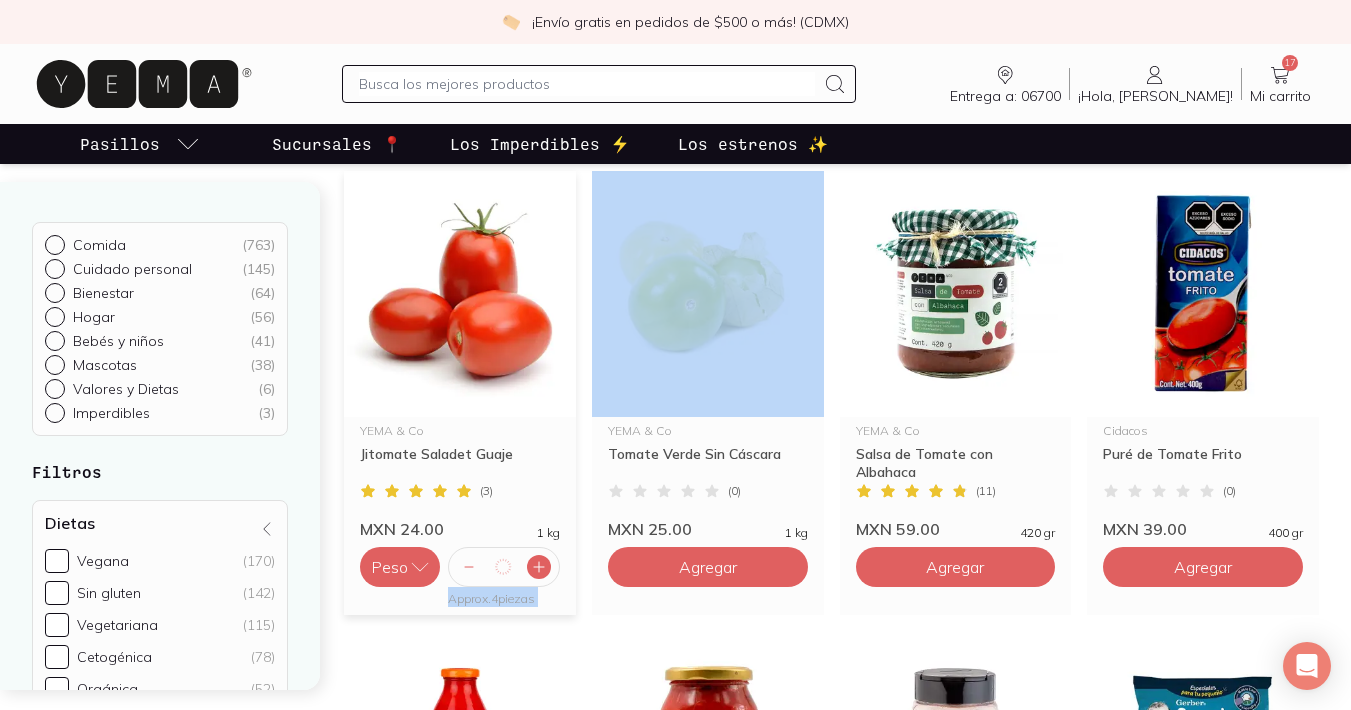 click 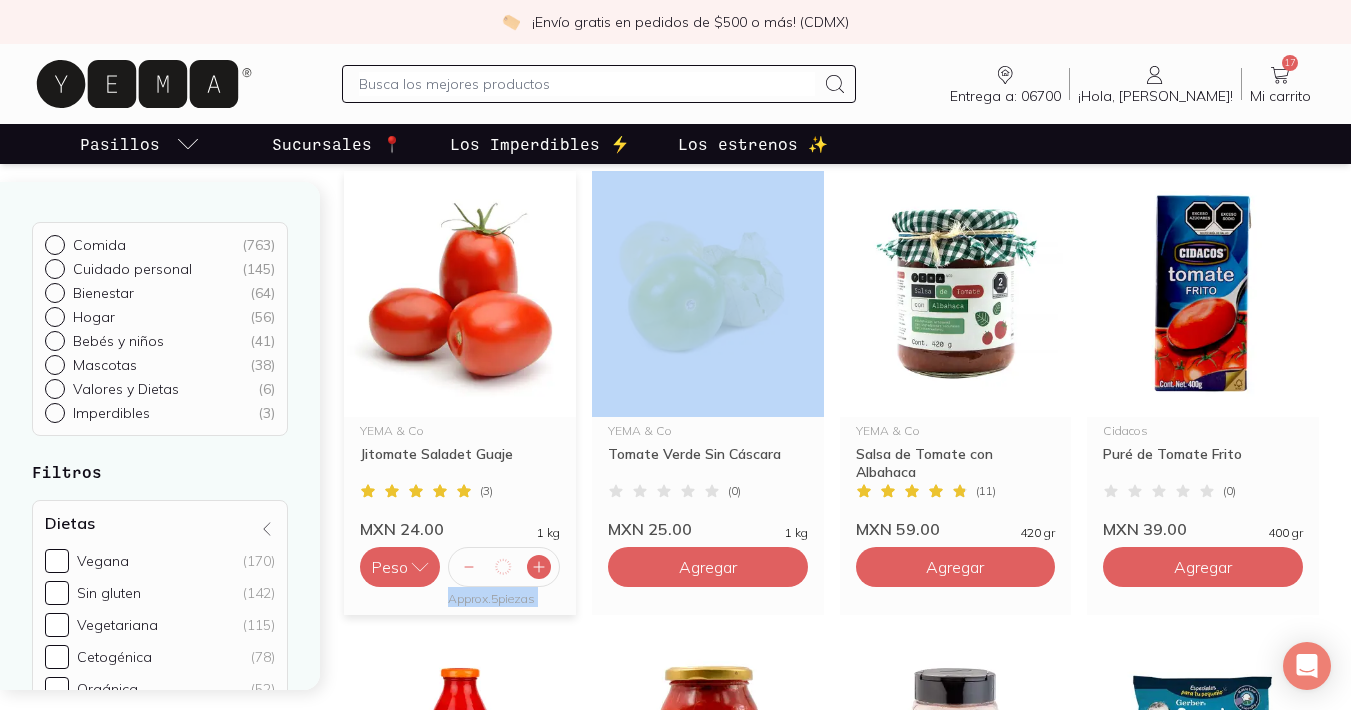 click 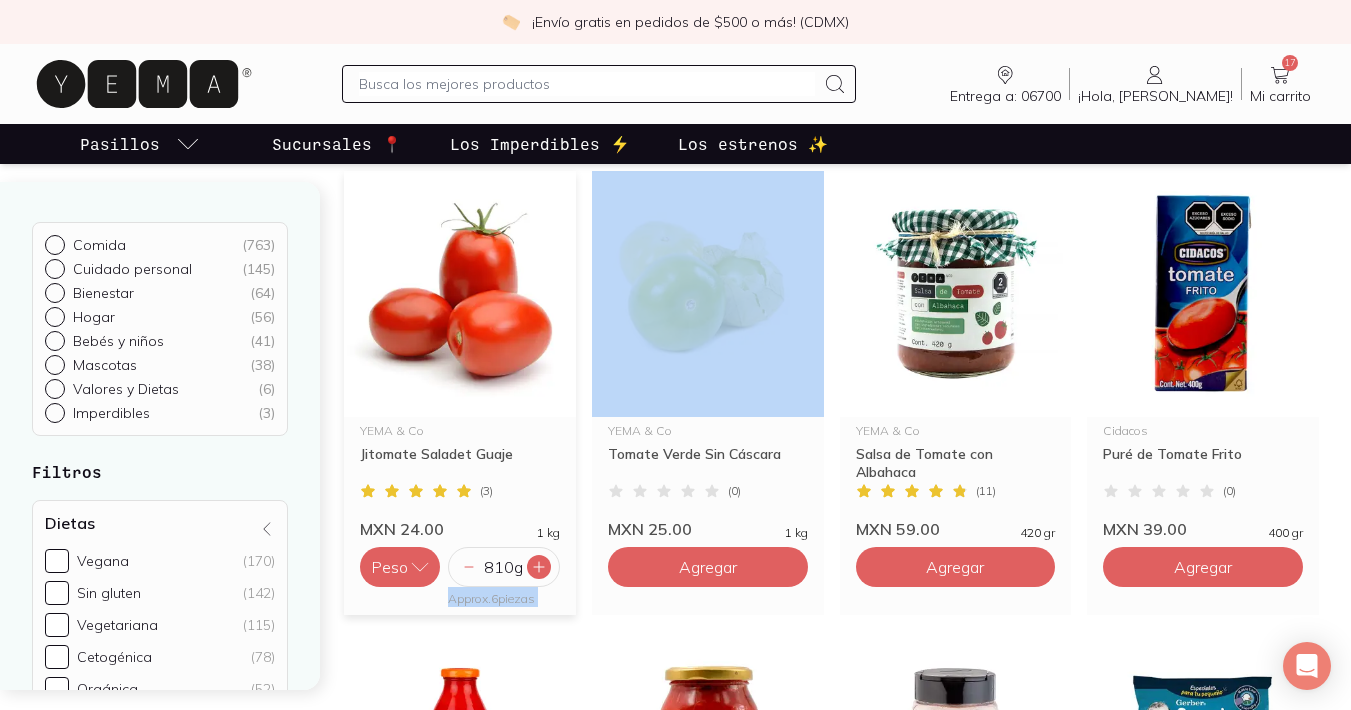 click 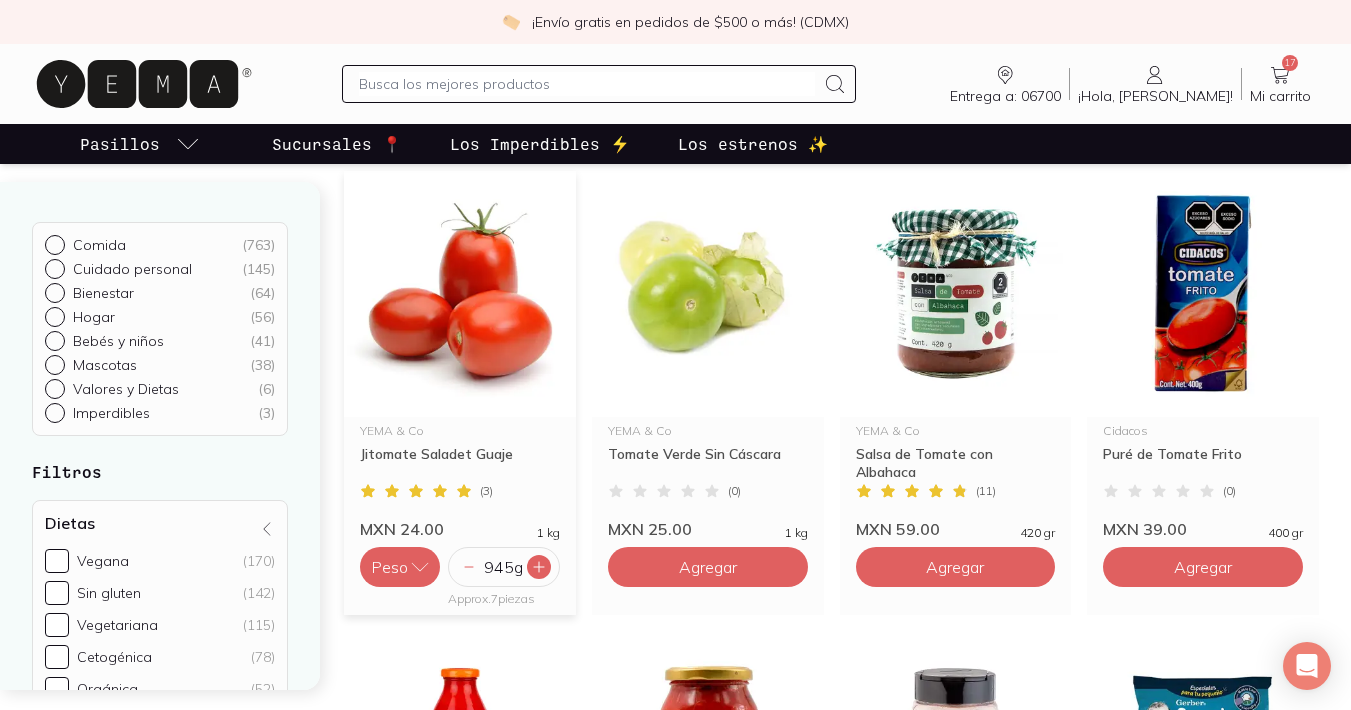 click 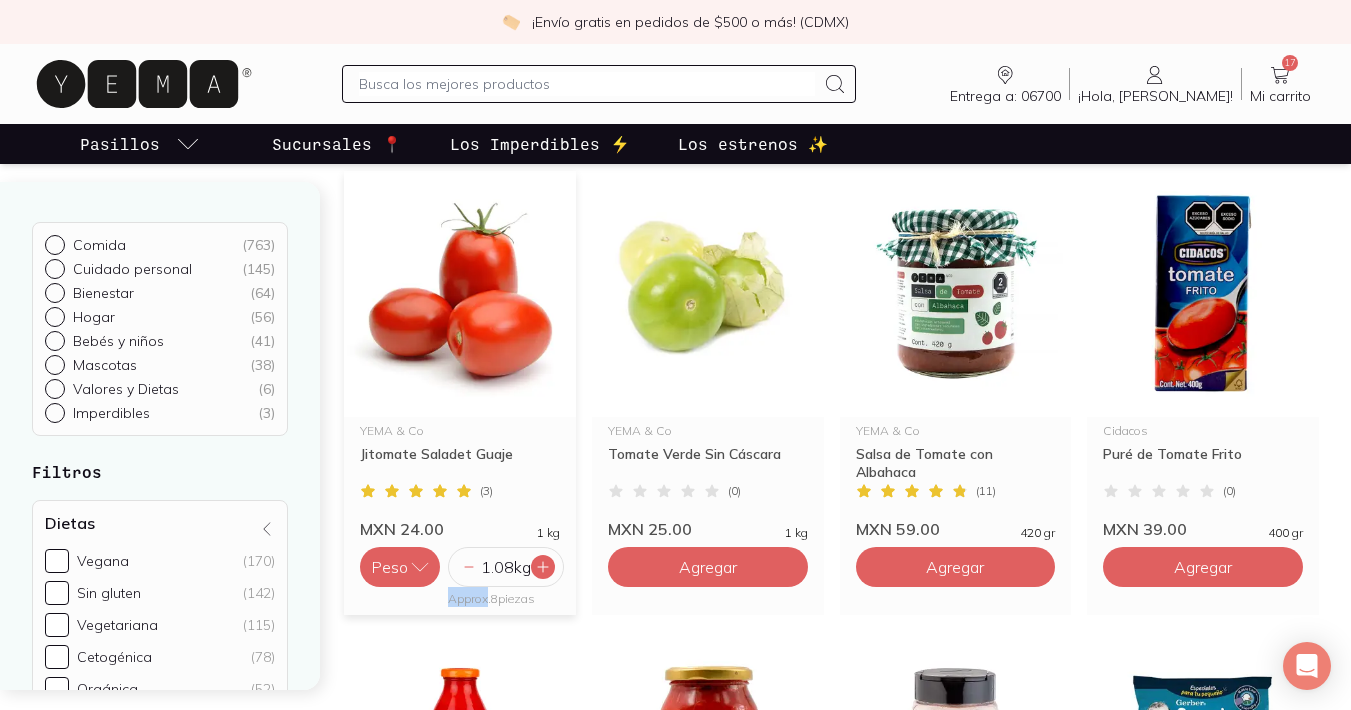 click 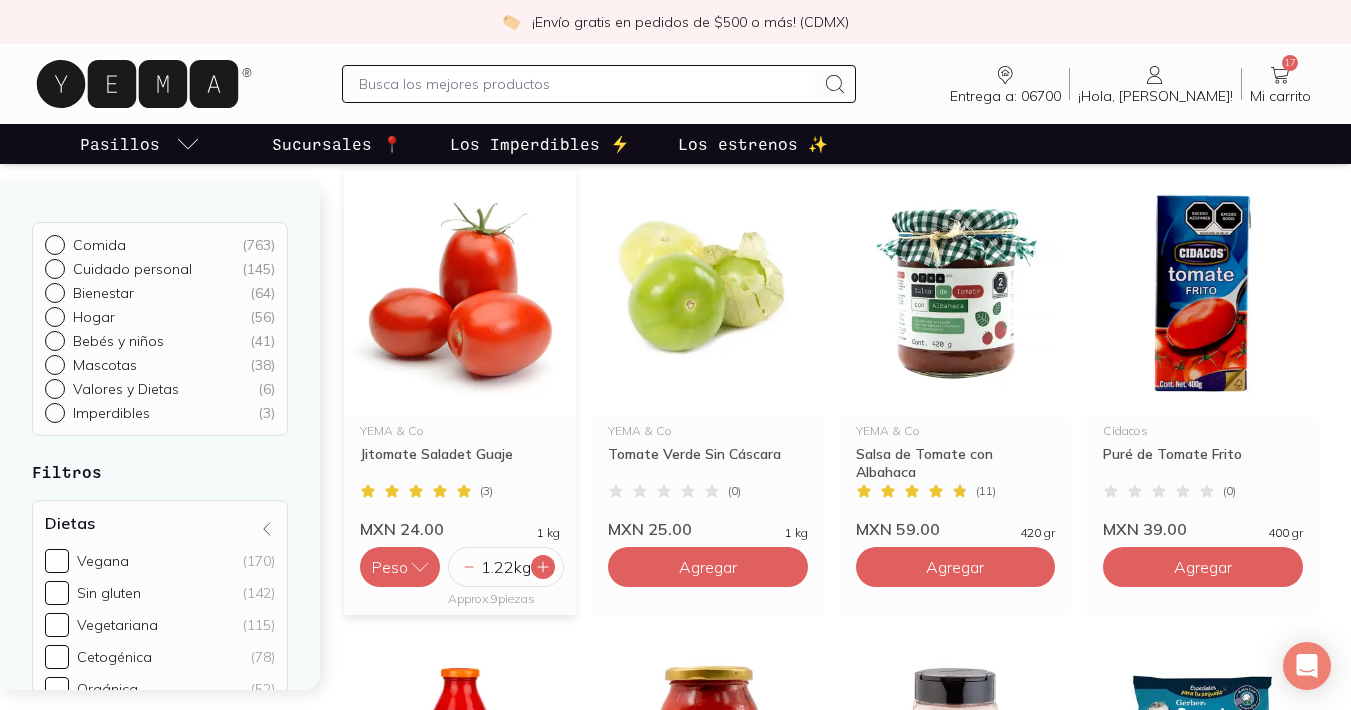 click 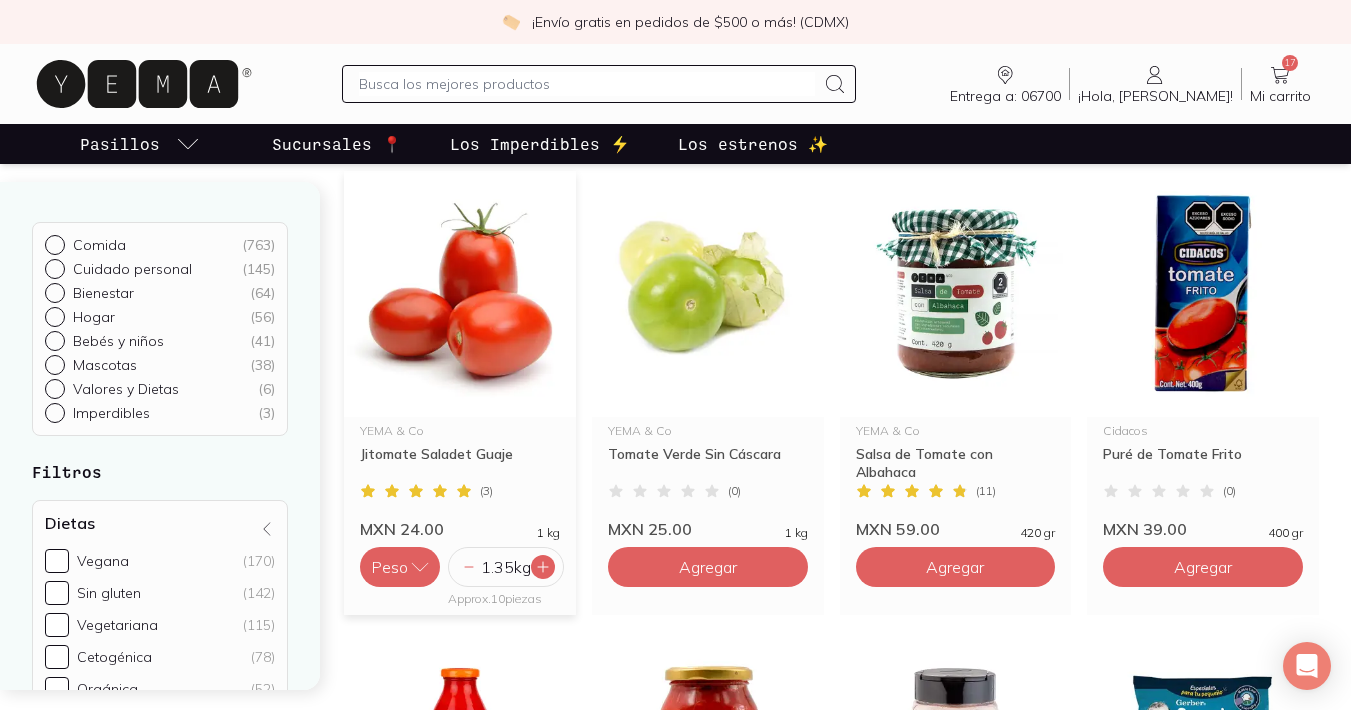 click 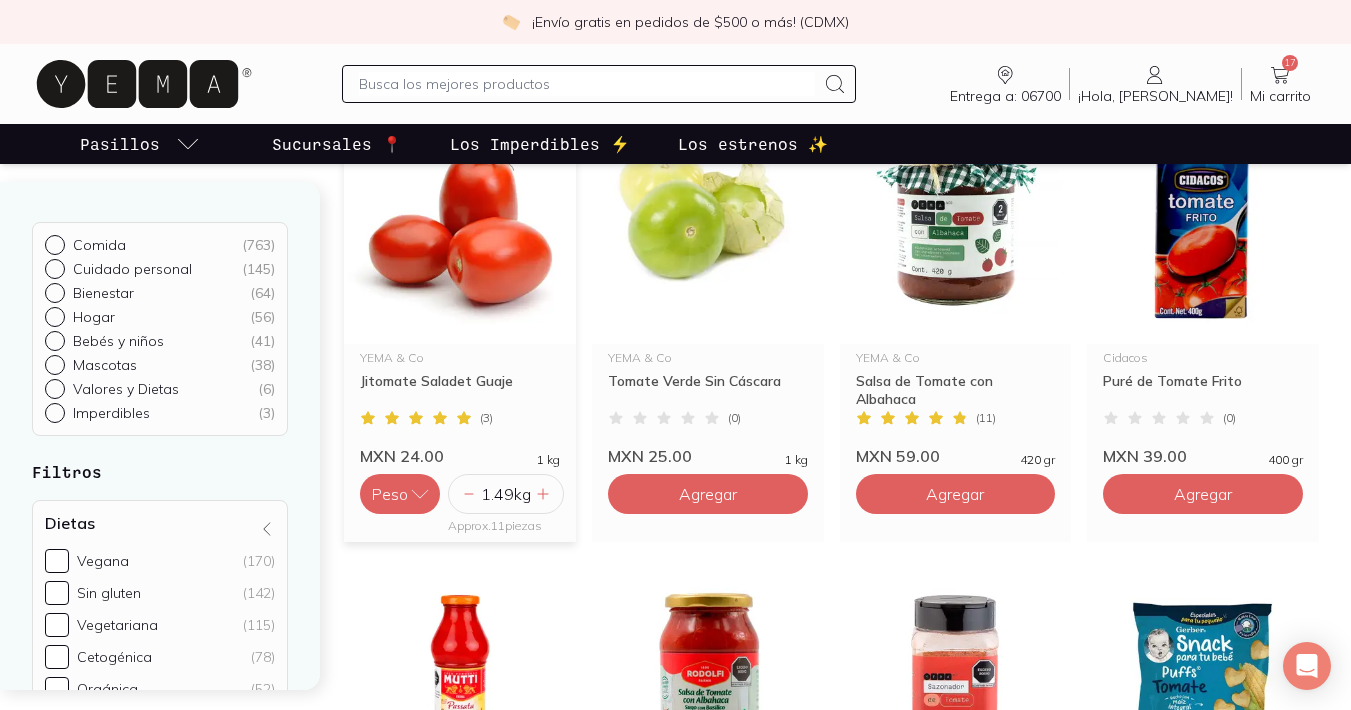 scroll, scrollTop: 723, scrollLeft: 0, axis: vertical 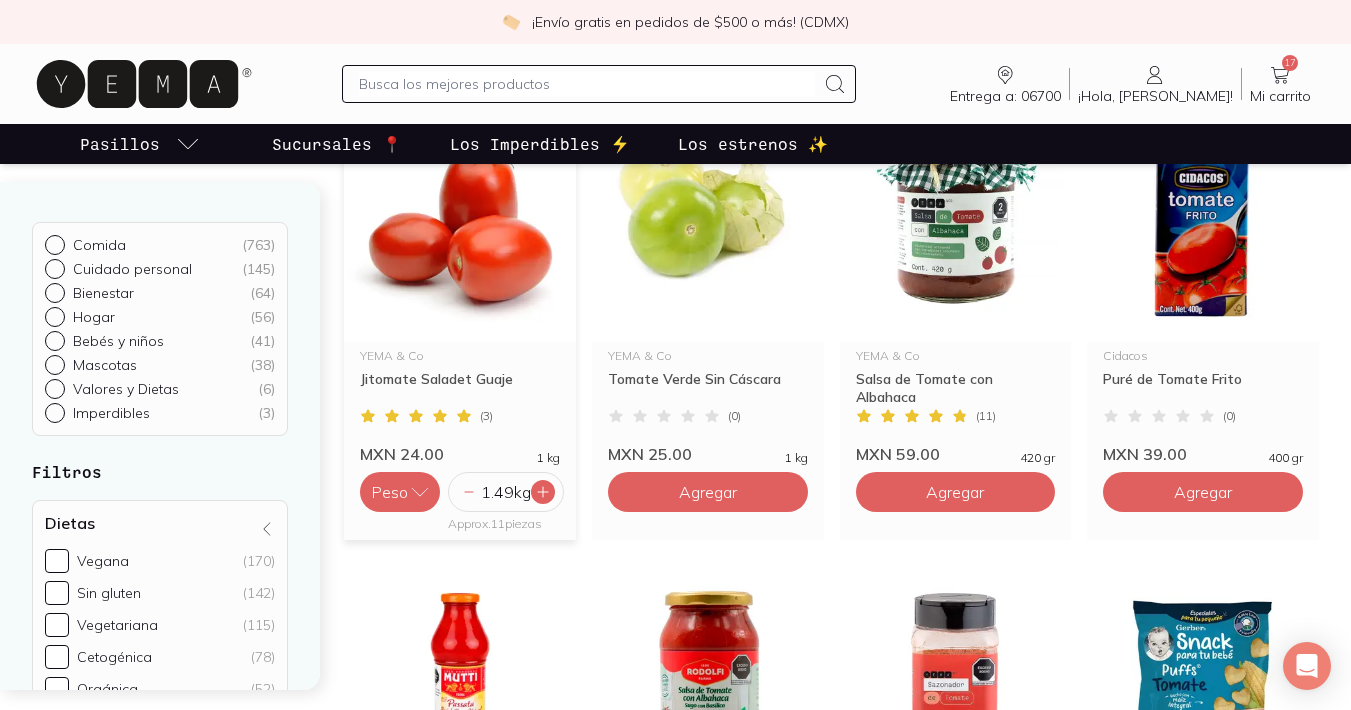 click 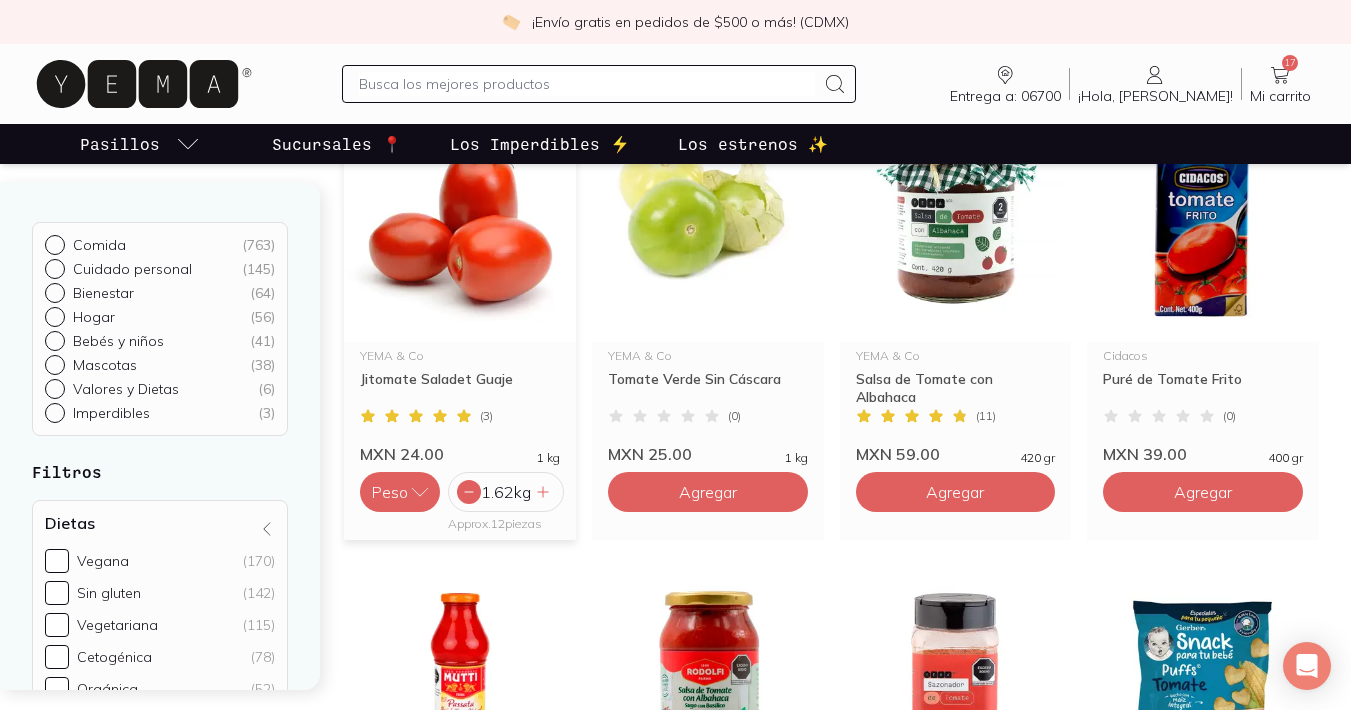 click 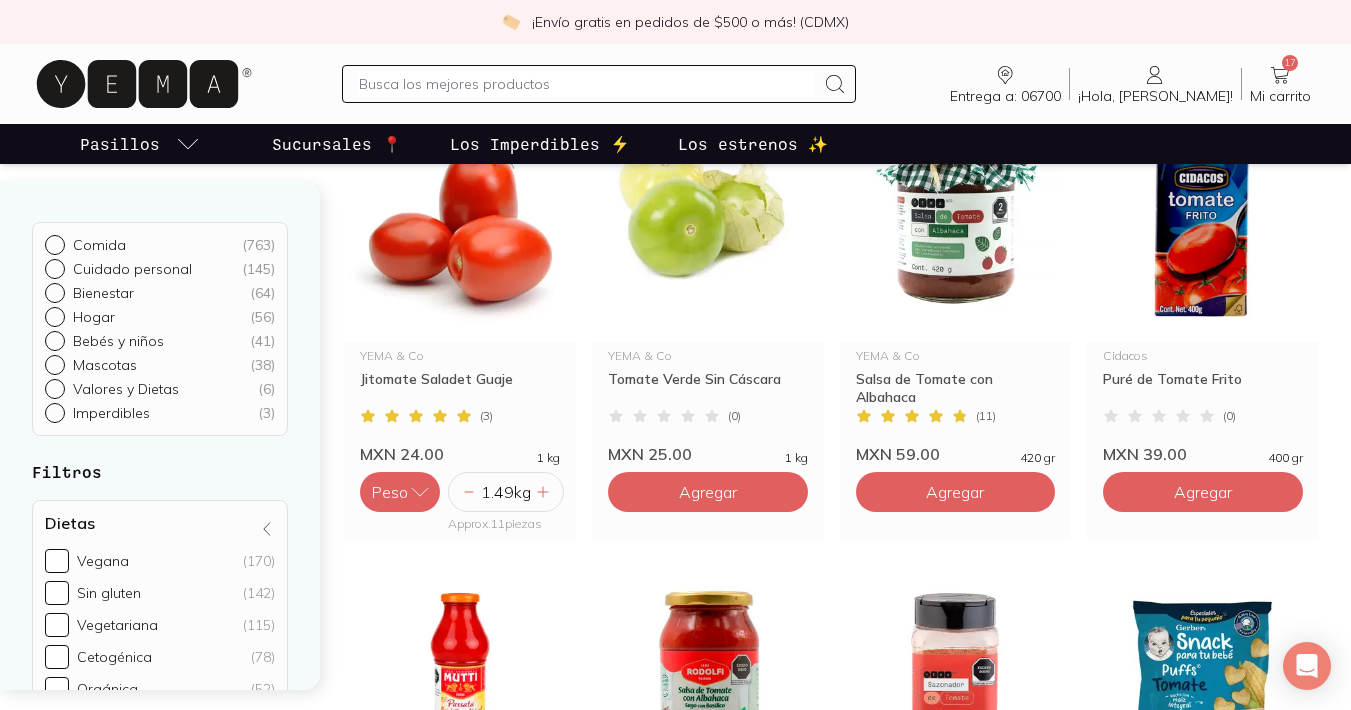 click at bounding box center [587, 84] 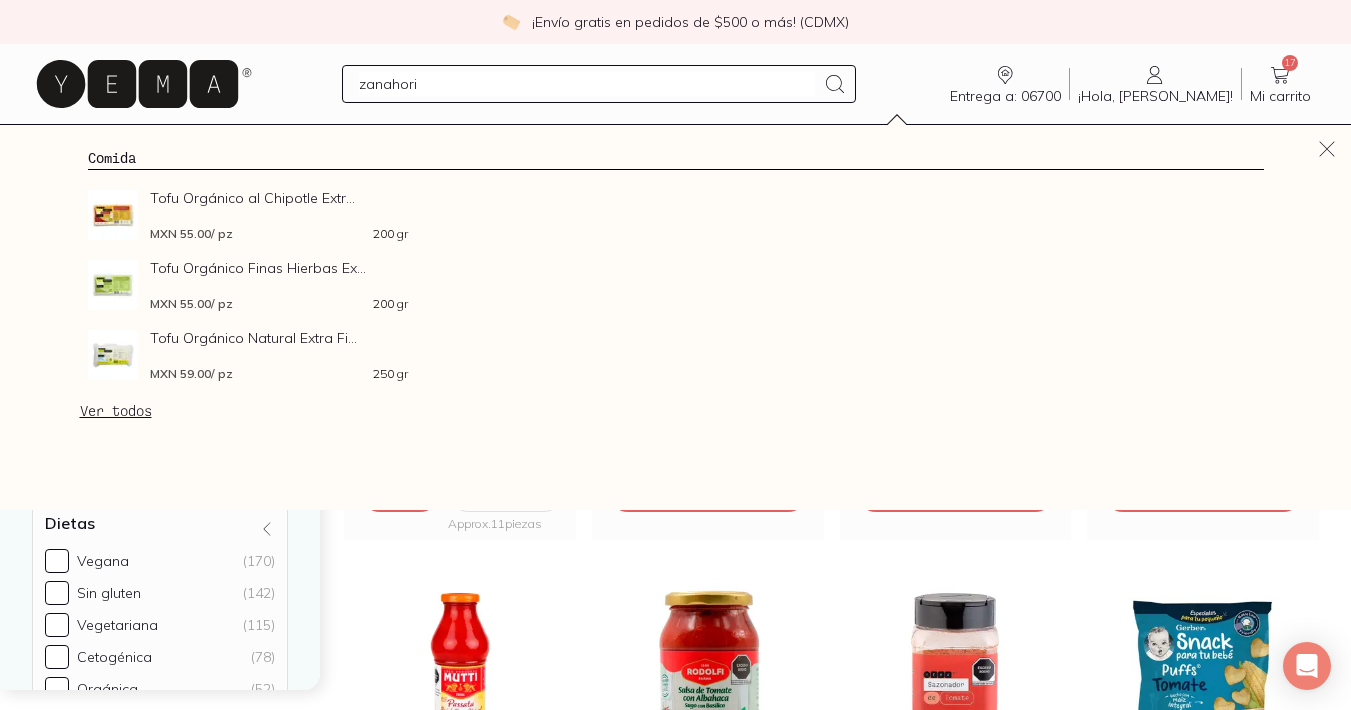 type on "zanahoria" 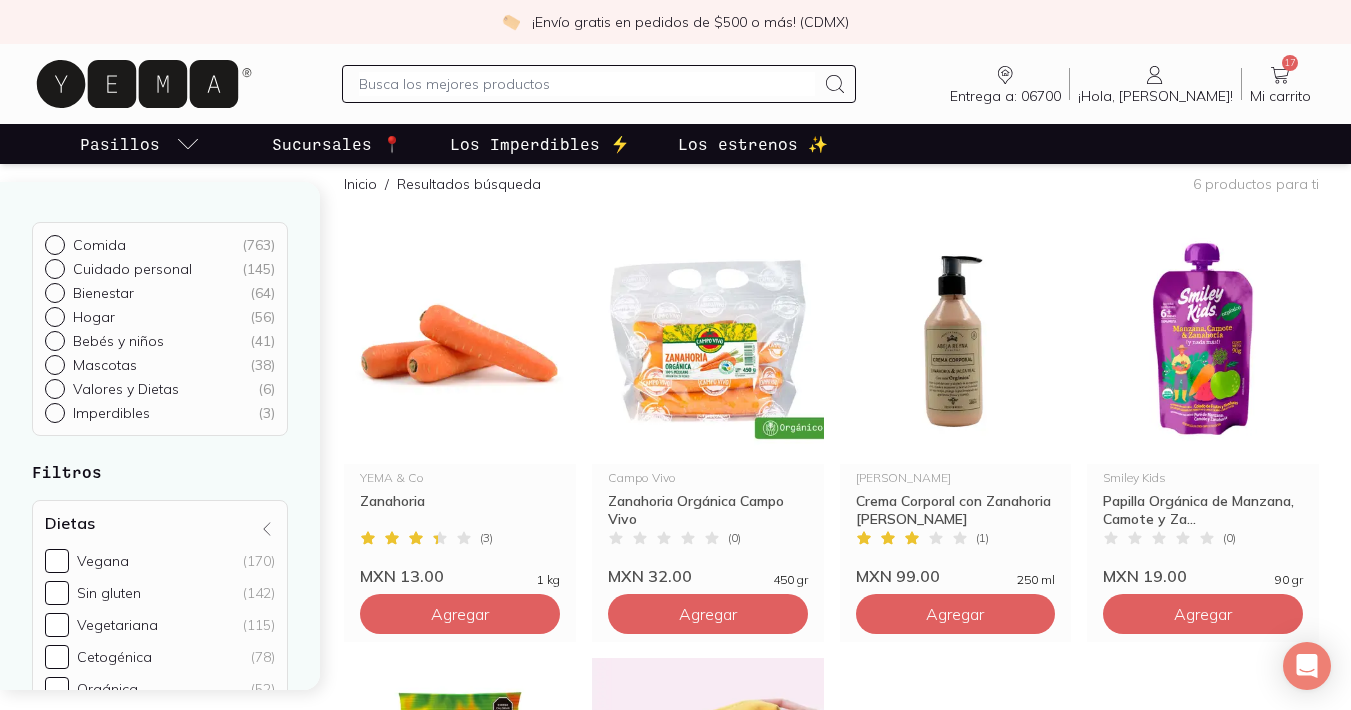 scroll, scrollTop: 168, scrollLeft: 0, axis: vertical 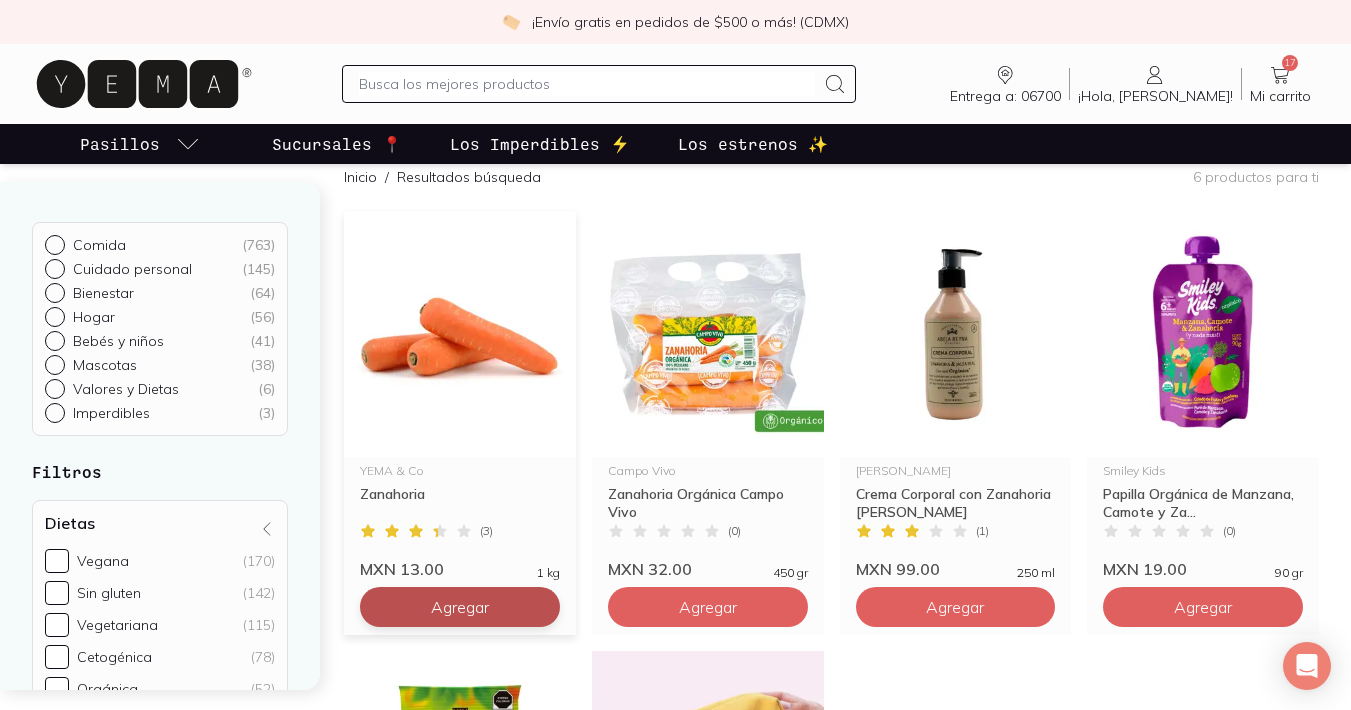 click on "Agregar" at bounding box center [460, 607] 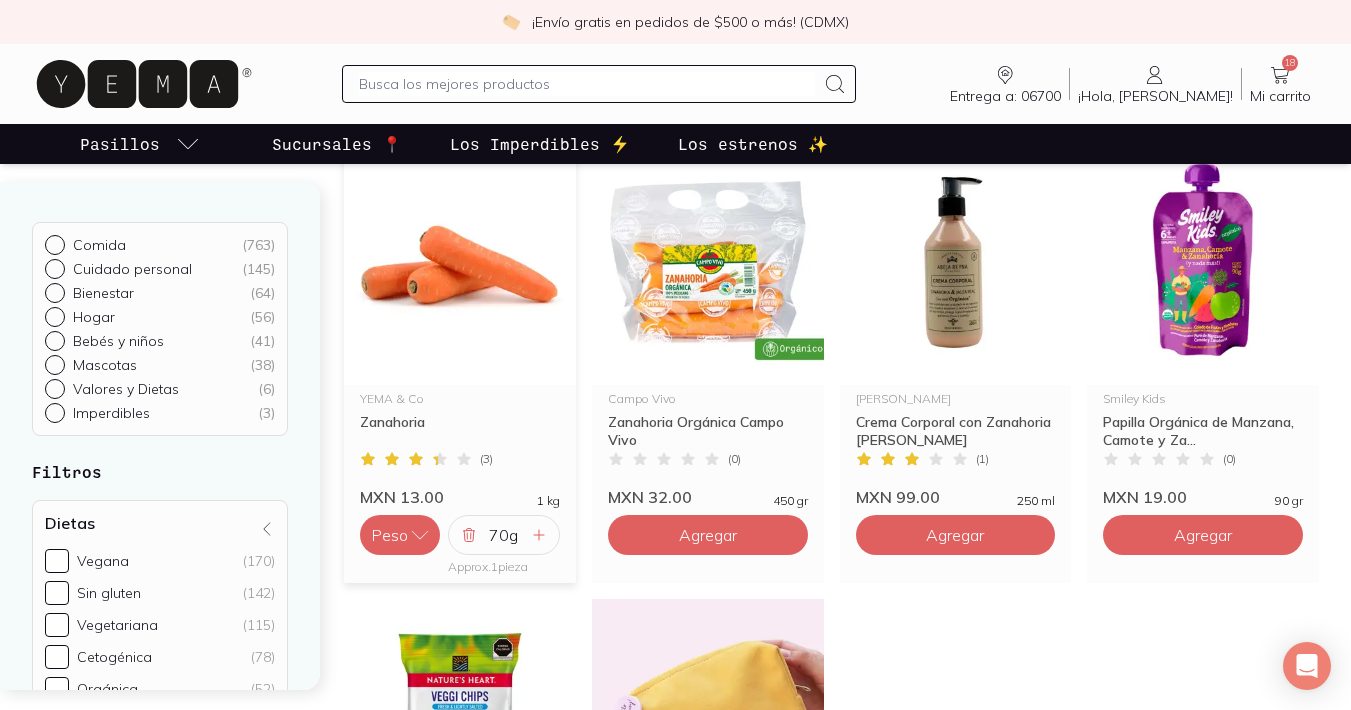 scroll, scrollTop: 242, scrollLeft: 0, axis: vertical 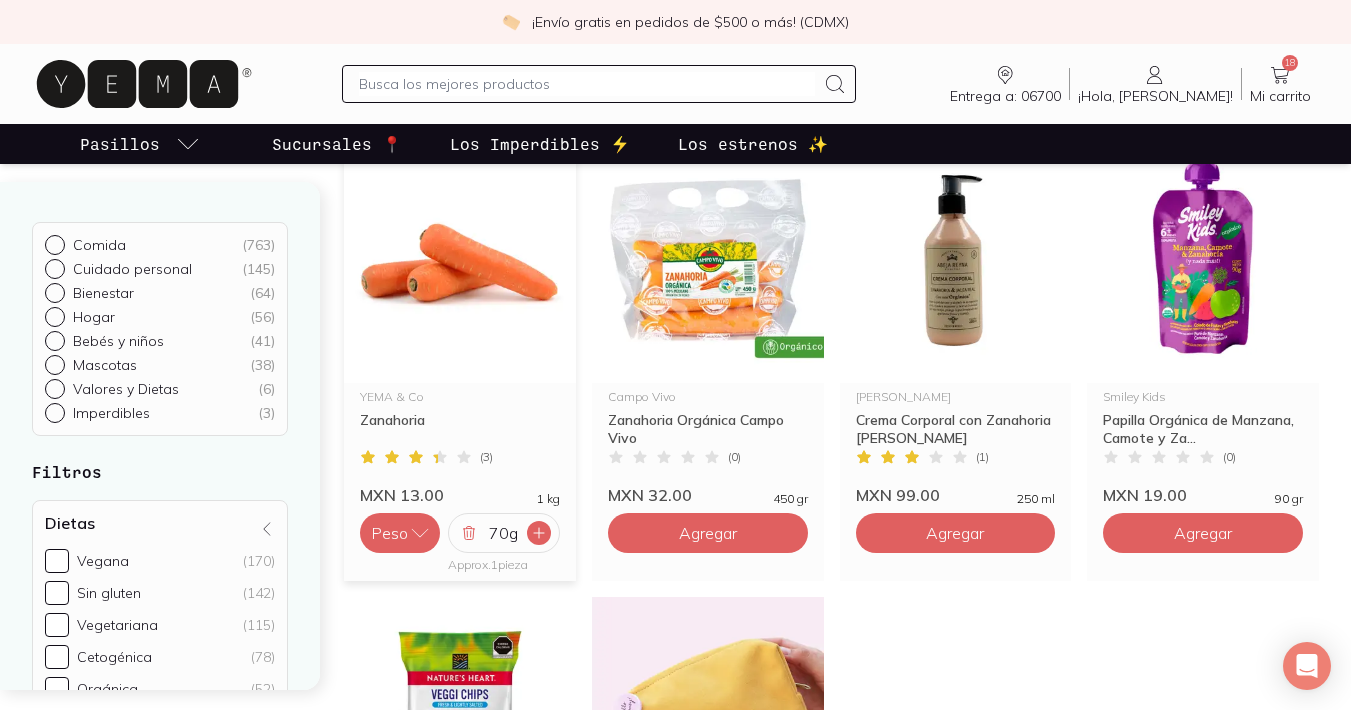click 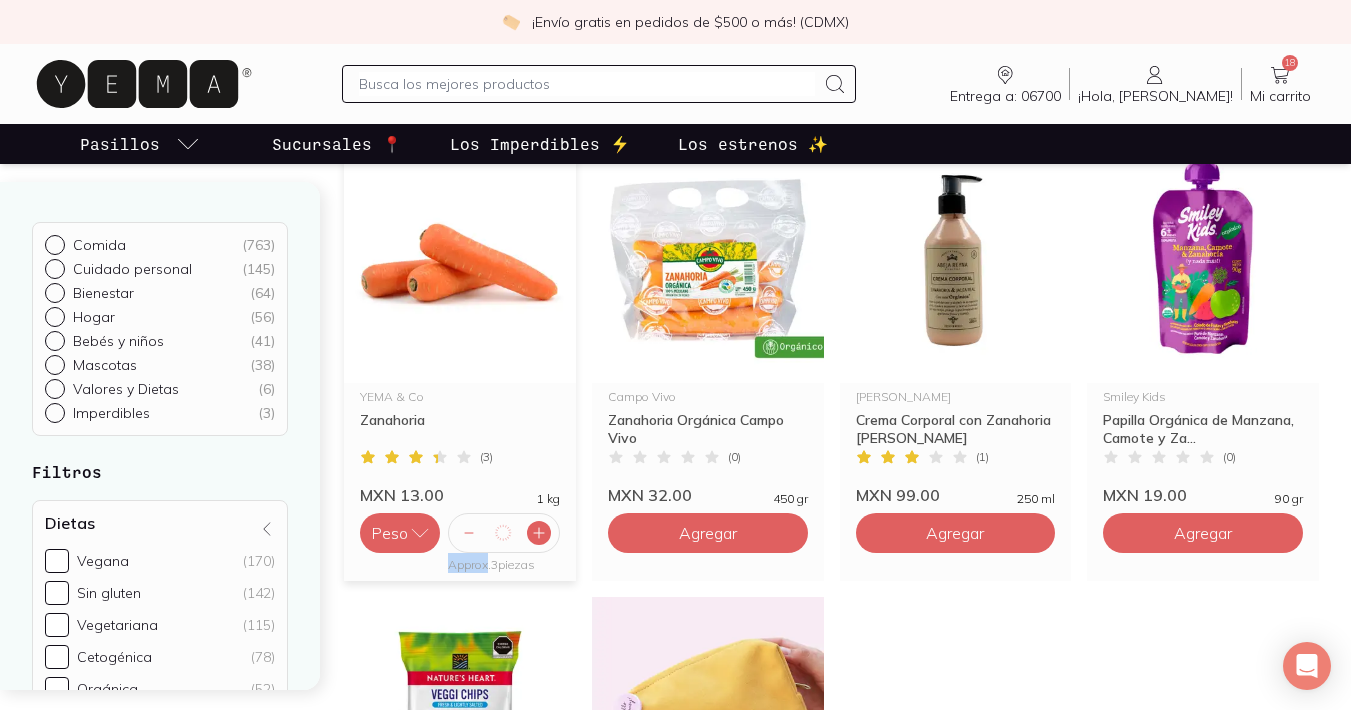 click 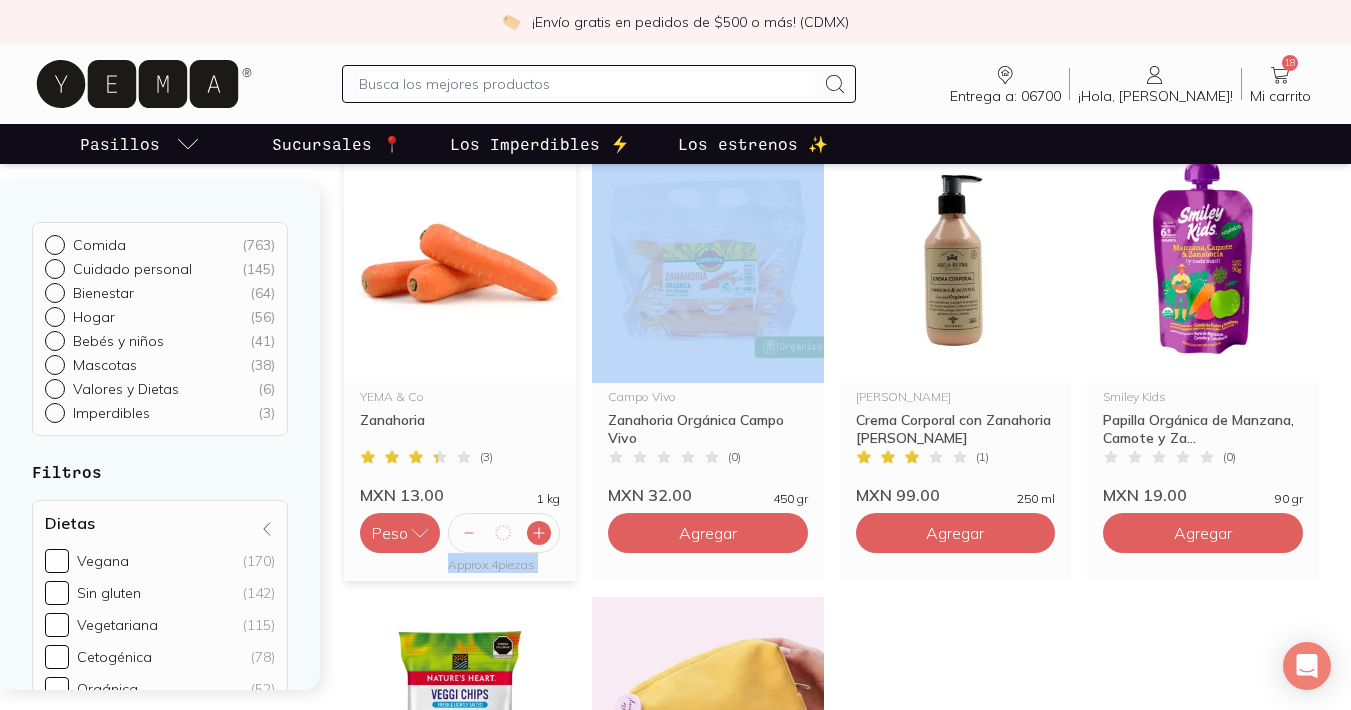 click 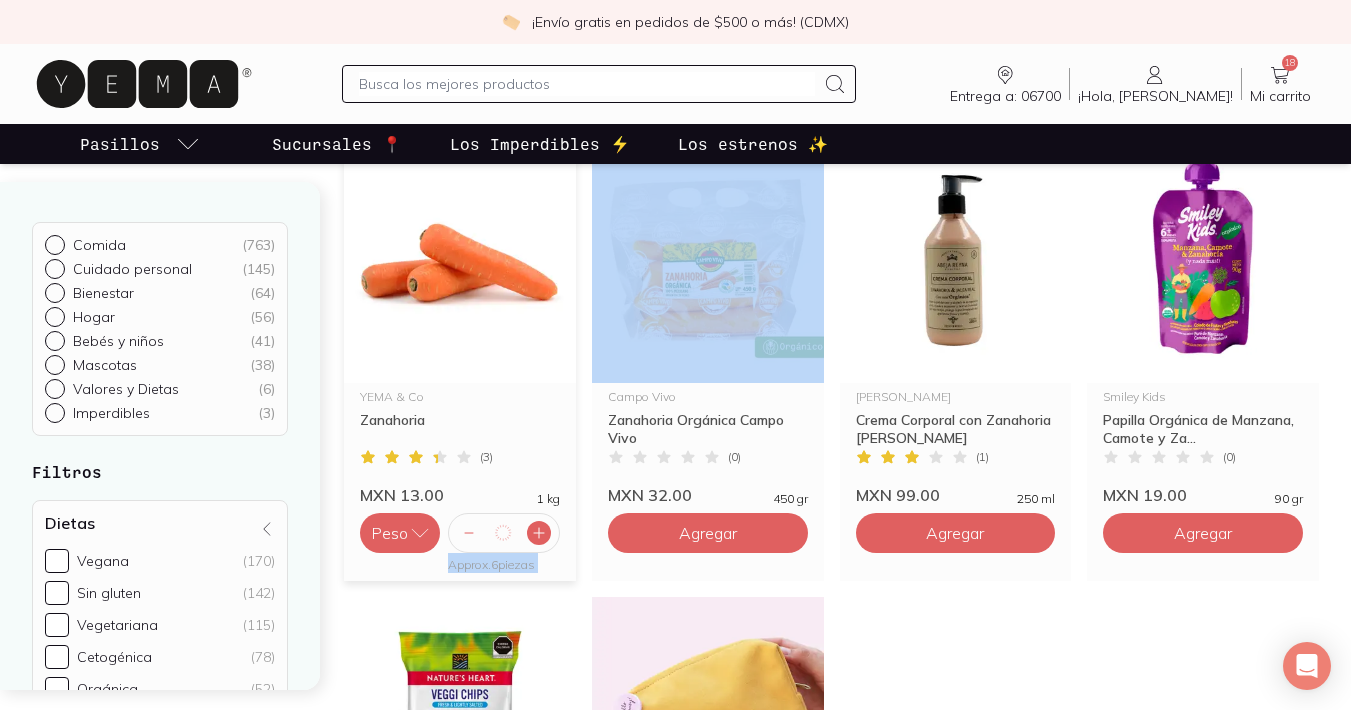 click 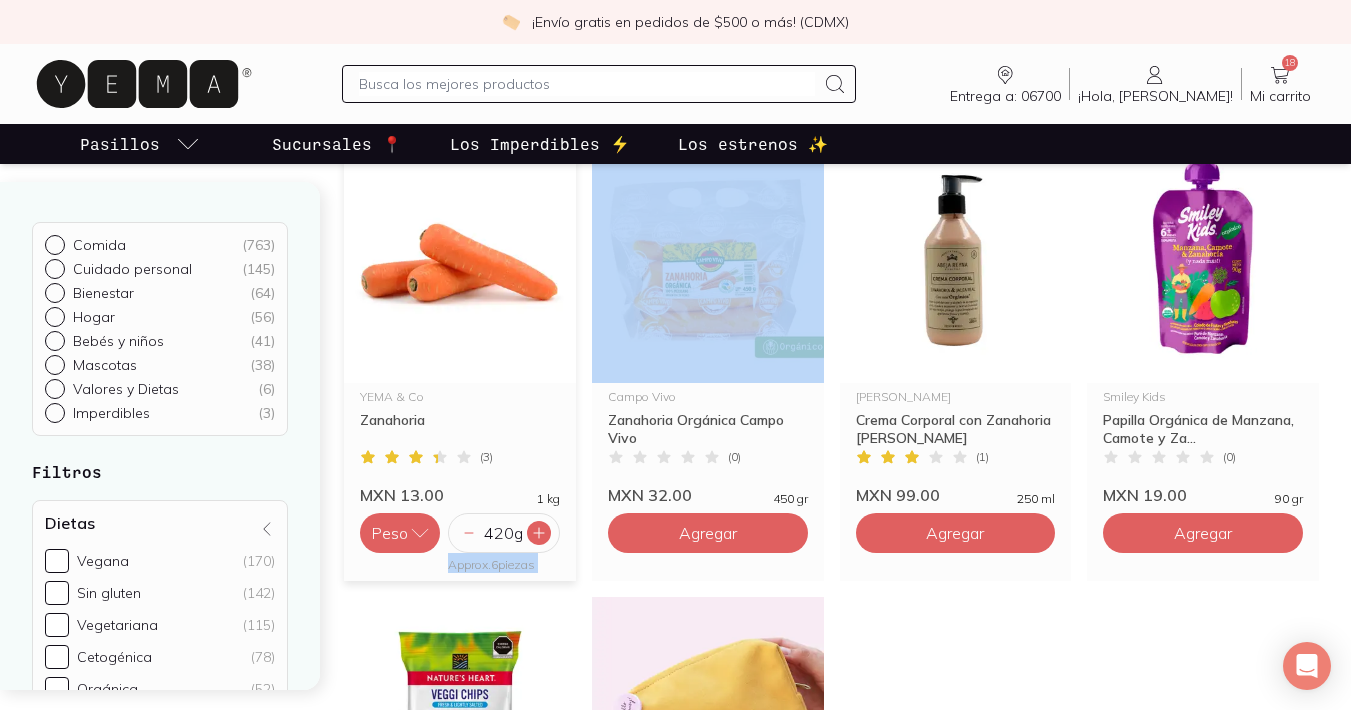 click 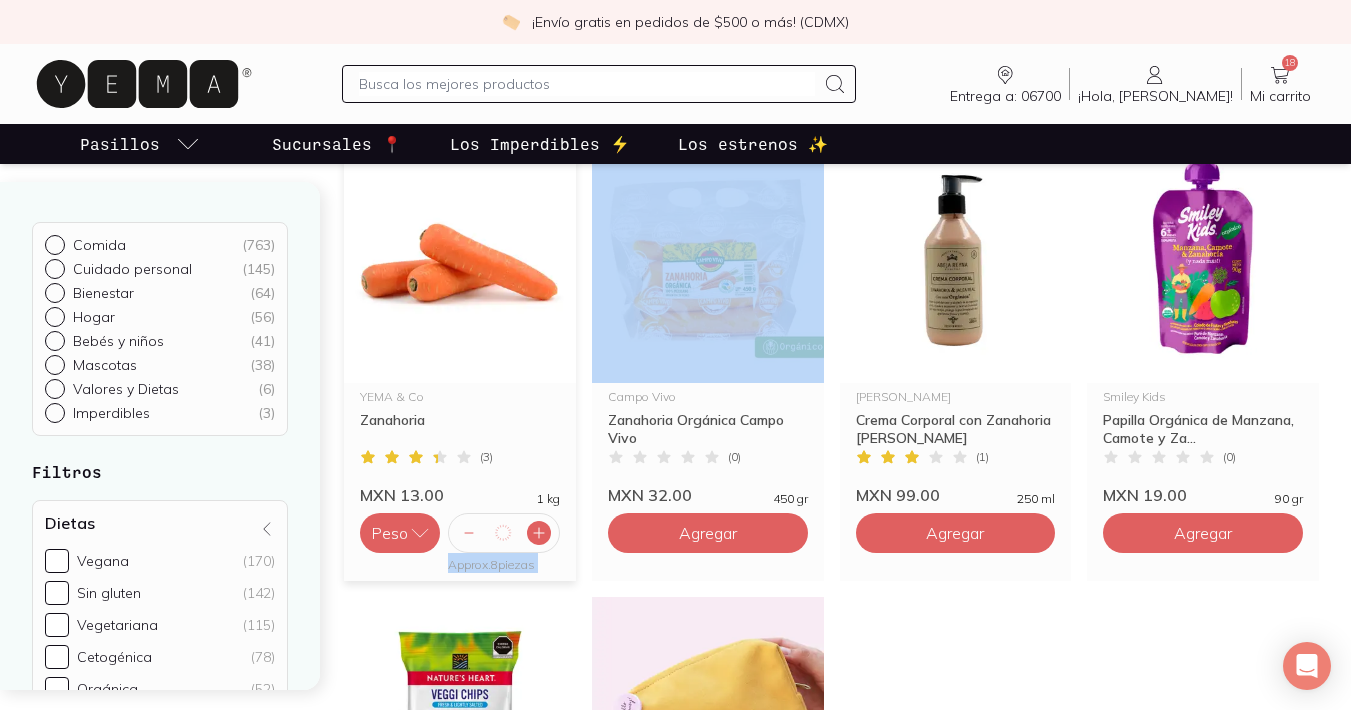click 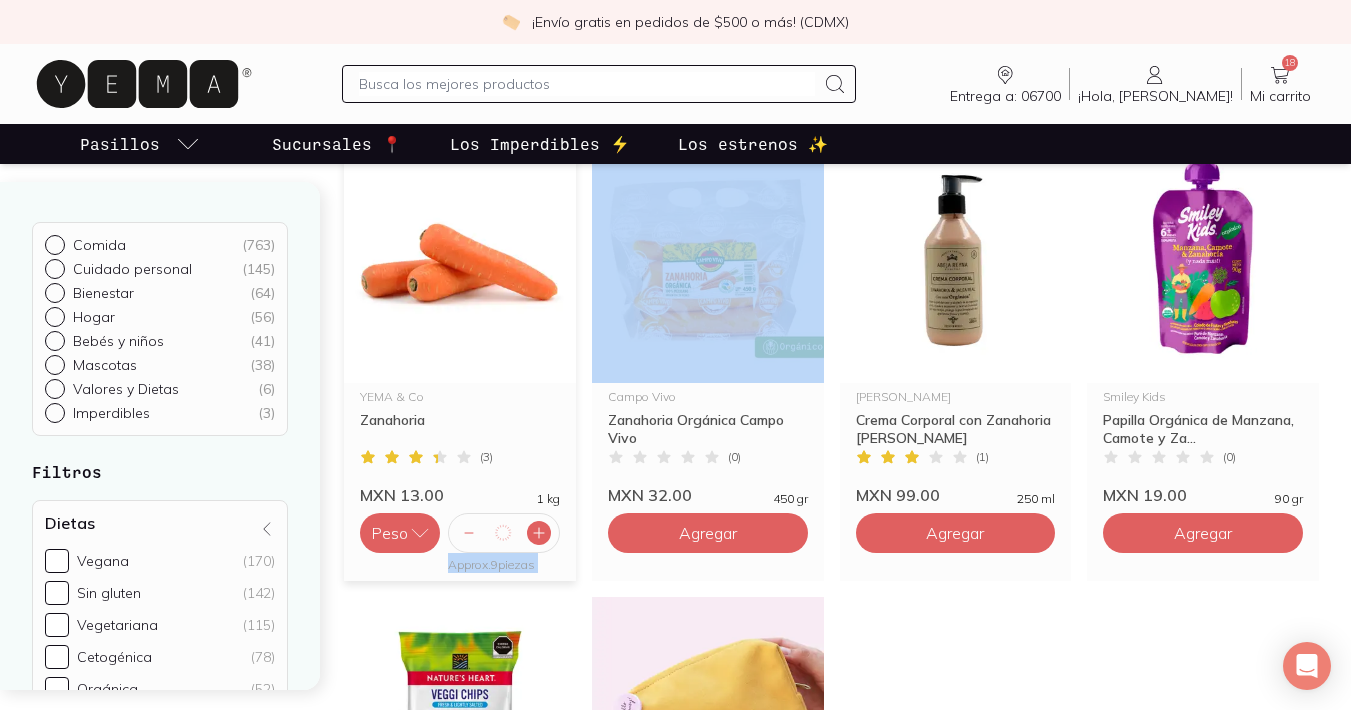 click 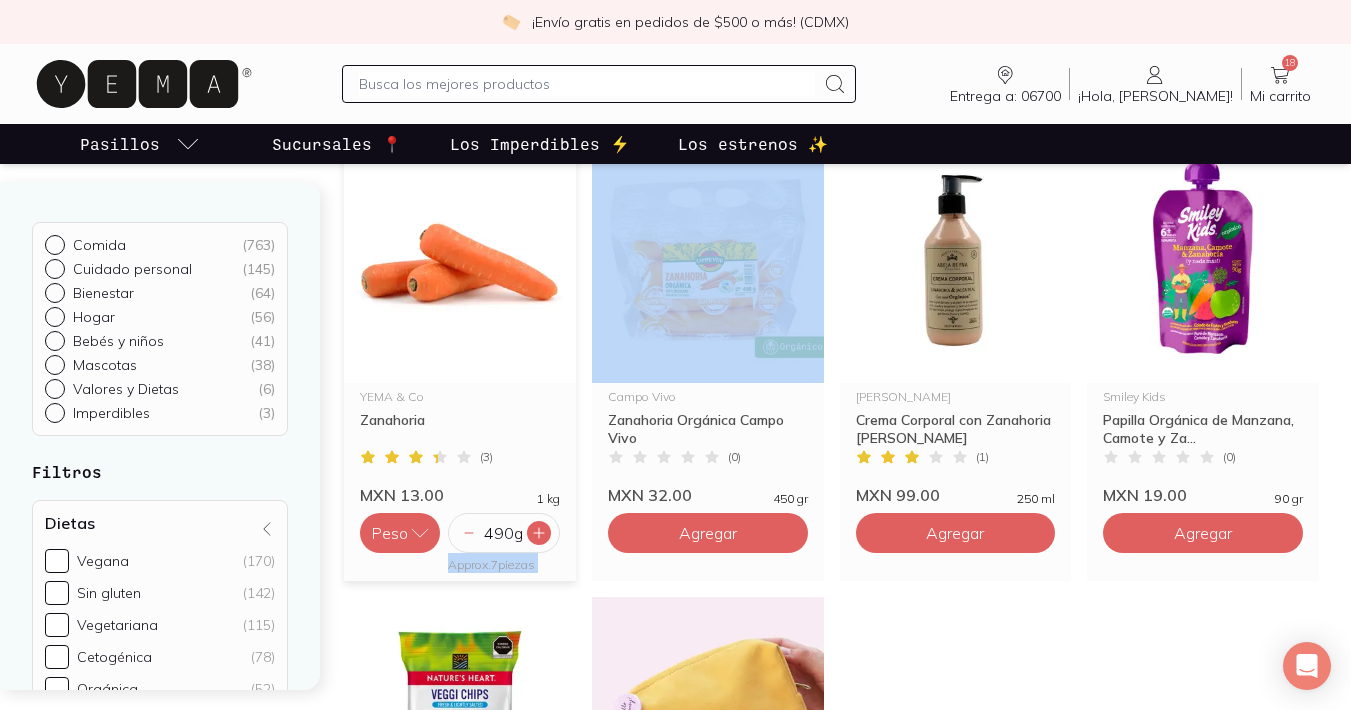 click 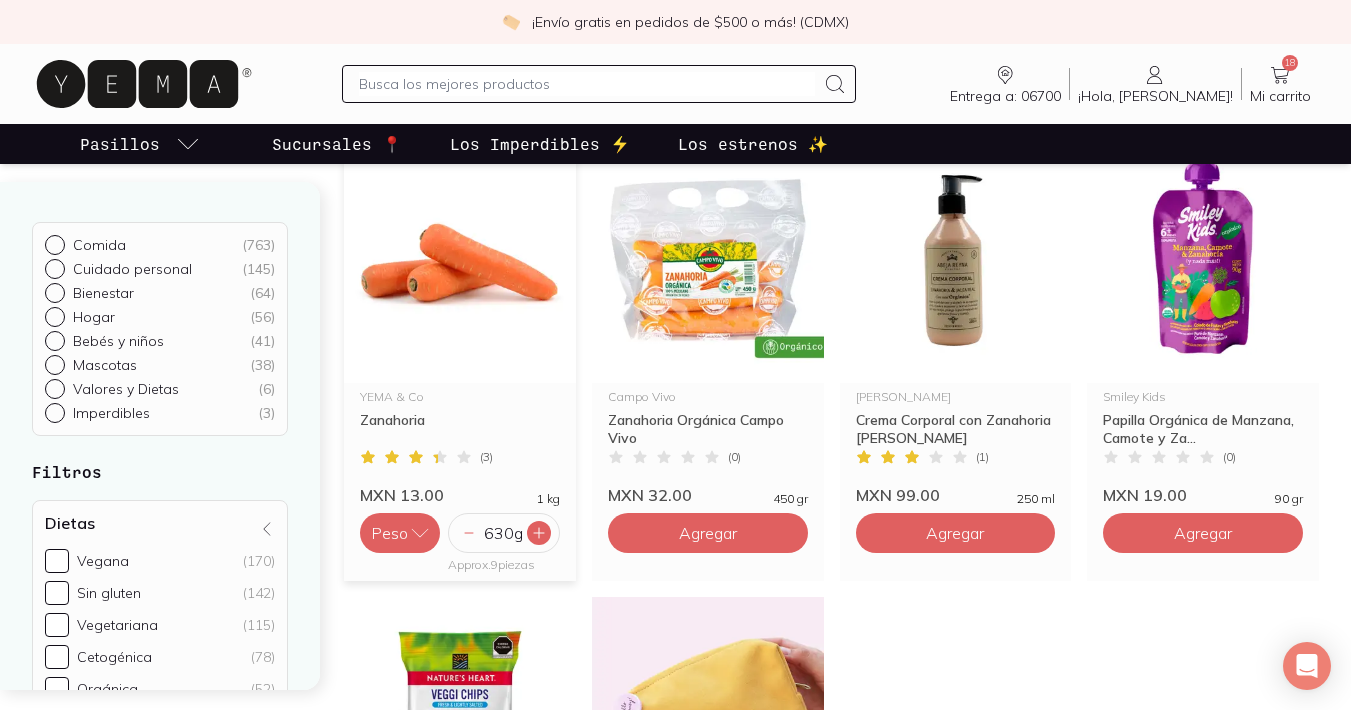 click 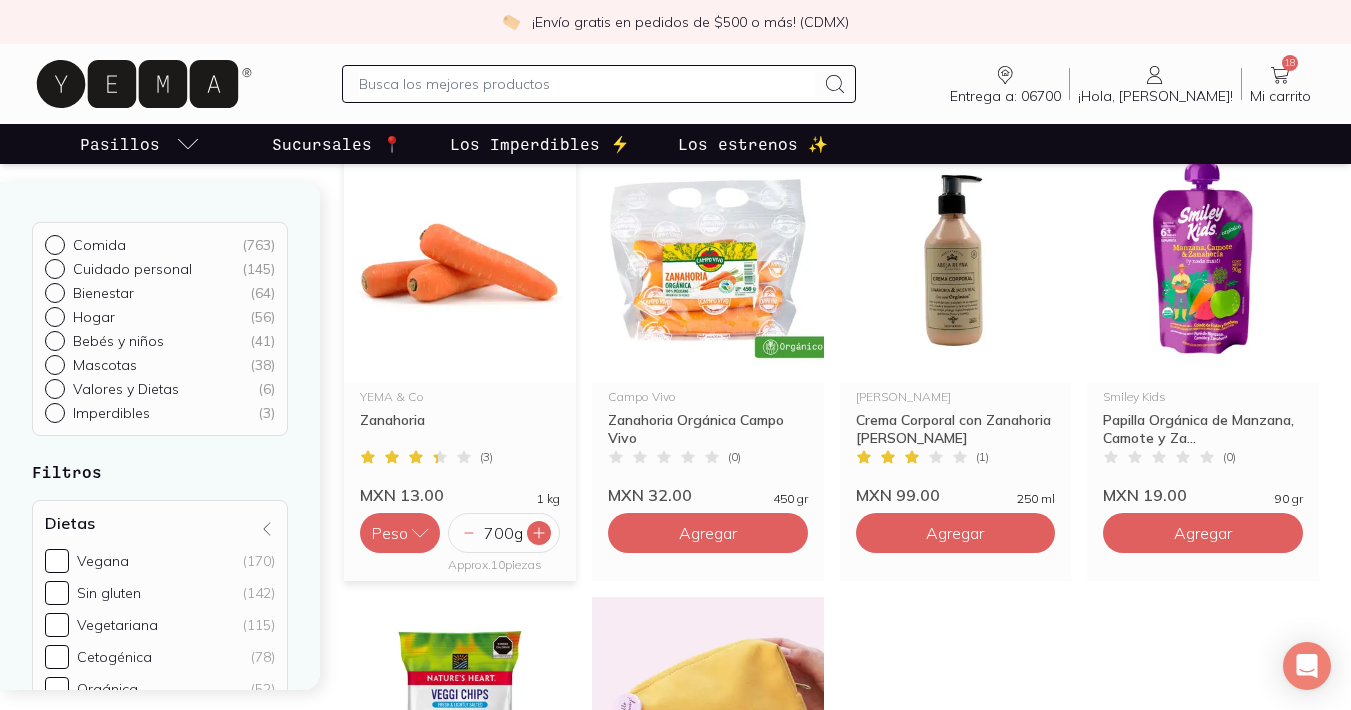 click 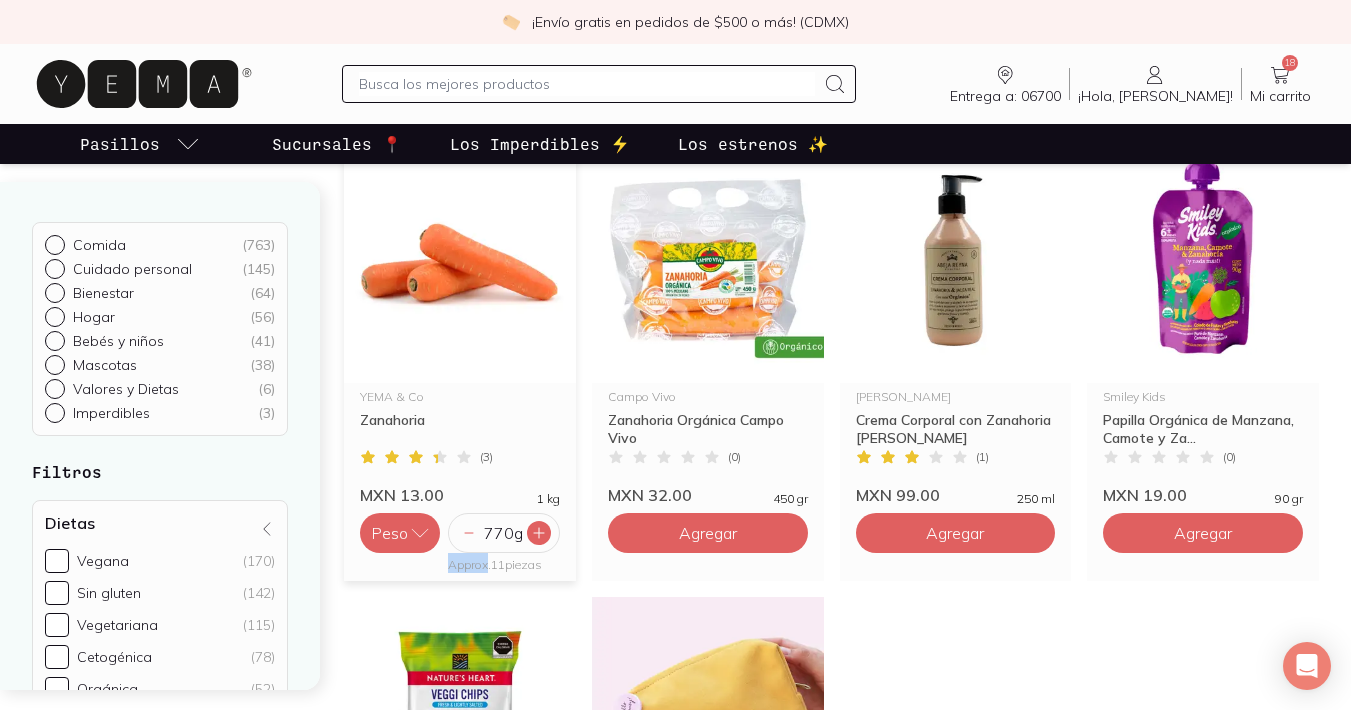 click 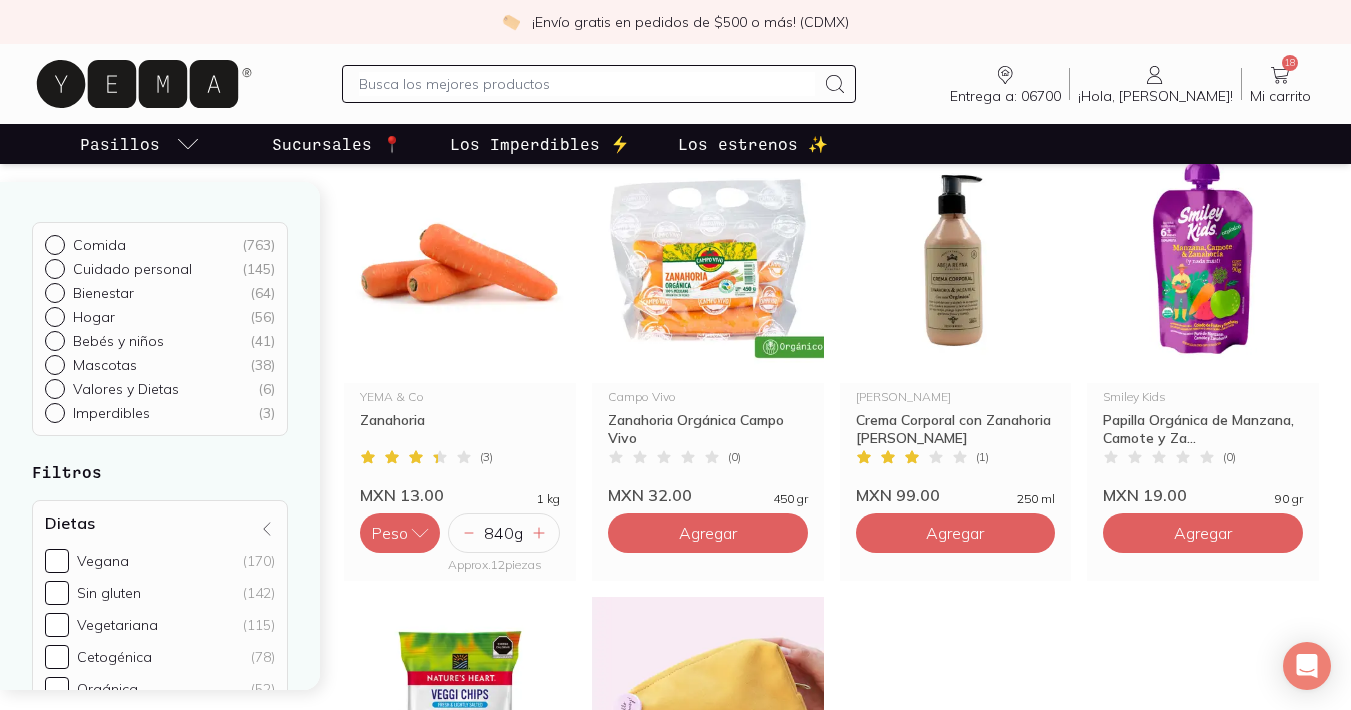 click on "YEMA & Co Zanahoria ( 3 ) MXN 13.00 1 kg Peso   Pieza 840 g Approx.  12  pieza s Campo Vivo Zanahoria Orgánica Campo Vivo ( 0 ) MXN 32.00 450 gr Agregar [PERSON_NAME] Crema Corporal con Zanahoria [PERSON_NAME] ( 1 ) MXN 99.00 250 ml Agregar Smiley Kids Papilla Orgánica de Manzana, Camote y Za... Papilla Orgánica de Manzana, Camote y Zanahoria 100% Natural Smiley Kids ( 0 ) MXN 19.00 90 gr Agregar Natures heart Chips de Vegetales ( 0 ) MXN 65.00 142 gr Agregar [PERSON_NAME] Cosmetiquera con 9 productos de Miel ( 1 ) MXN 449.00 1 pza Agregar" at bounding box center (831, 579) 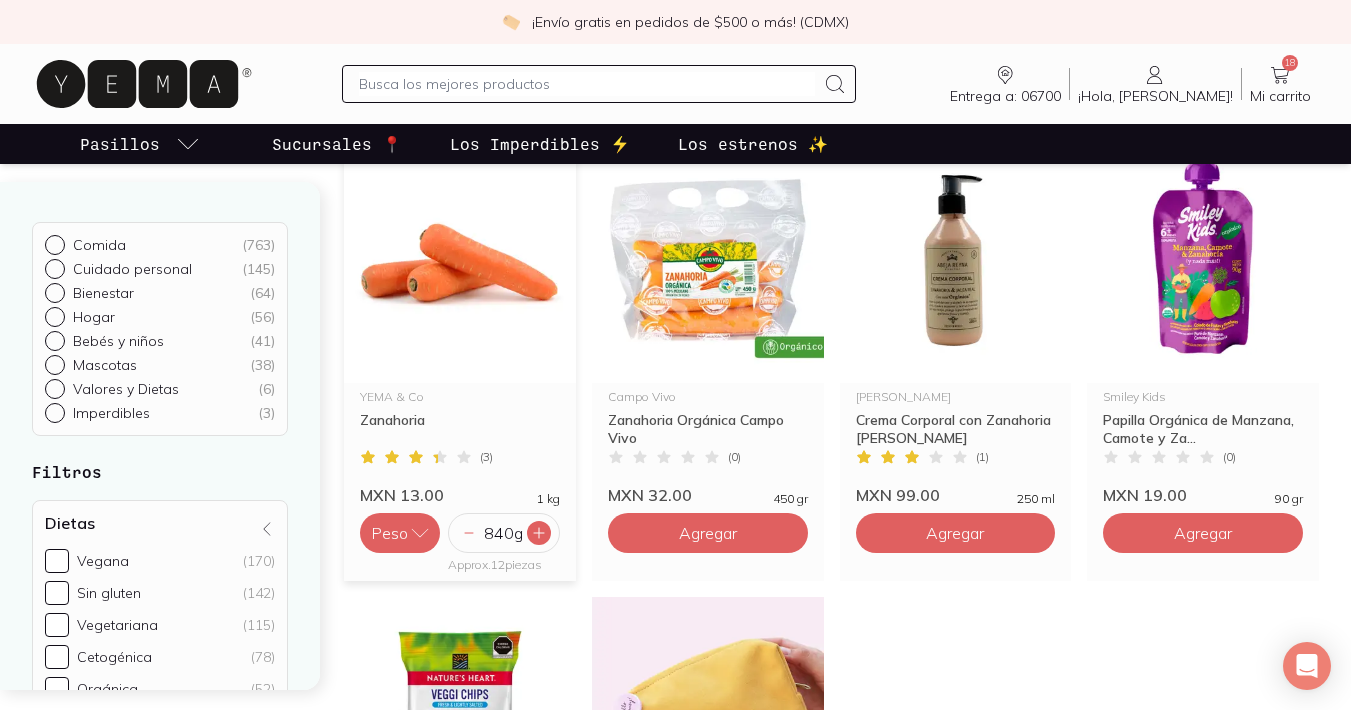 click at bounding box center [539, 533] 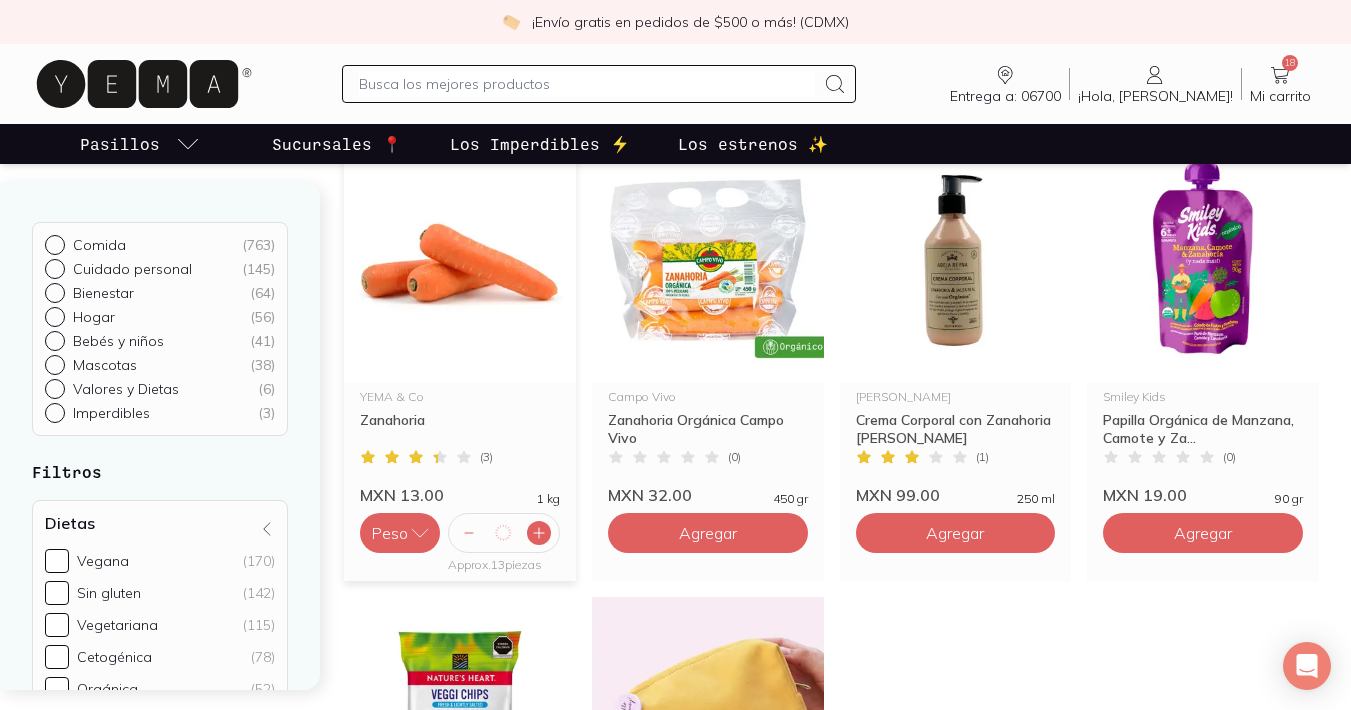 click at bounding box center [539, 533] 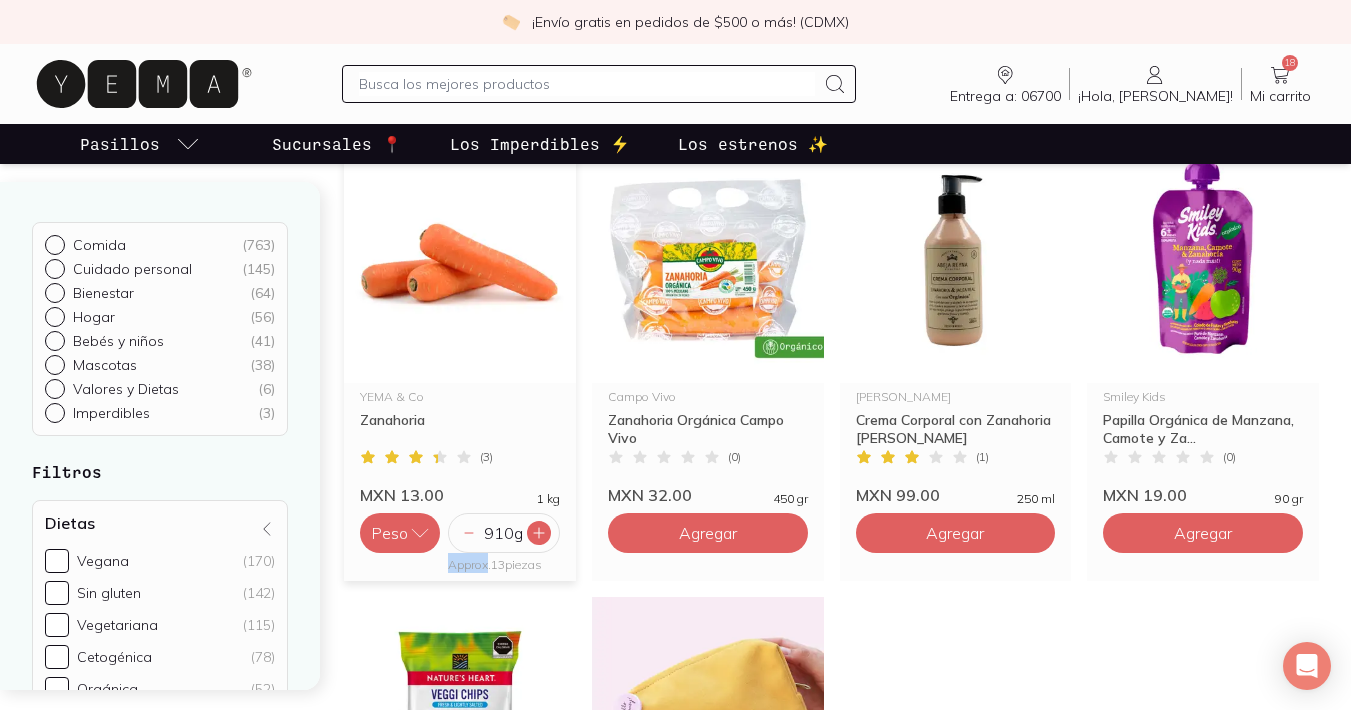 click at bounding box center [539, 533] 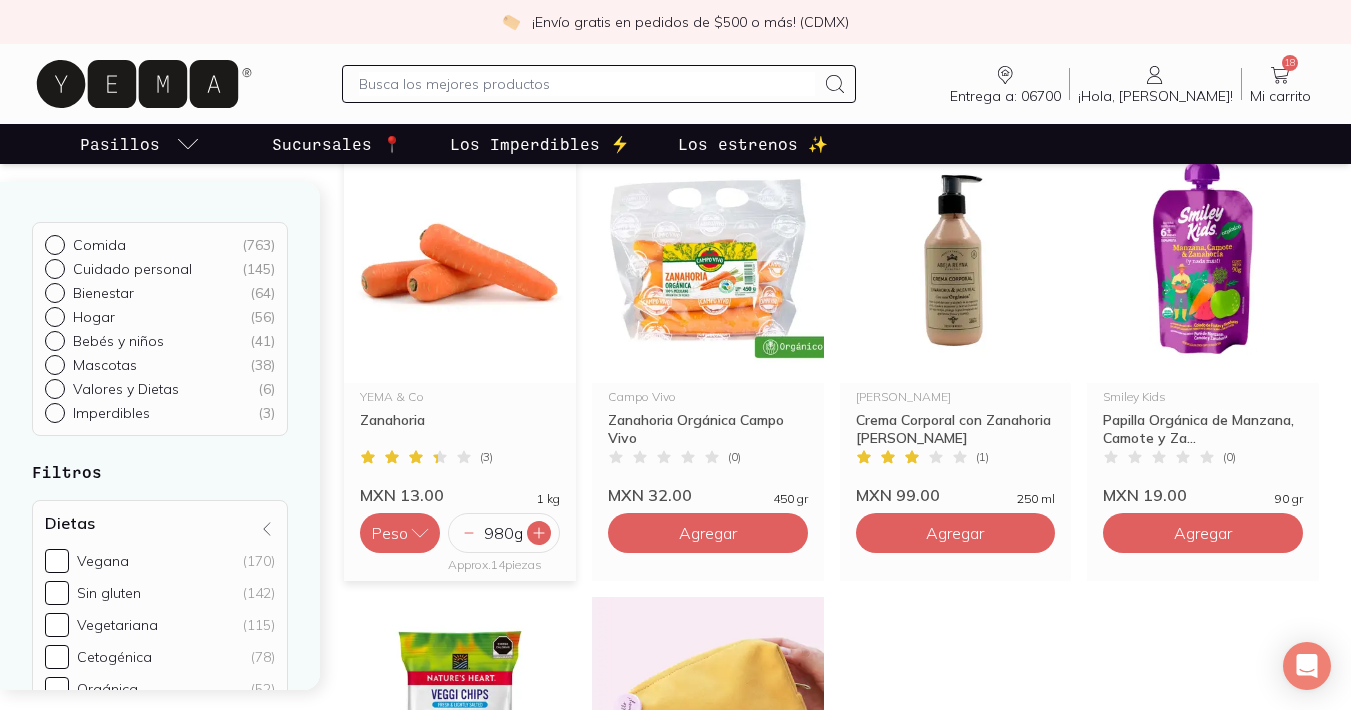 click at bounding box center [539, 533] 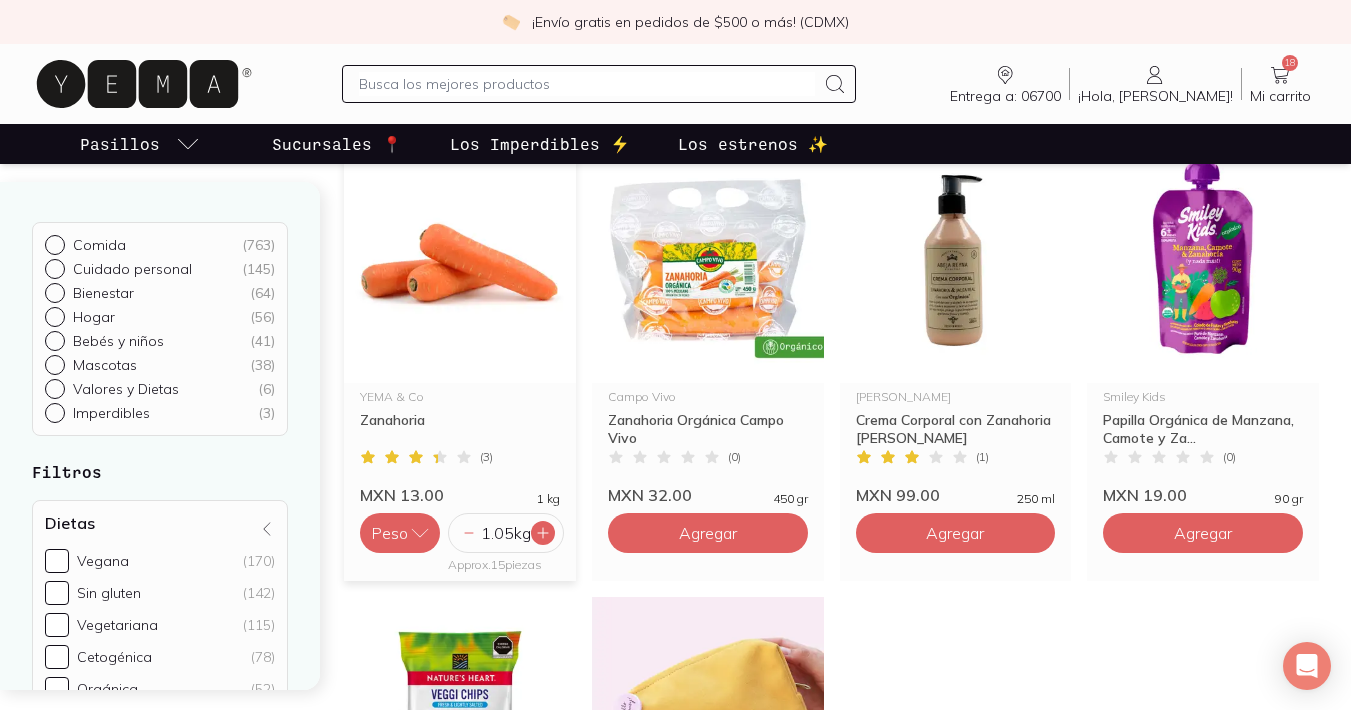 click on "1.05 kg" at bounding box center [506, 533] 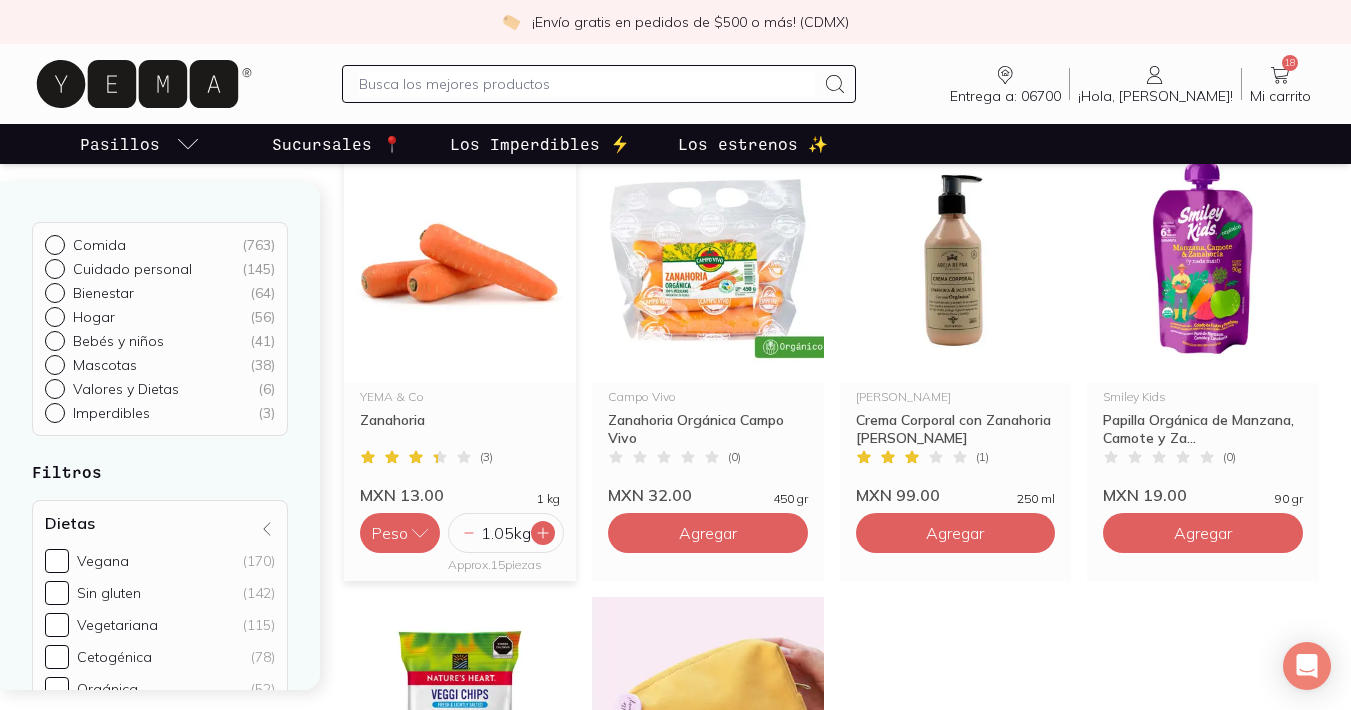 click at bounding box center (543, 533) 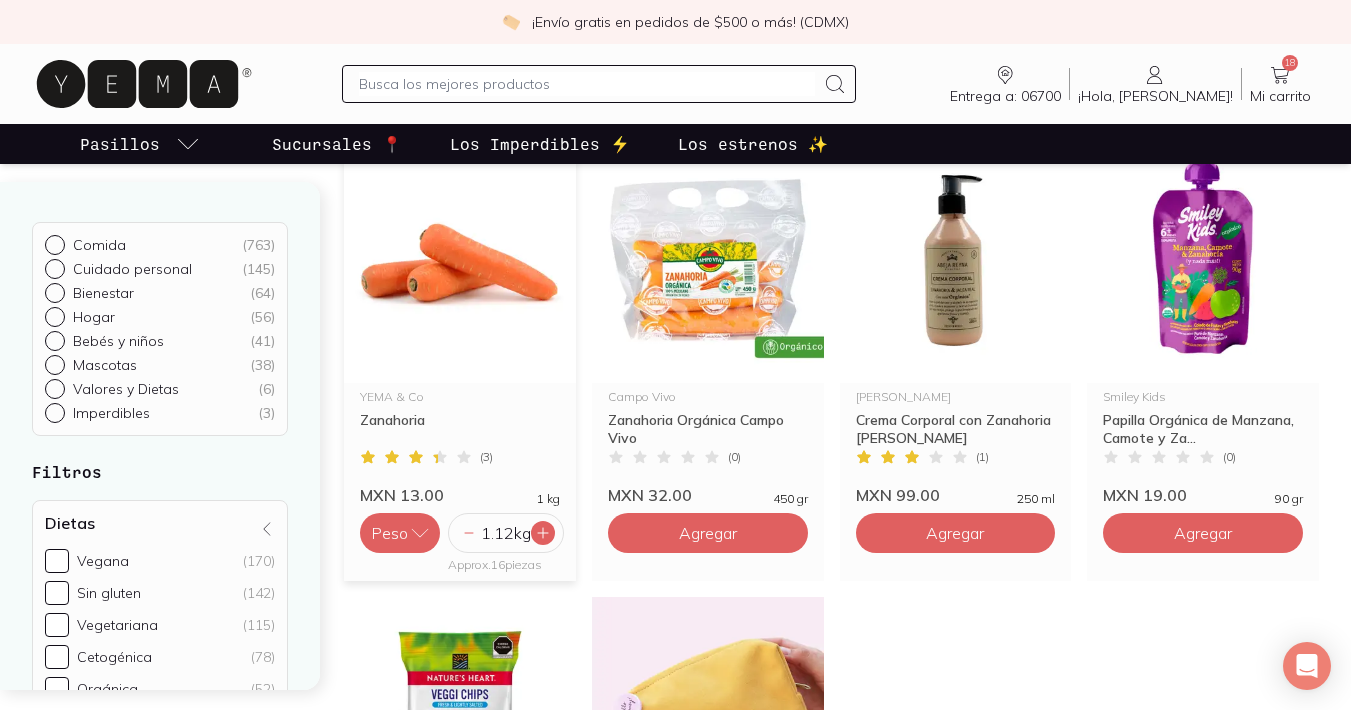 click 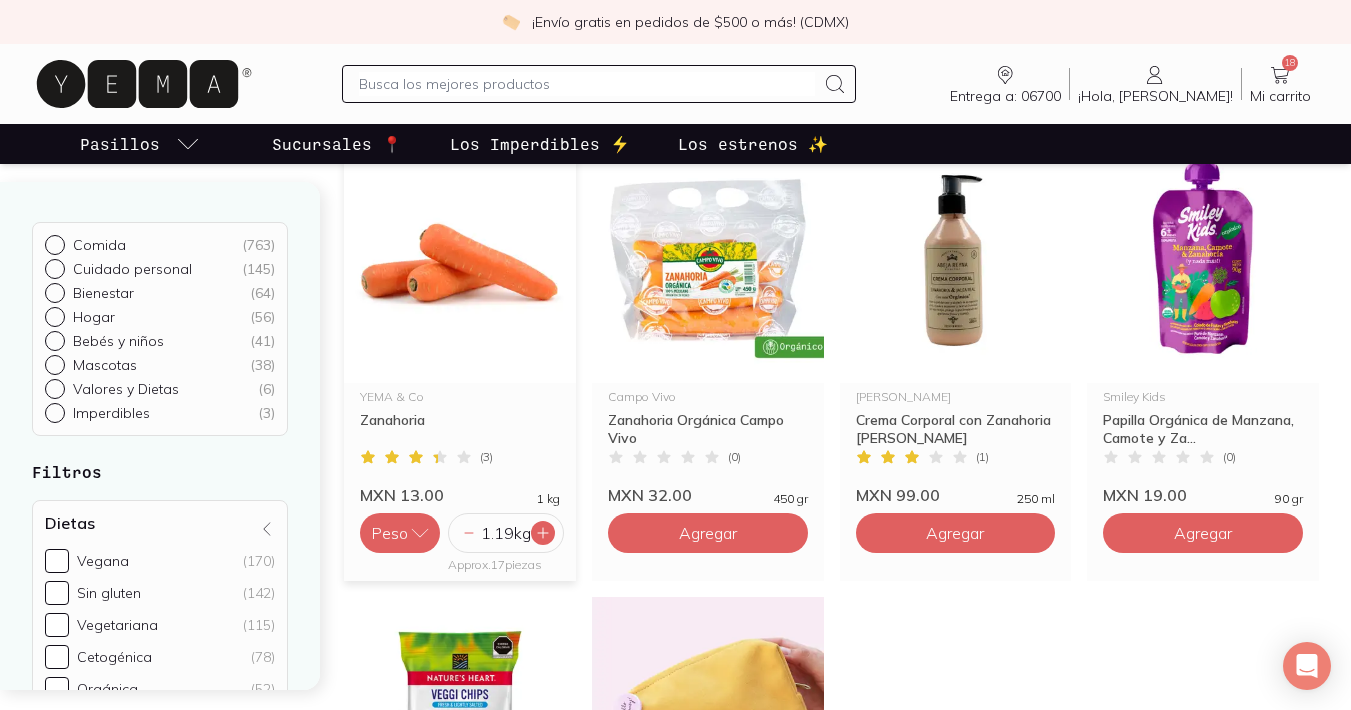 click 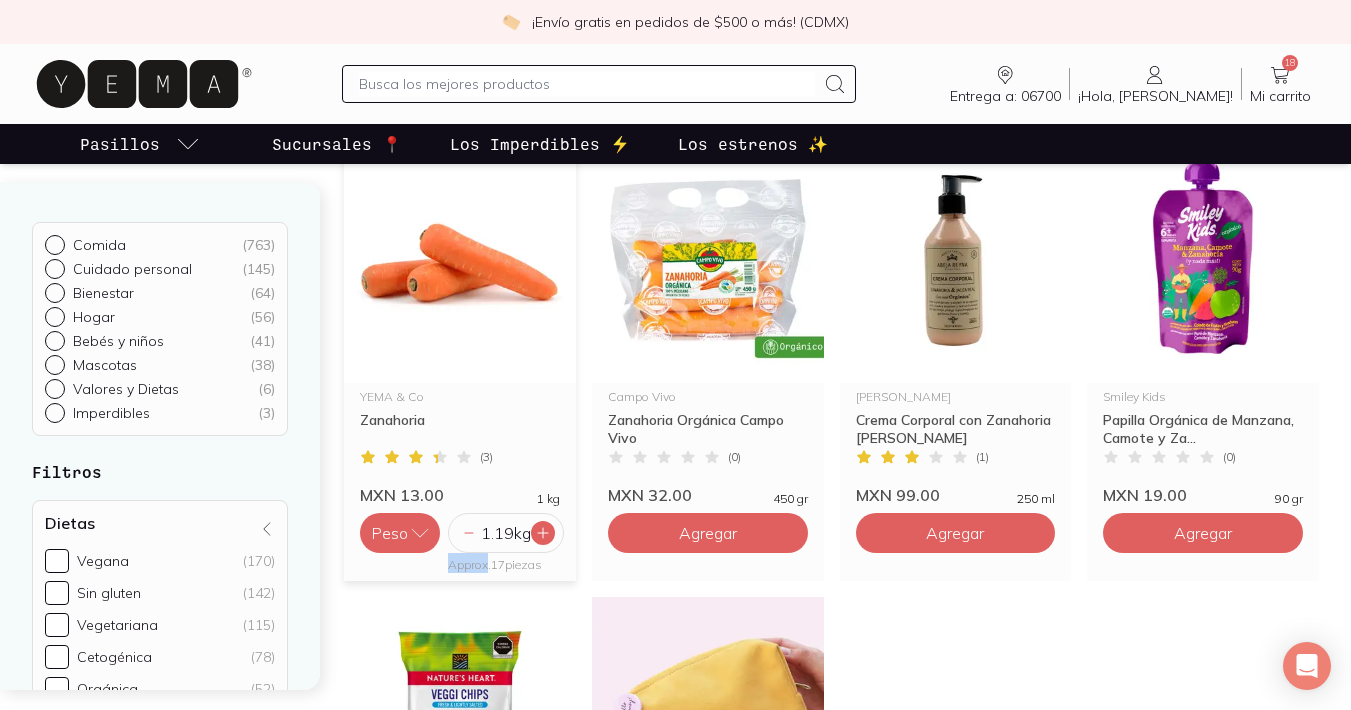 click 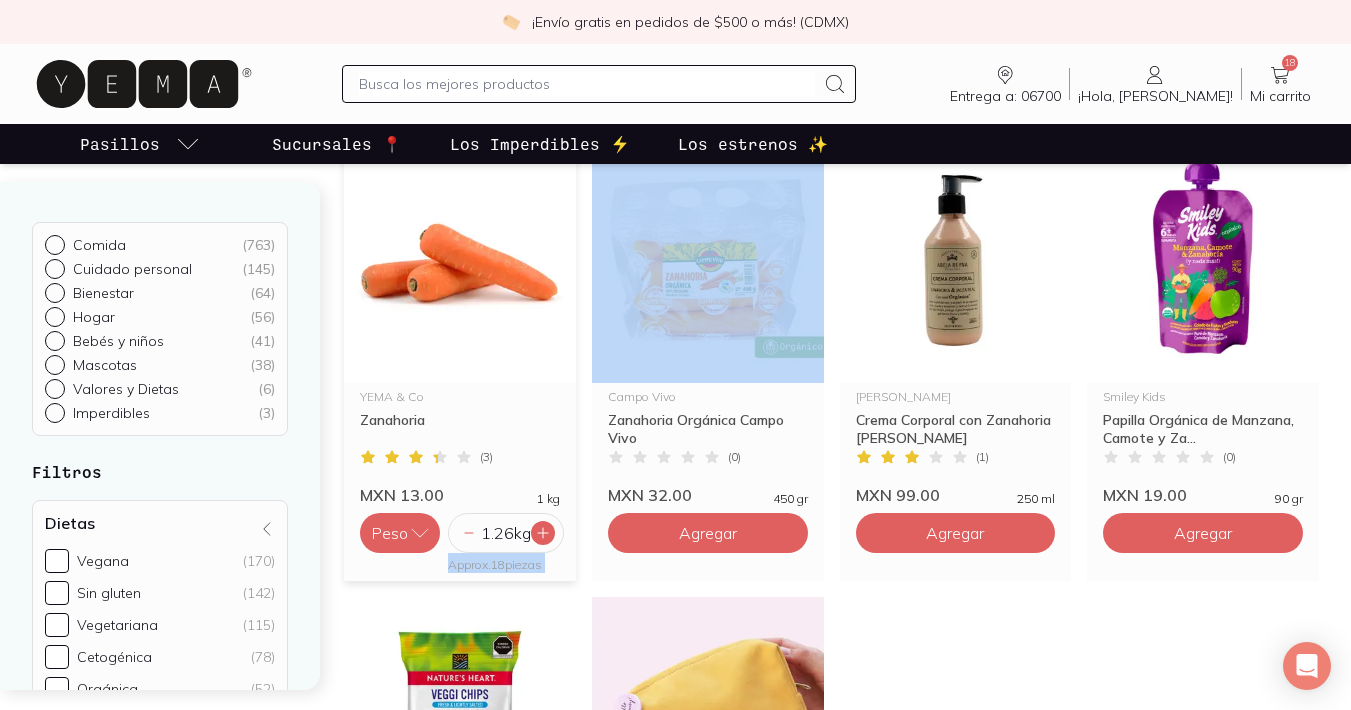 click 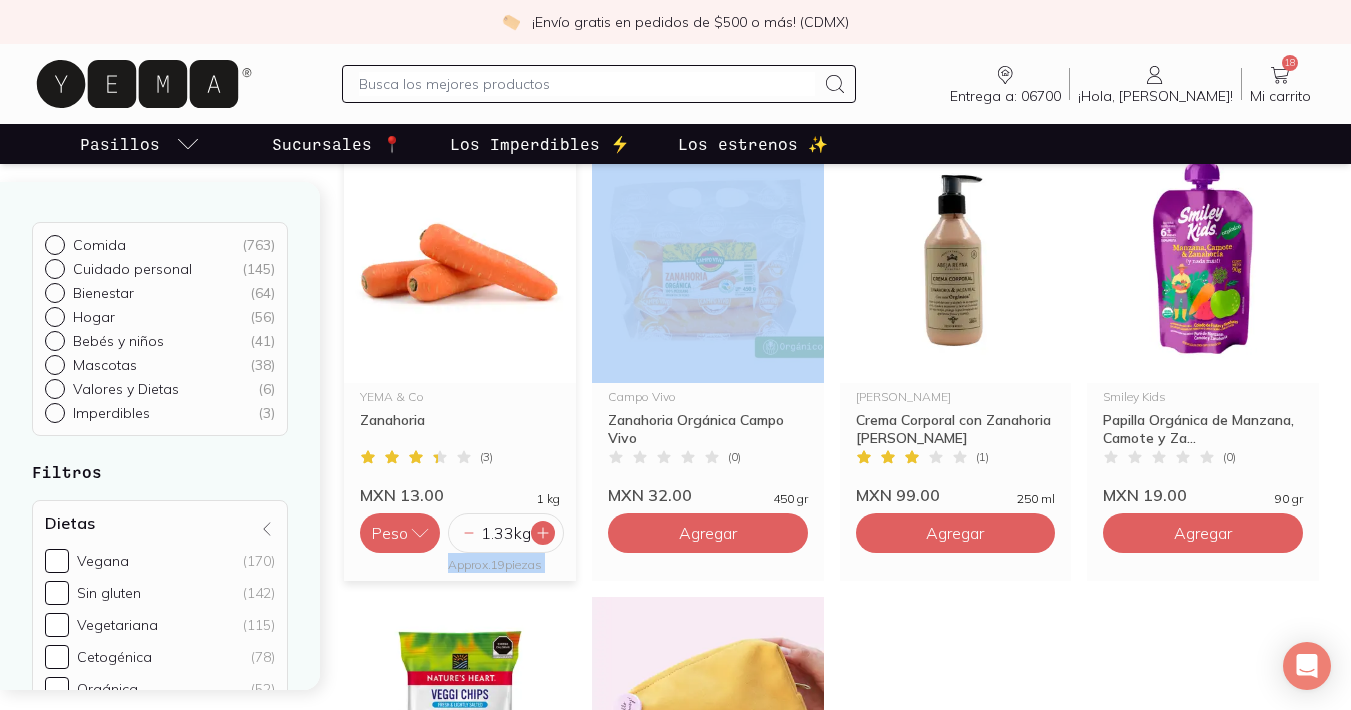 click 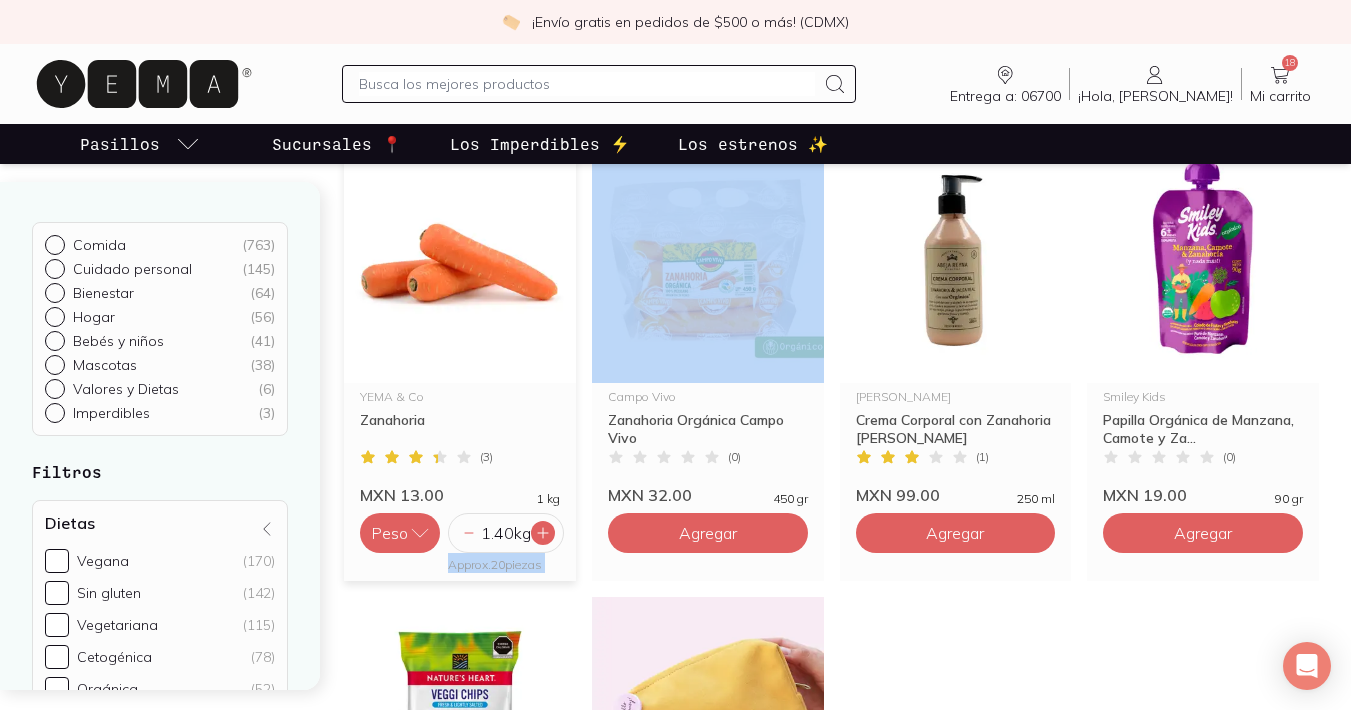 click 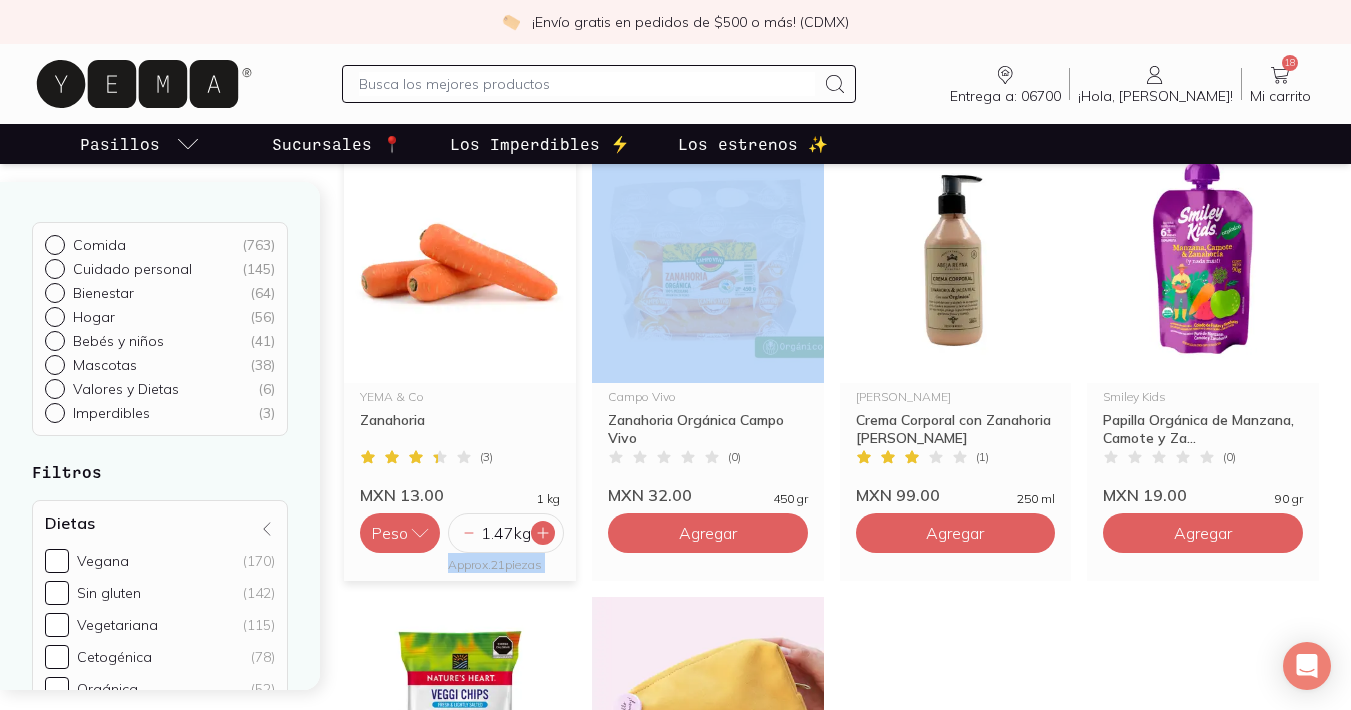 click 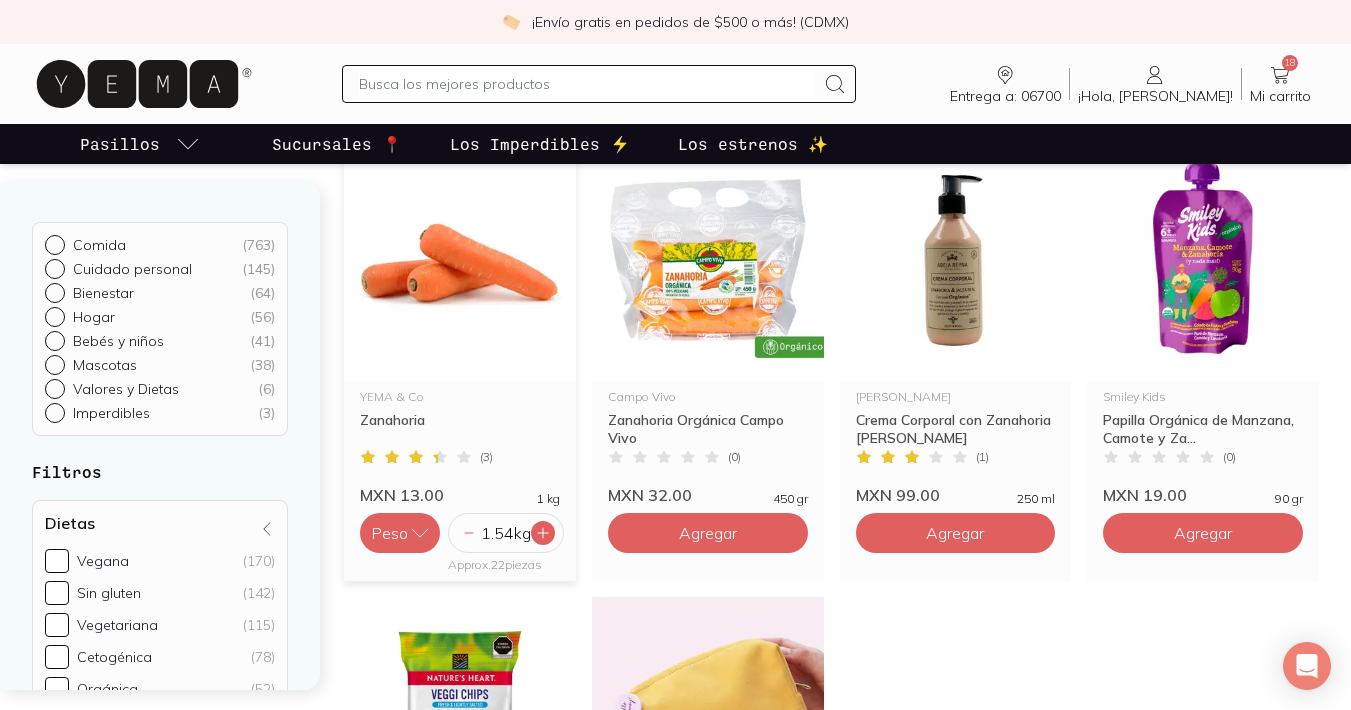 click 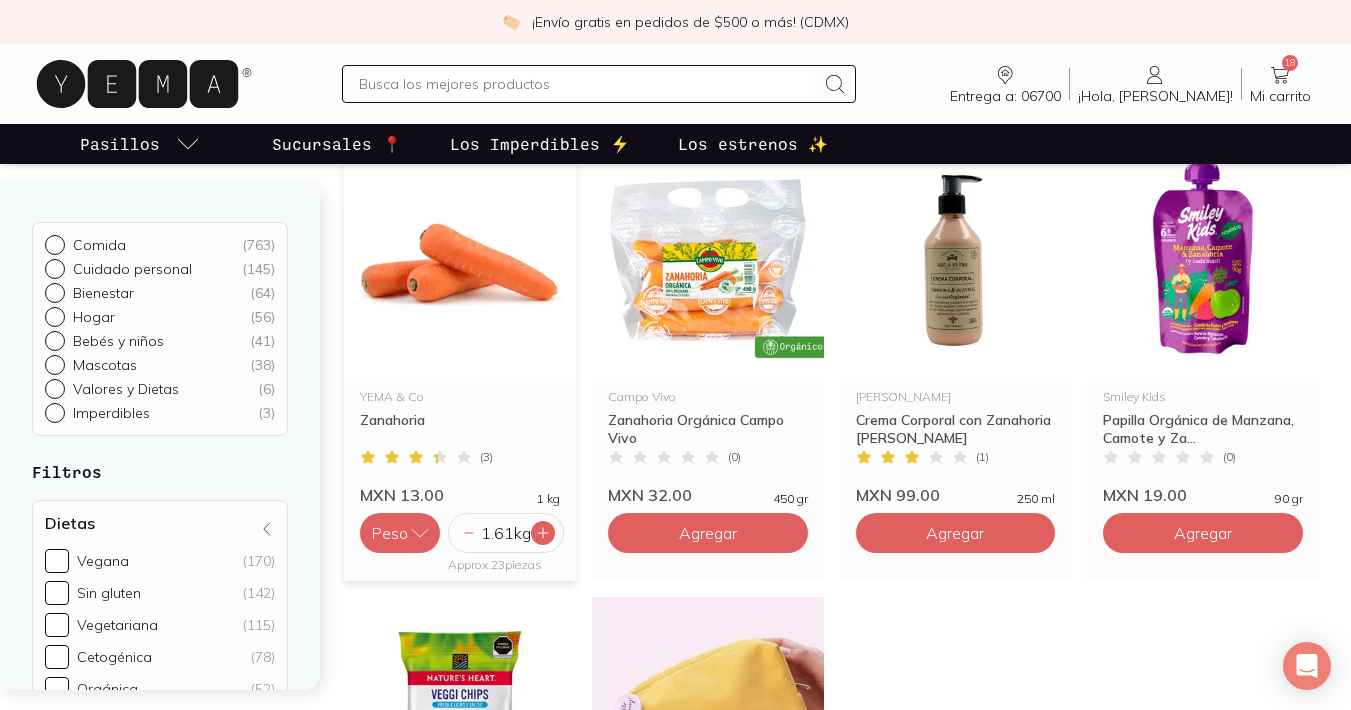 click 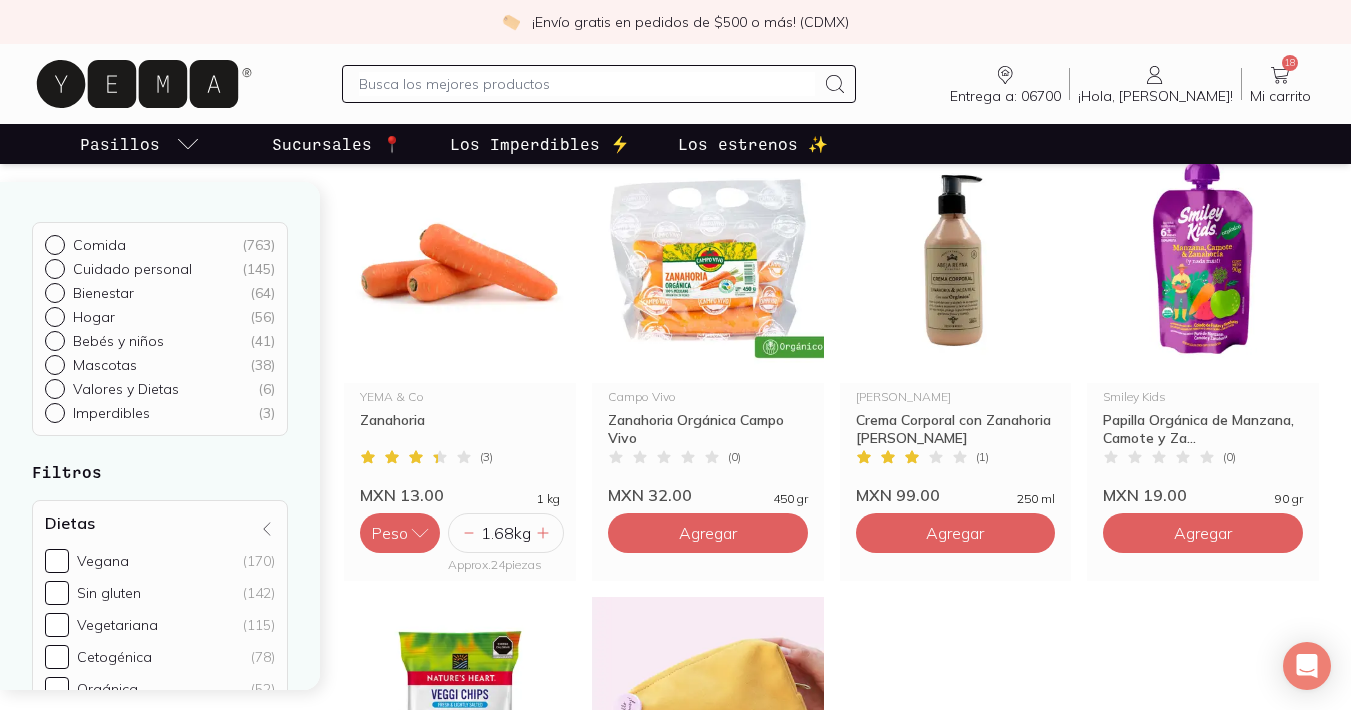 click on "YEMA & Co Zanahoria ( 3 ) MXN 13.00 1 kg Peso   Pieza 1.68 kg Approx.  24  pieza s Campo Vivo Zanahoria Orgánica Campo Vivo ( 0 ) MXN 32.00 450 gr Agregar [PERSON_NAME] Crema Corporal con Zanahoria [PERSON_NAME] ( 1 ) MXN 99.00 250 ml Agregar Smiley Kids Papilla Orgánica de Manzana, Camote y Za... Papilla Orgánica de Manzana, Camote y Zanahoria 100% Natural Smiley Kids ( 0 ) MXN 19.00 90 gr Agregar Natures heart Chips de Vegetales ( 0 ) MXN 65.00 142 gr Agregar [PERSON_NAME] Cosmetiquera con 9 productos de Miel ( 1 ) MXN 449.00 1 pza Agregar" at bounding box center (831, 579) 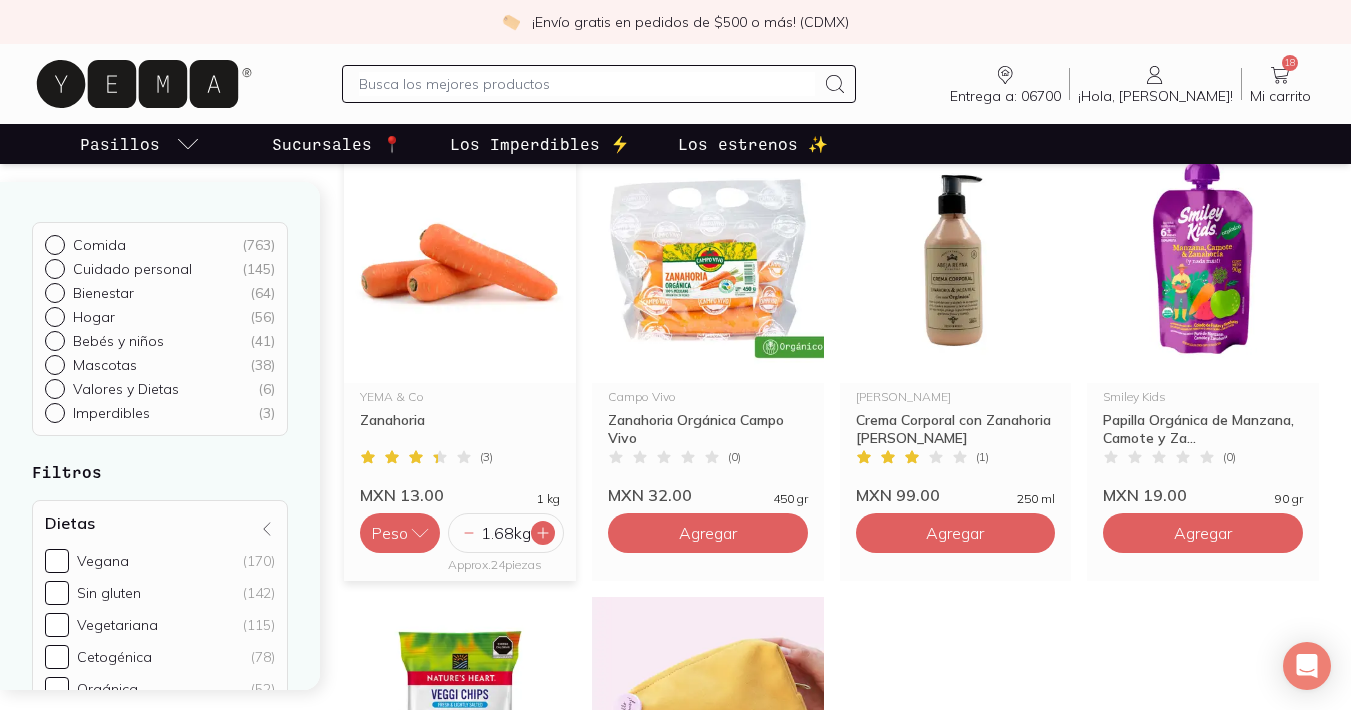click 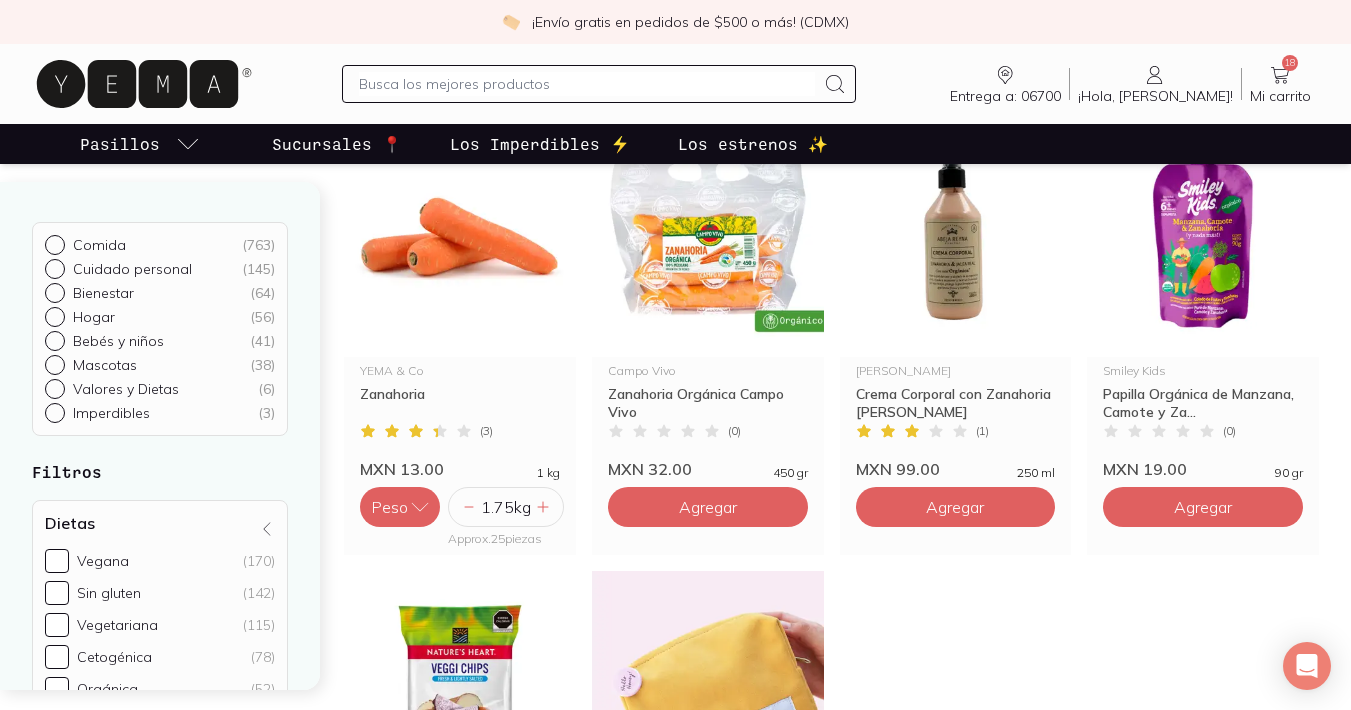 scroll, scrollTop: 268, scrollLeft: 0, axis: vertical 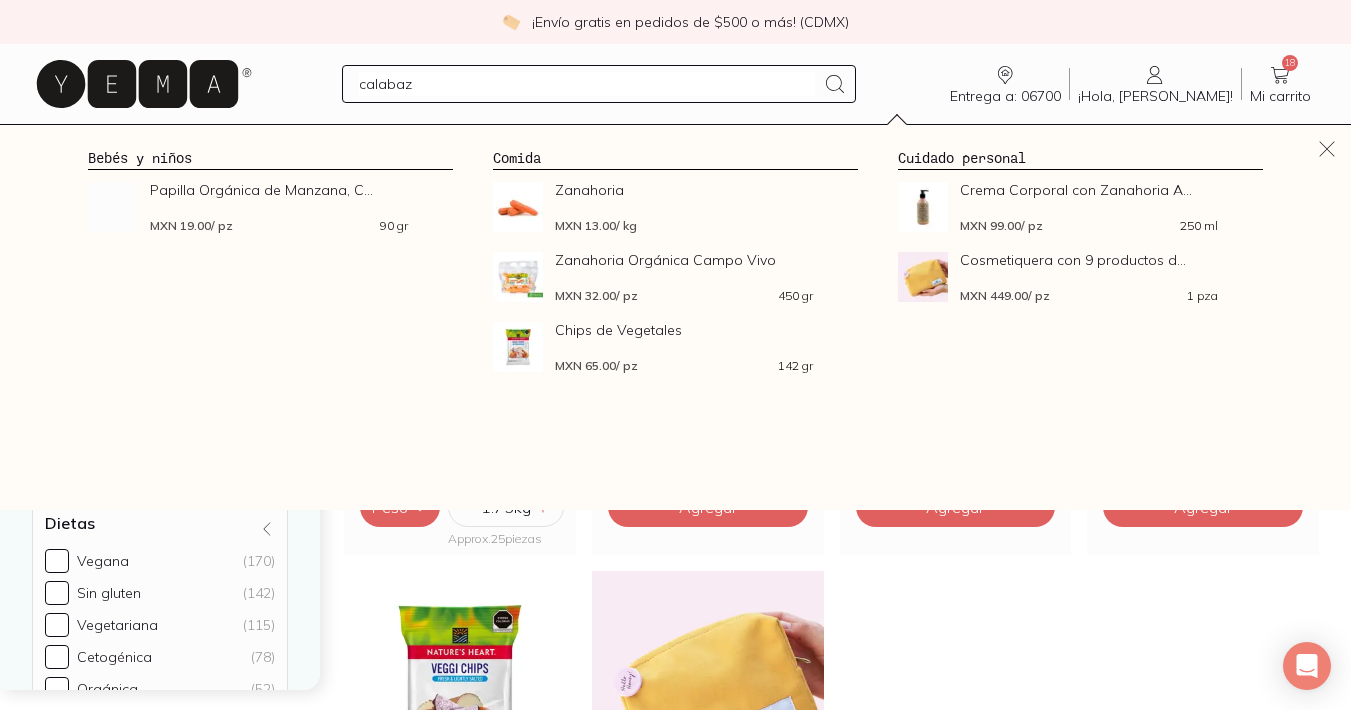 type on "calabaza" 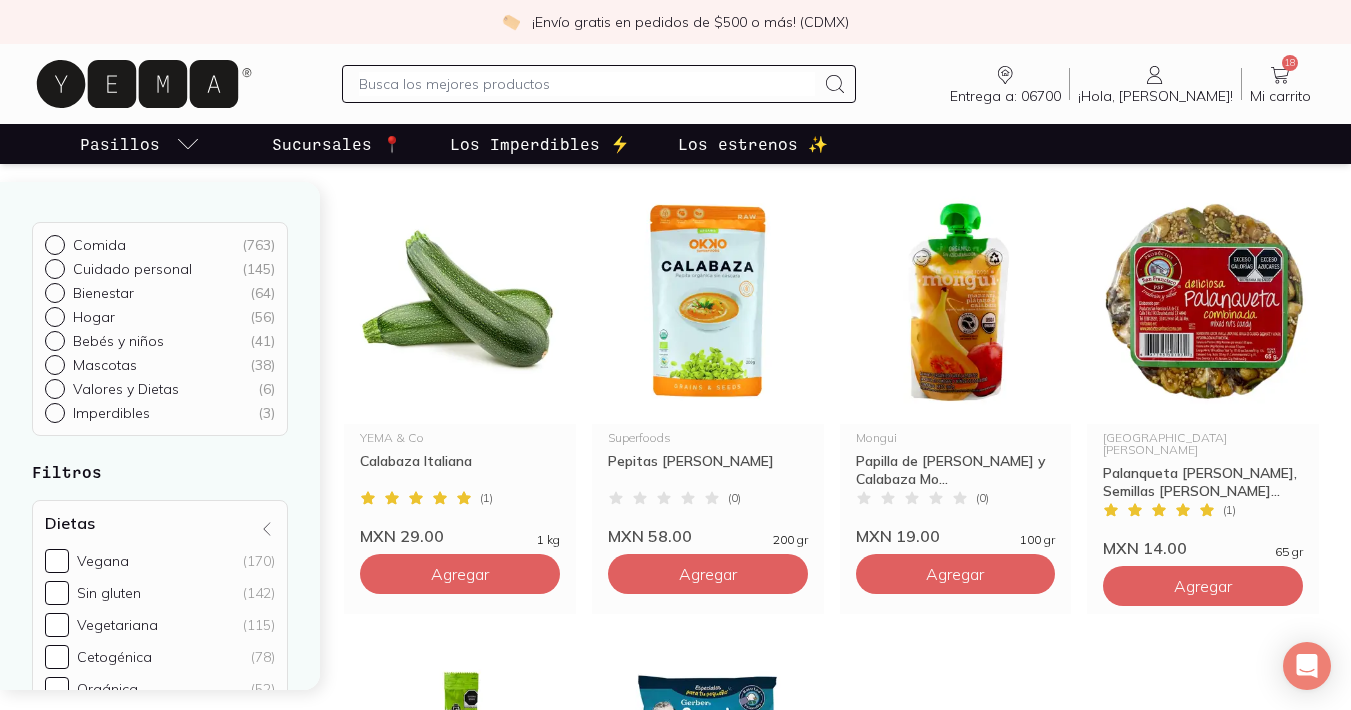 scroll, scrollTop: 204, scrollLeft: 0, axis: vertical 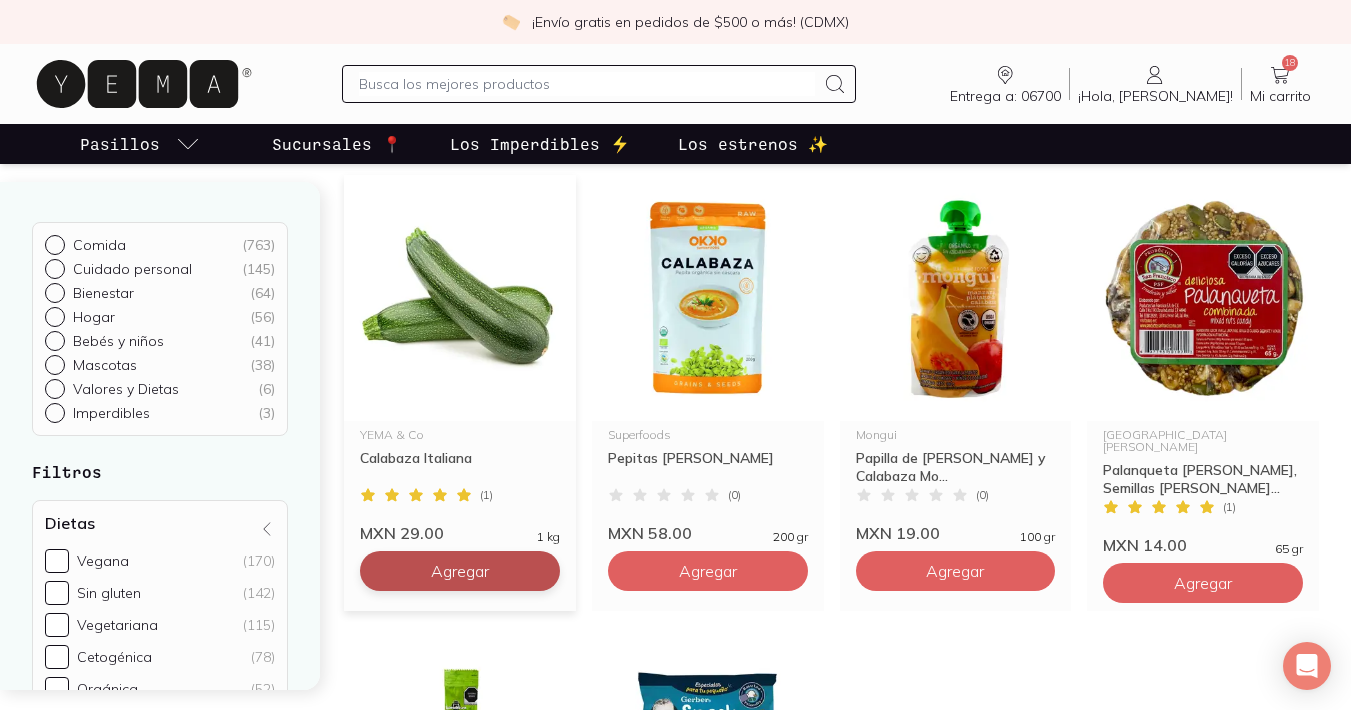 click on "Agregar" at bounding box center [460, 571] 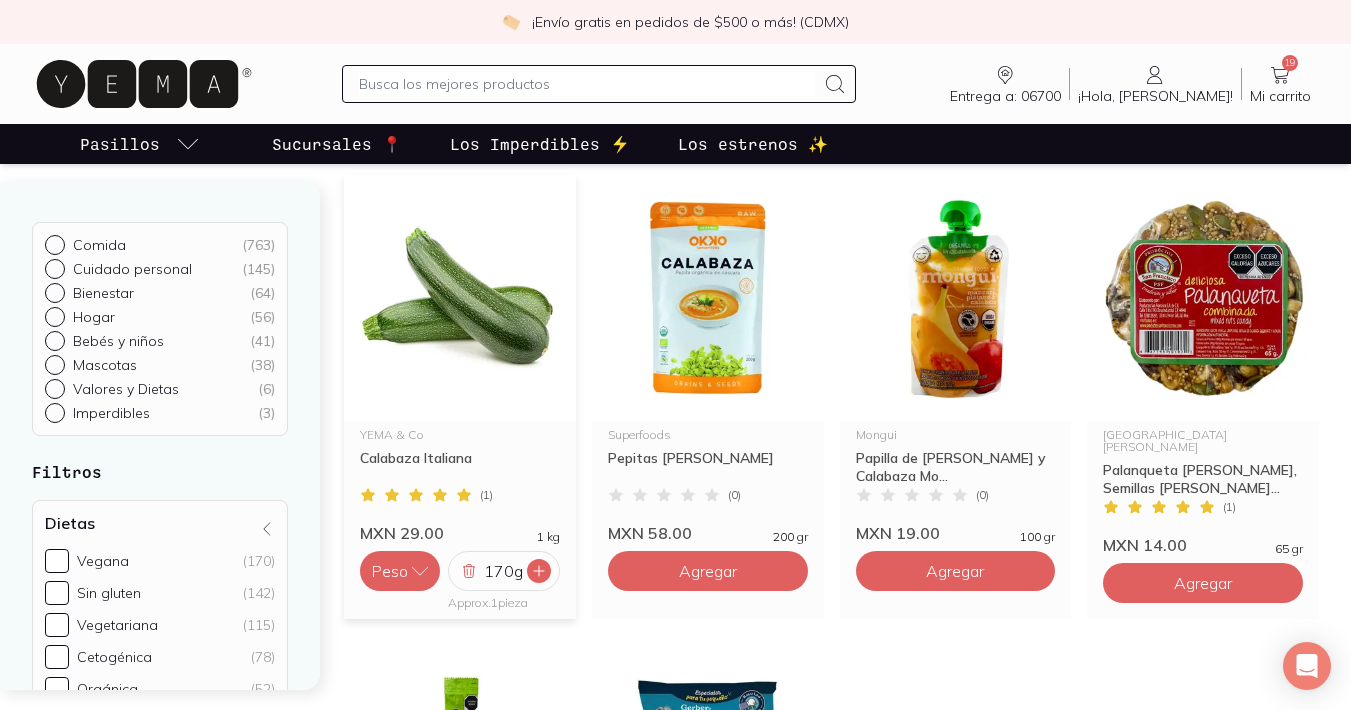 click 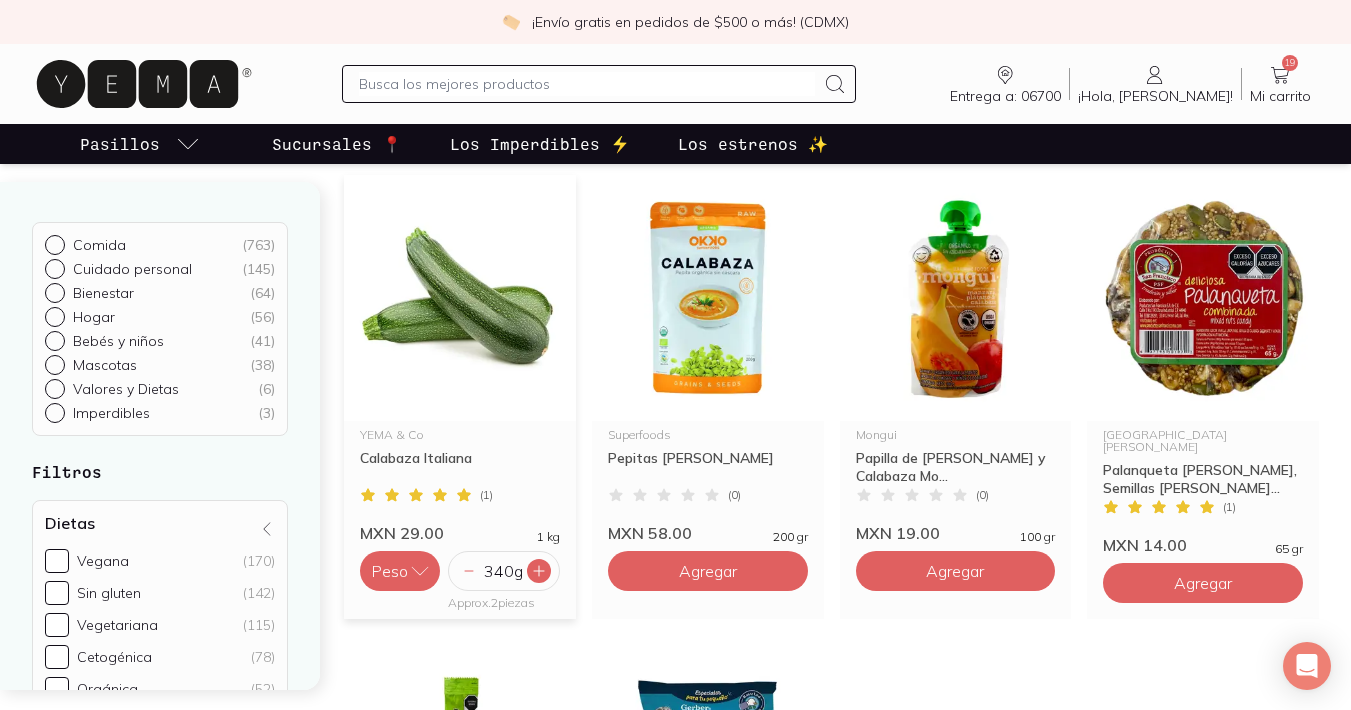 click 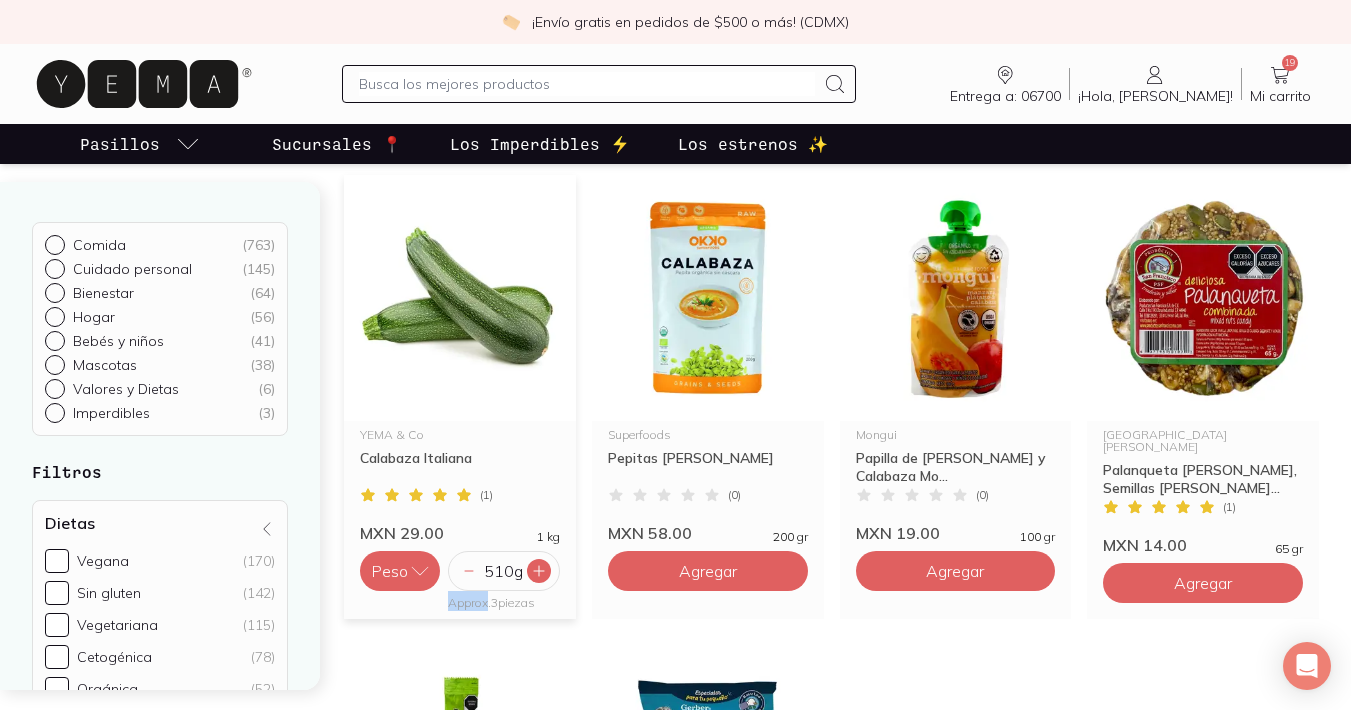 click 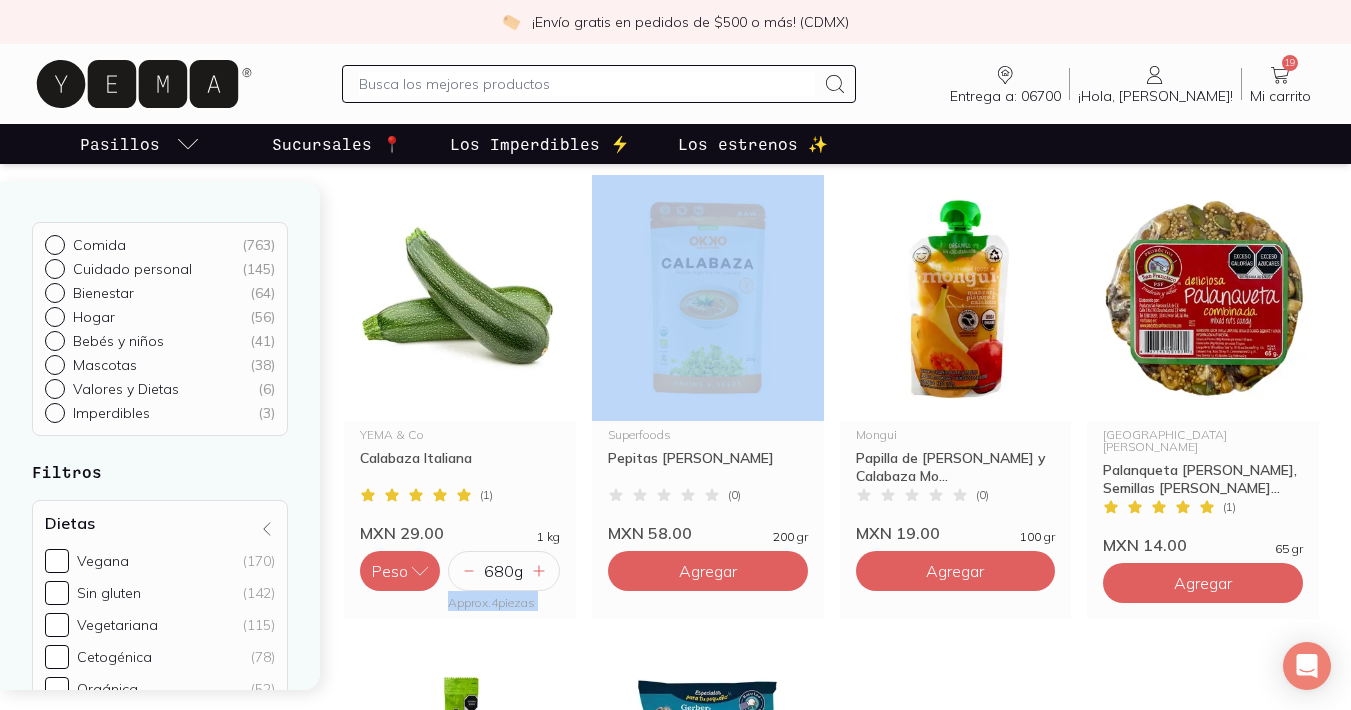 click on "YEMA & Co Calabaza Italiana ( 1 ) MXN 29.00 1 kg Peso   Pieza 680 g Approx.  4  pieza s Superfoods Pepitas [PERSON_NAME] ( 0 ) MXN 58.00 200 gr Agregar Mongui Papilla de Manzana Plátano y Calabaza Mo... Papilla de [PERSON_NAME] y Calabaza Mongui Orgánica ( 0 ) MXN 19.00 100 gr Agregar San [PERSON_NAME] Palanqueta [PERSON_NAME], Semillas [PERSON_NAME]... Palanqueta [PERSON_NAME], Semillas [PERSON_NAME] y Ajonjolí [GEOGRAPHIC_DATA][PERSON_NAME] ( 1 ) MXN 14.00 65 gr Agregar Konichiwa Pepitas Tostadas ( 0 ) MXN 10.00 45 gr Agregar Gerber Snack para tu Bebé (Calabacita) ( 0 ) MXN 29.00 35 gr Agregar" at bounding box center (831, 617) 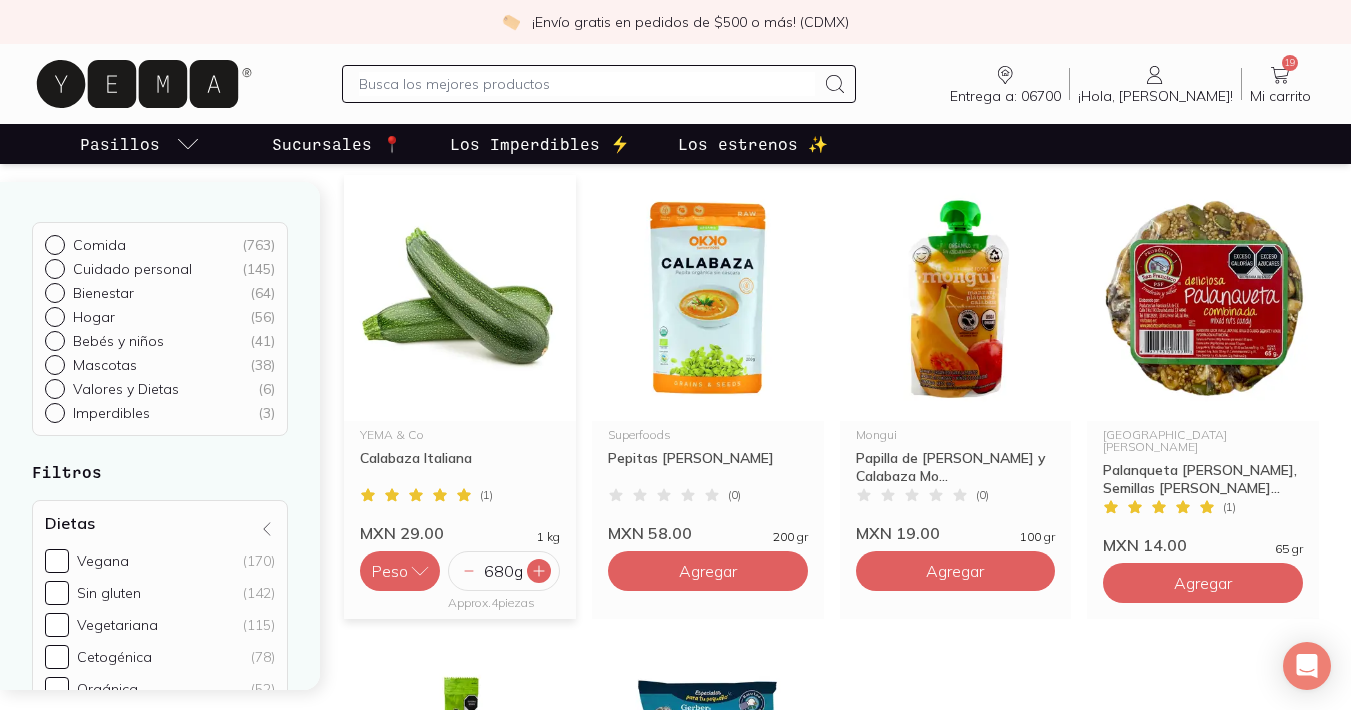 click 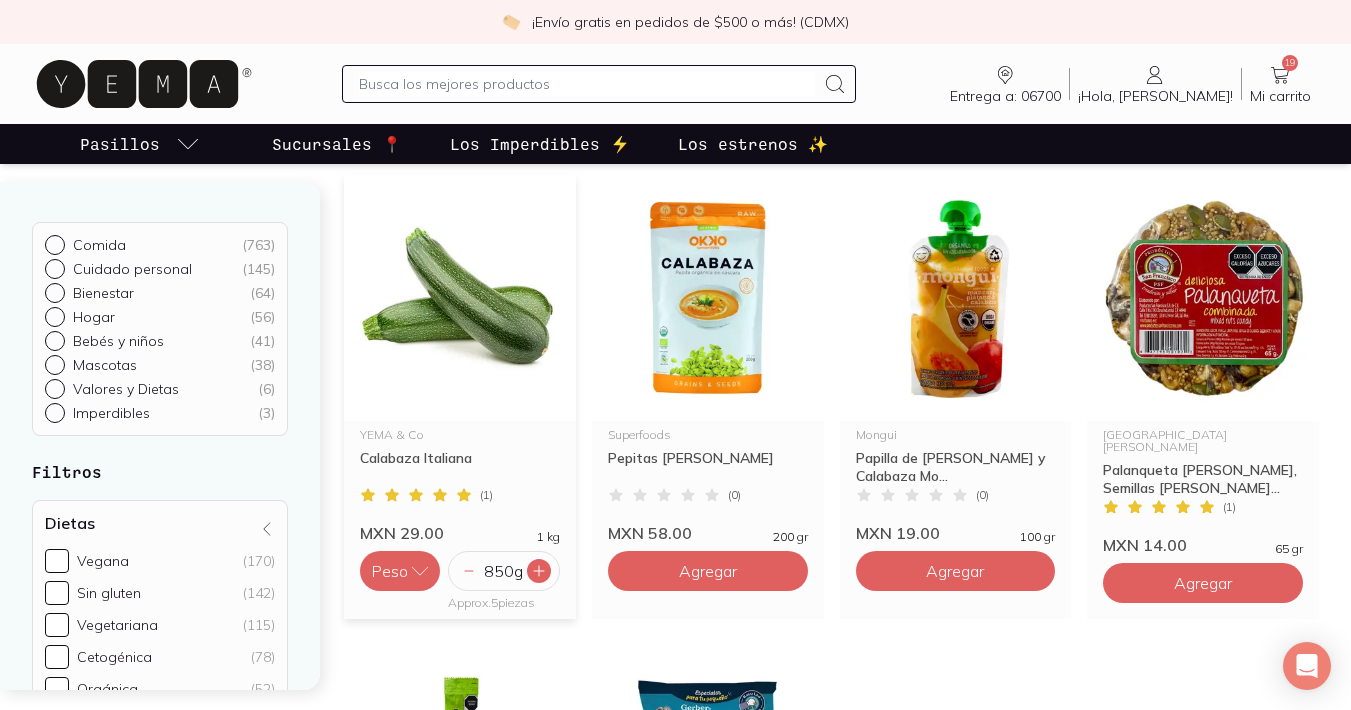 click 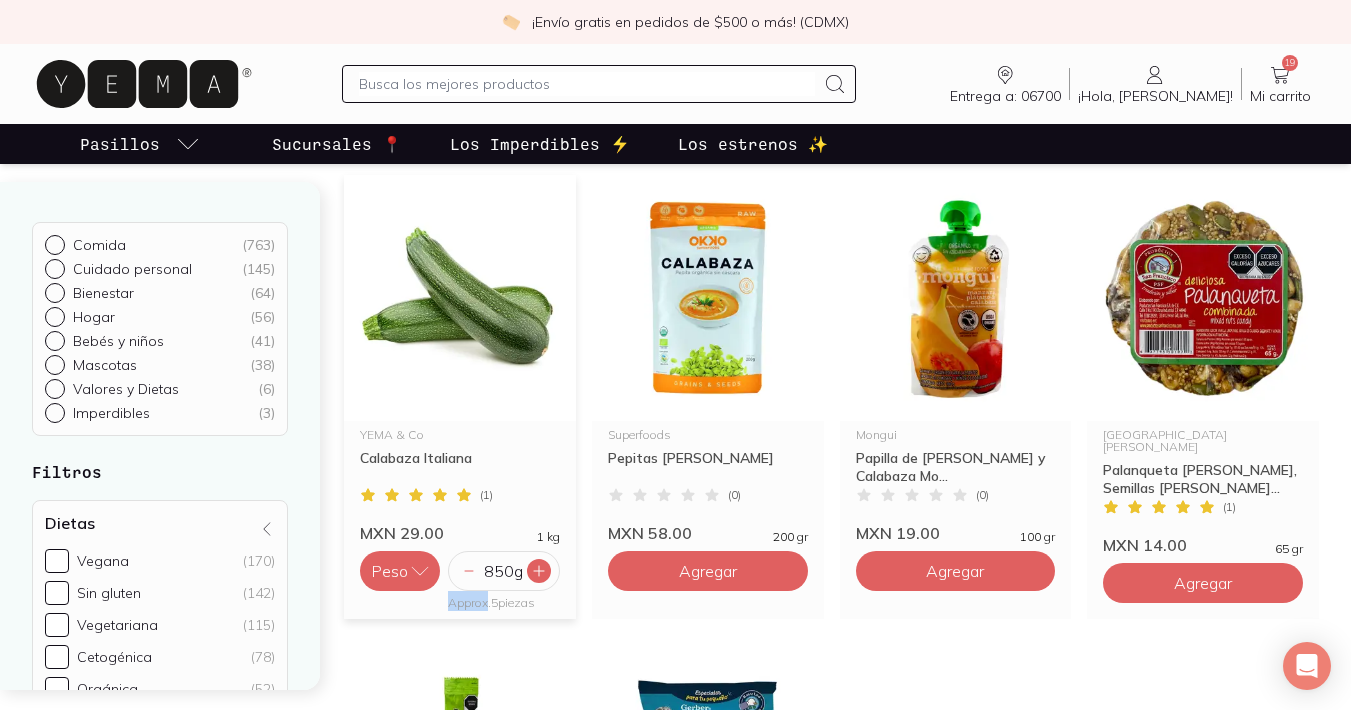 click 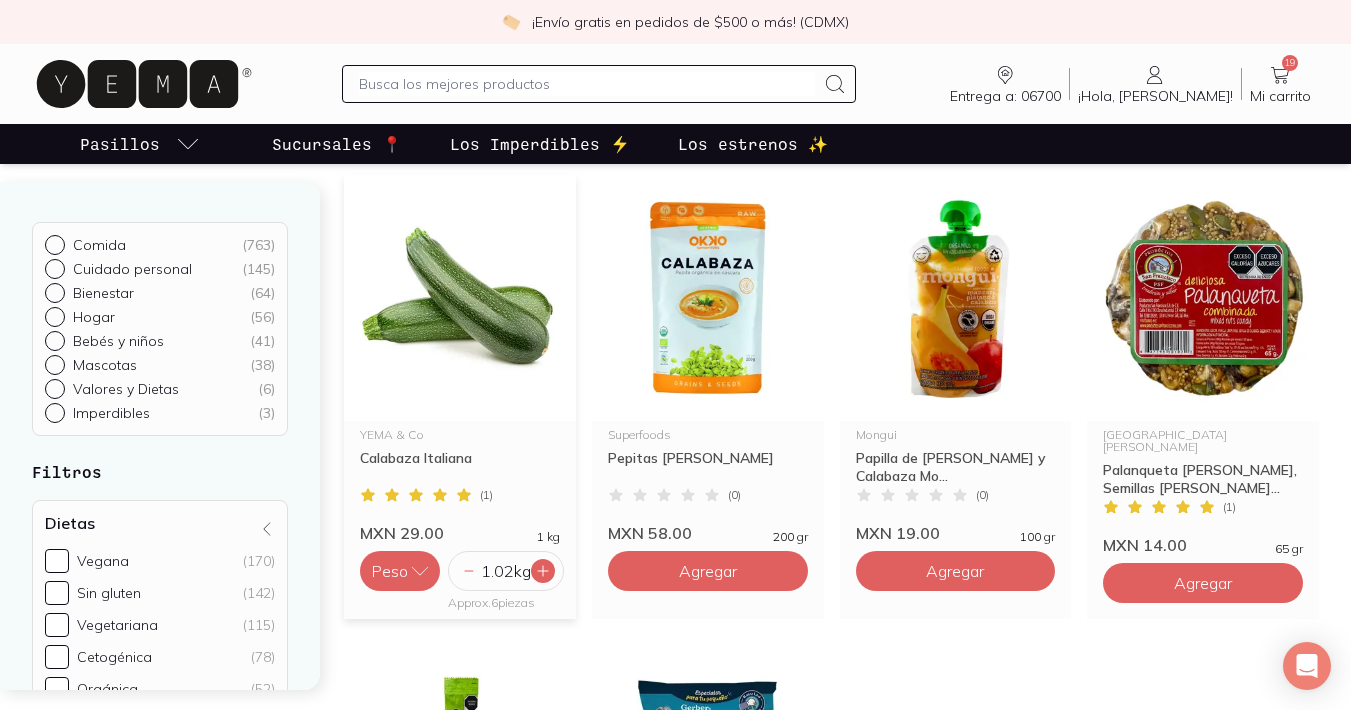 click 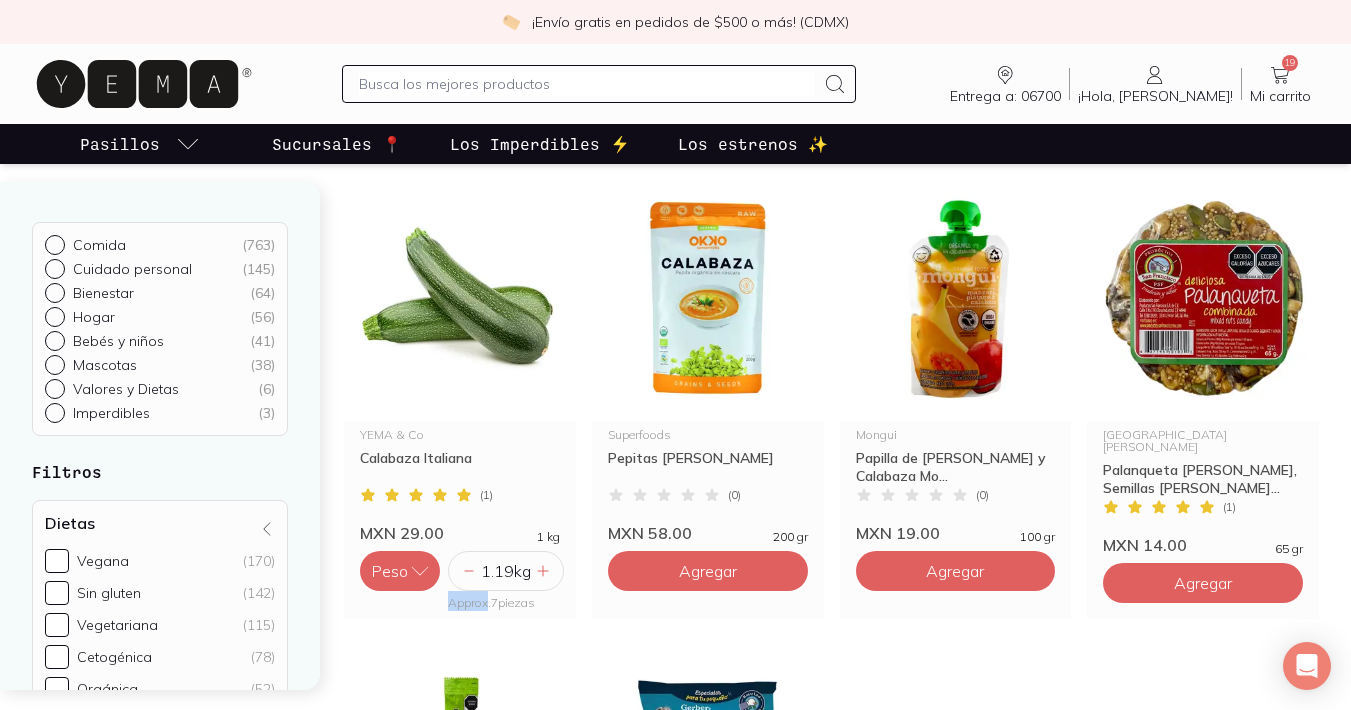 click on "YEMA & Co Calabaza Italiana ( 1 ) MXN 29.00 1 kg Peso   Pieza 1.19 kg Approx.  7  pieza s Superfoods Pepitas [PERSON_NAME] ( 0 ) MXN 58.00 200 gr Agregar Mongui Papilla de Manzana Plátano y Calabaza Mo... Papilla de [PERSON_NAME] y Calabaza Mongui Orgánica ( 0 ) MXN 19.00 100 gr Agregar San [PERSON_NAME] Palanqueta [PERSON_NAME], Semillas [PERSON_NAME]... Palanqueta [PERSON_NAME], Semillas [PERSON_NAME] y Ajonjolí [GEOGRAPHIC_DATA][PERSON_NAME] ( 1 ) MXN 14.00 65 gr Agregar Konichiwa Pepitas Tostadas ( 0 ) MXN 10.00 45 gr Agregar Gerber Snack para tu Bebé (Calabacita) ( 0 ) MXN 29.00 35 gr Agregar" at bounding box center [831, 617] 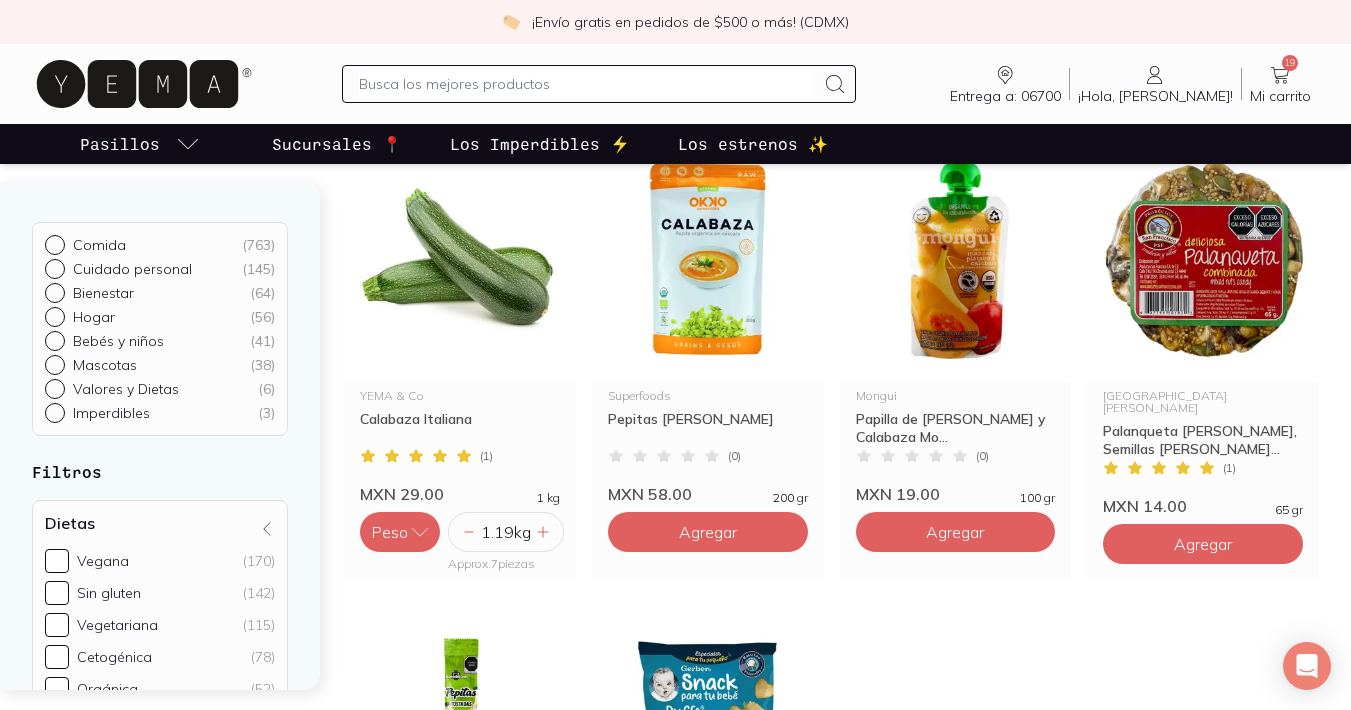 scroll, scrollTop: 244, scrollLeft: 0, axis: vertical 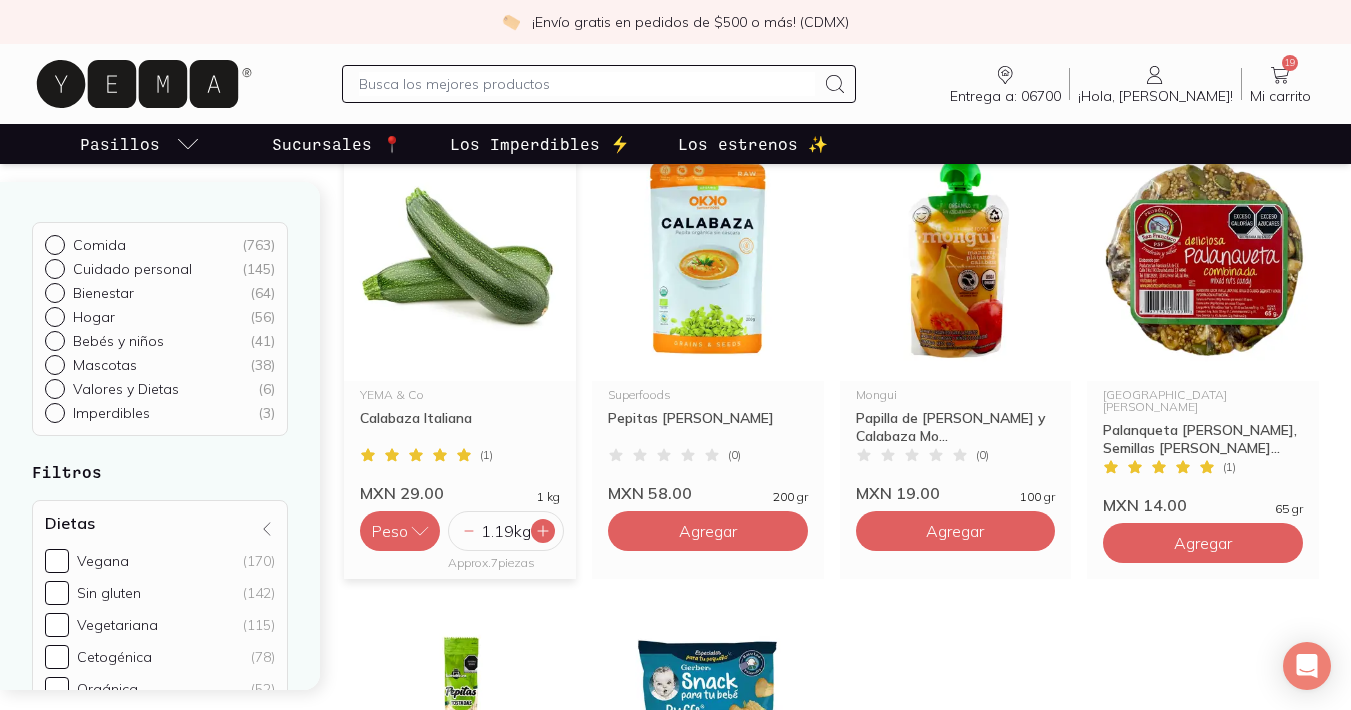 click 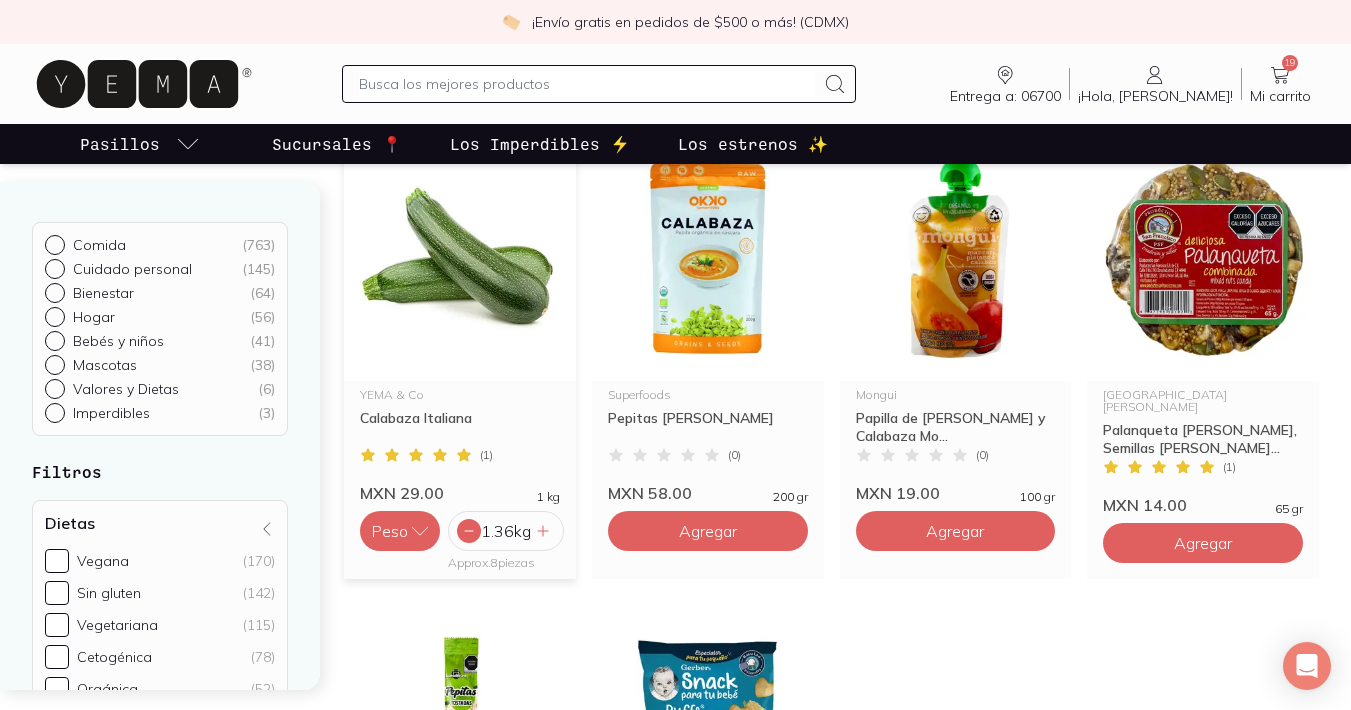 click 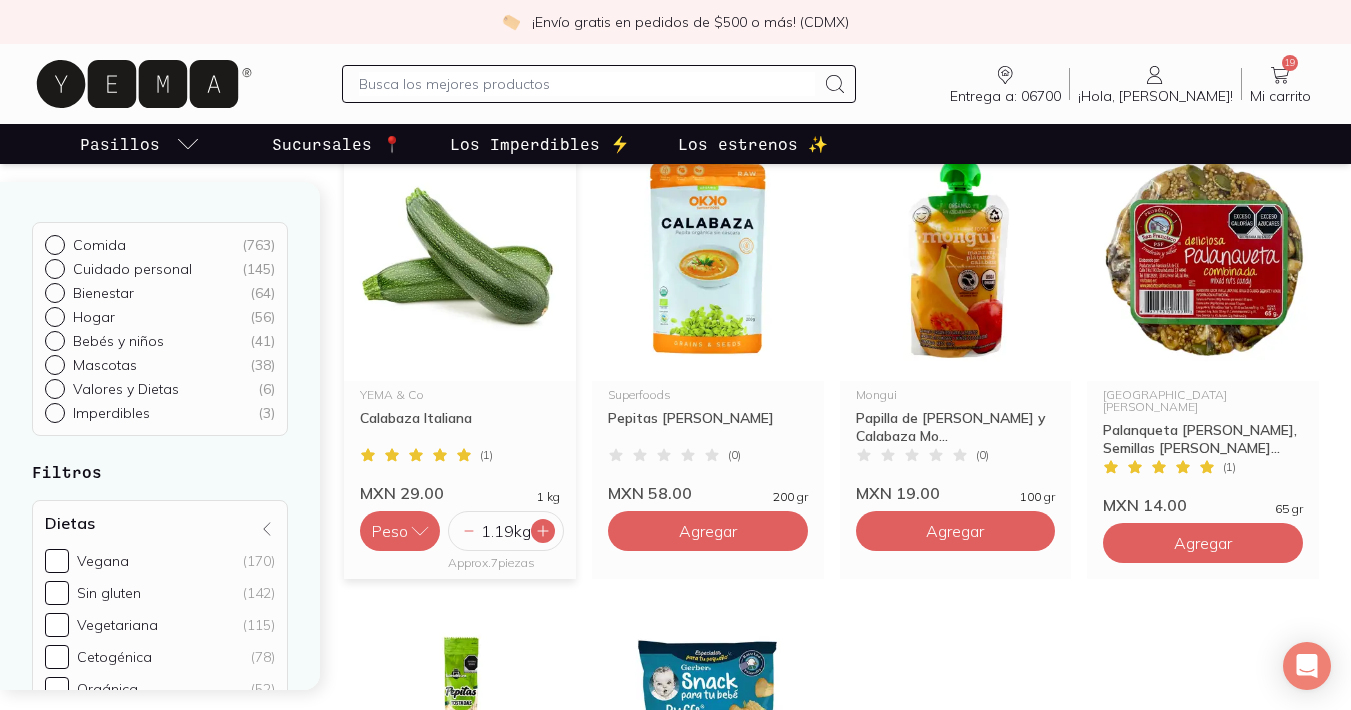 click 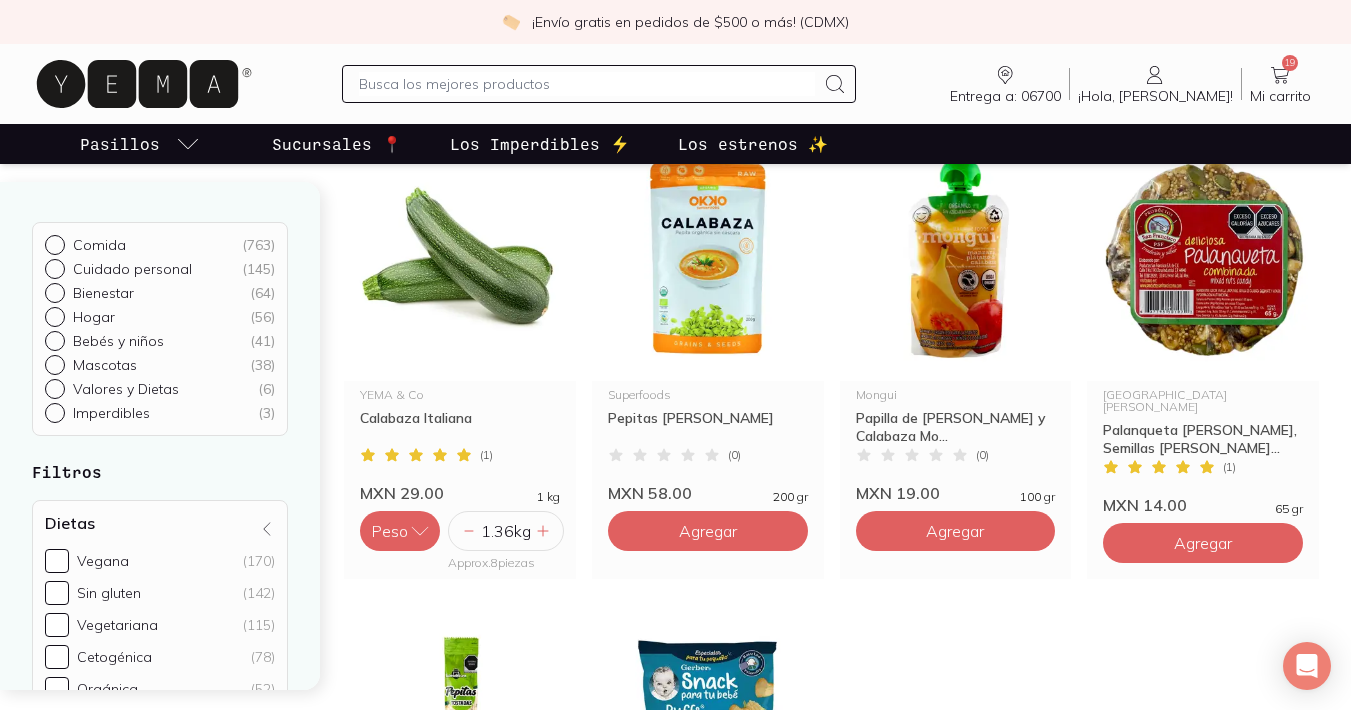 click at bounding box center [587, 84] 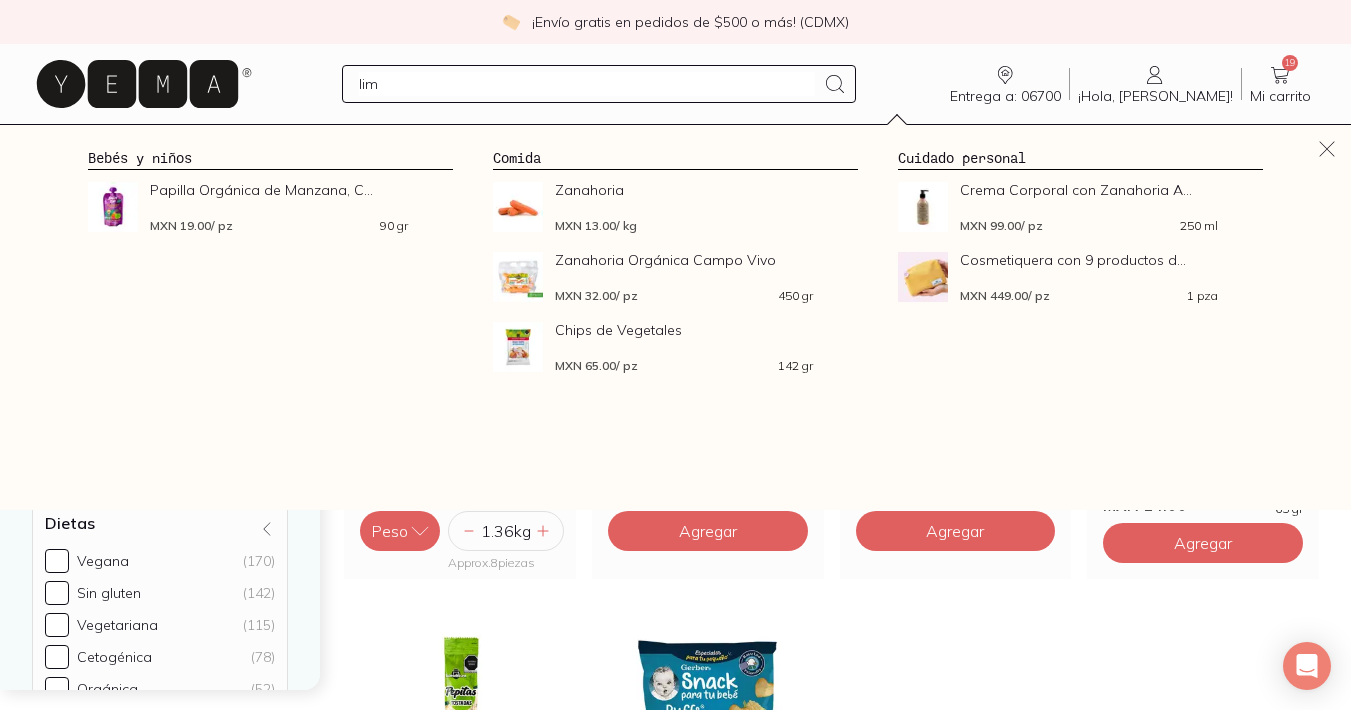 type on "lima" 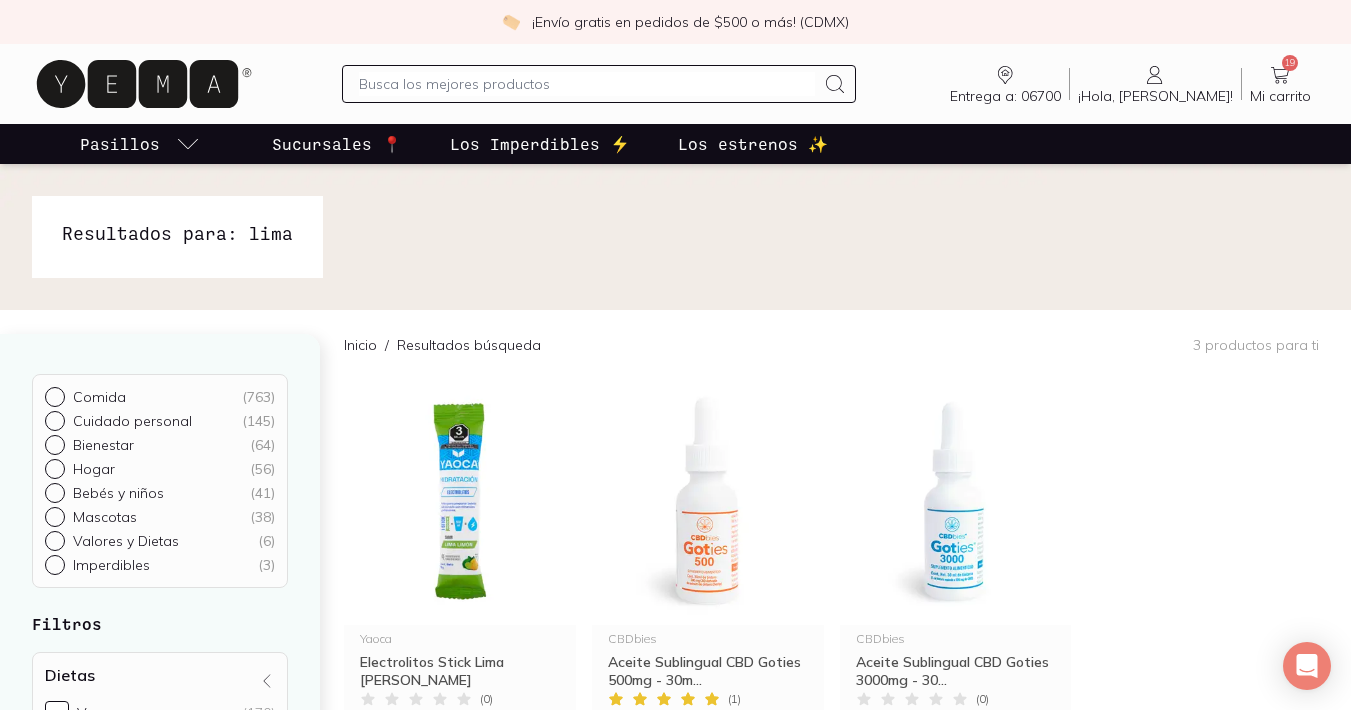 scroll, scrollTop: 0, scrollLeft: 0, axis: both 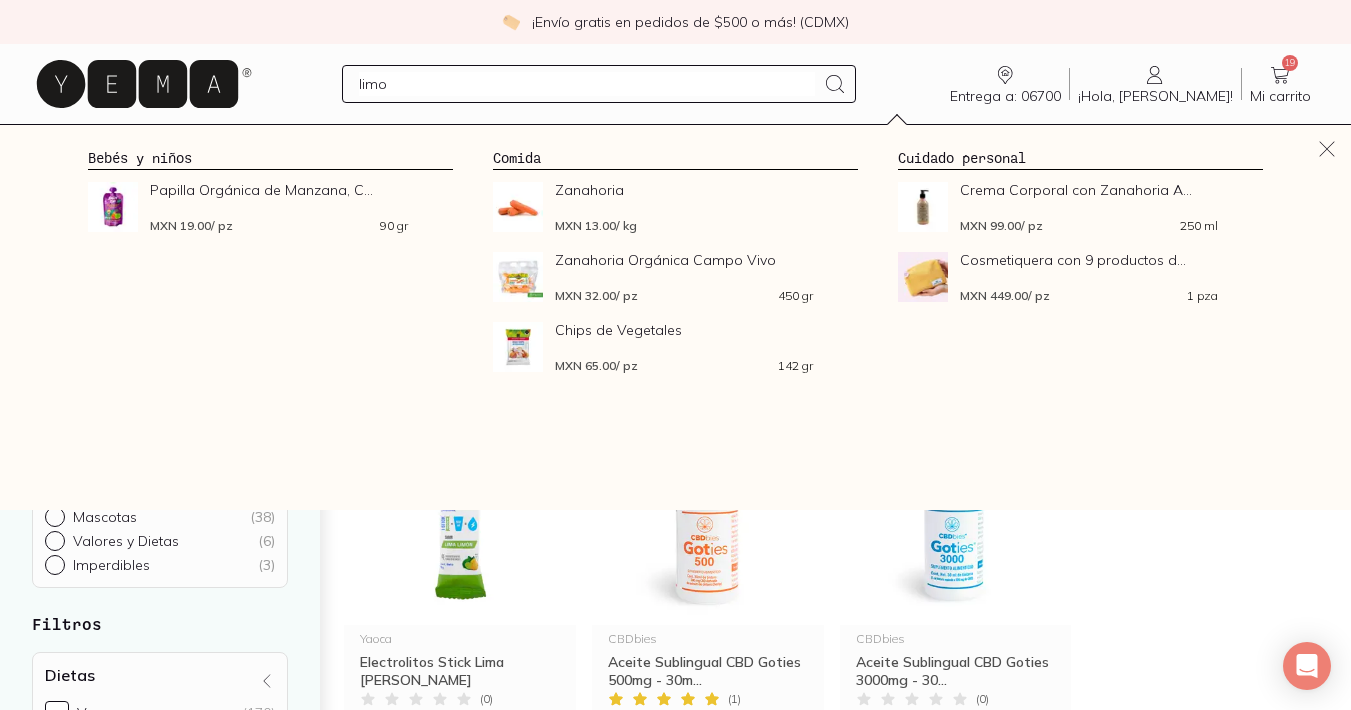 type on "limon" 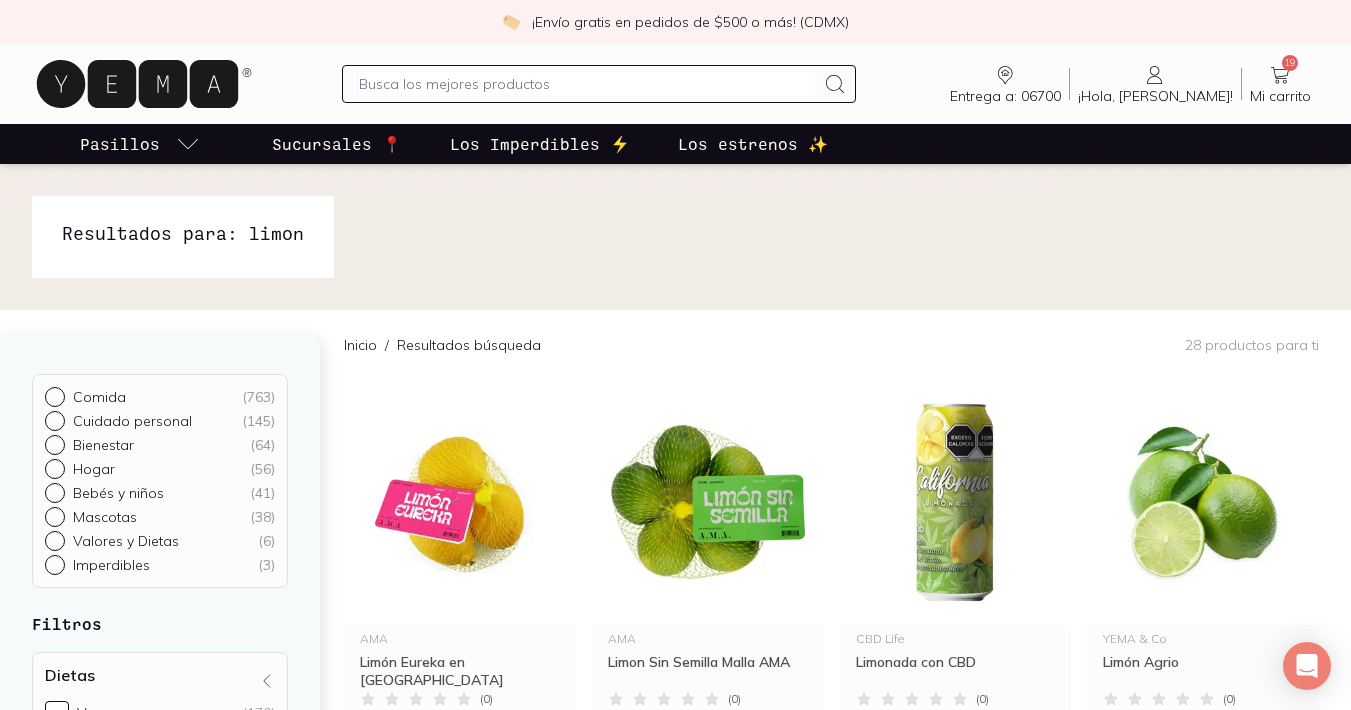 scroll, scrollTop: 107, scrollLeft: 0, axis: vertical 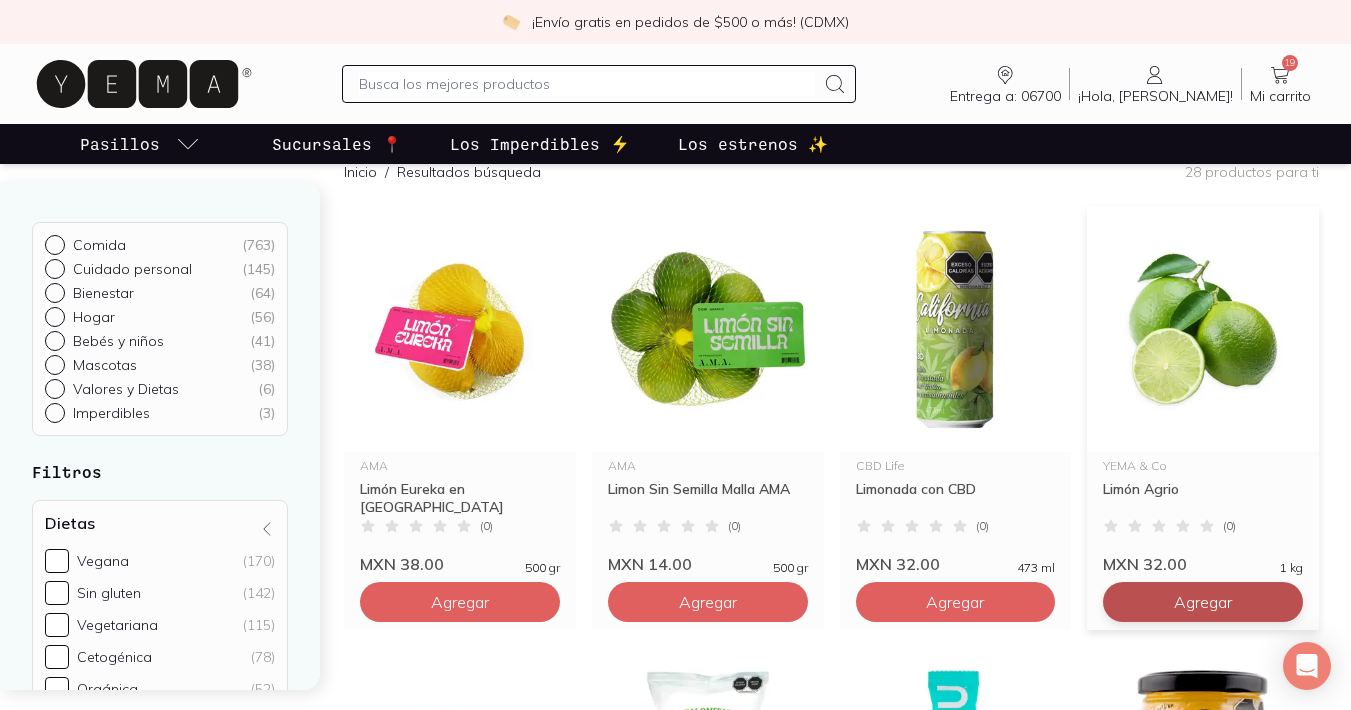 click on "Agregar" at bounding box center (460, 602) 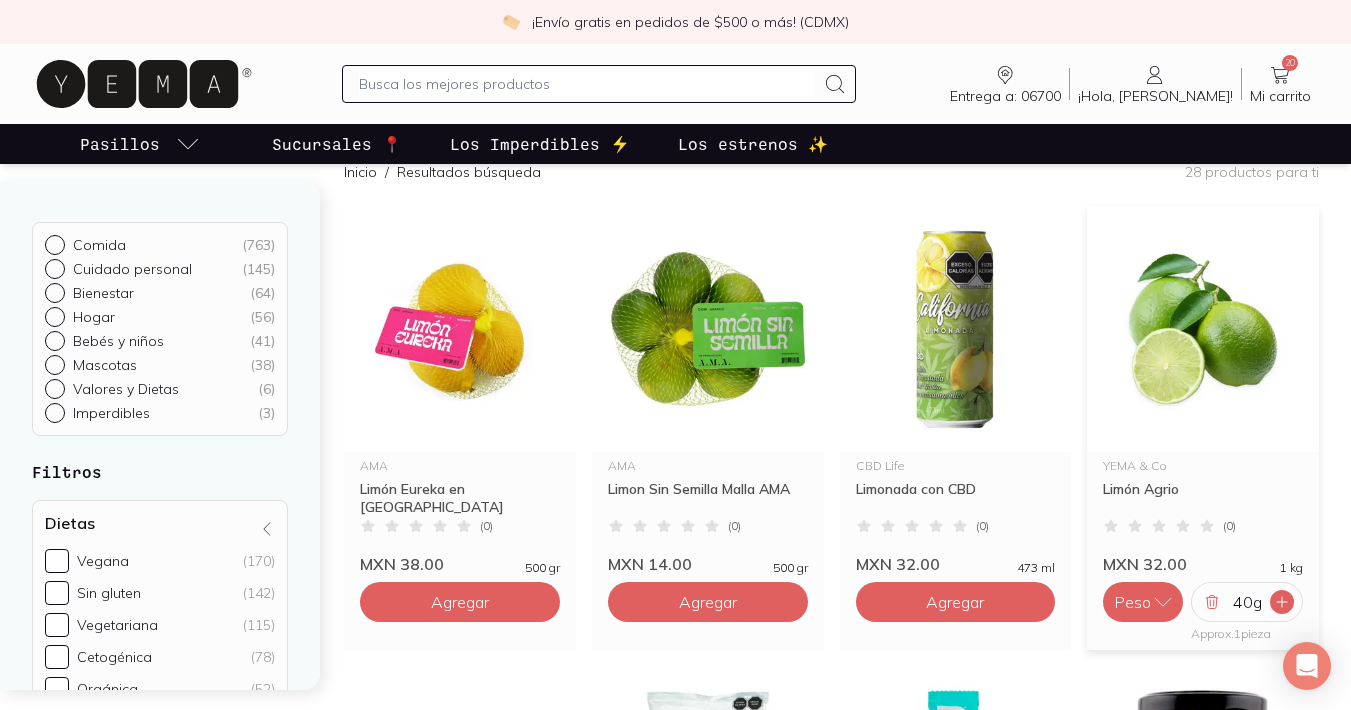 click 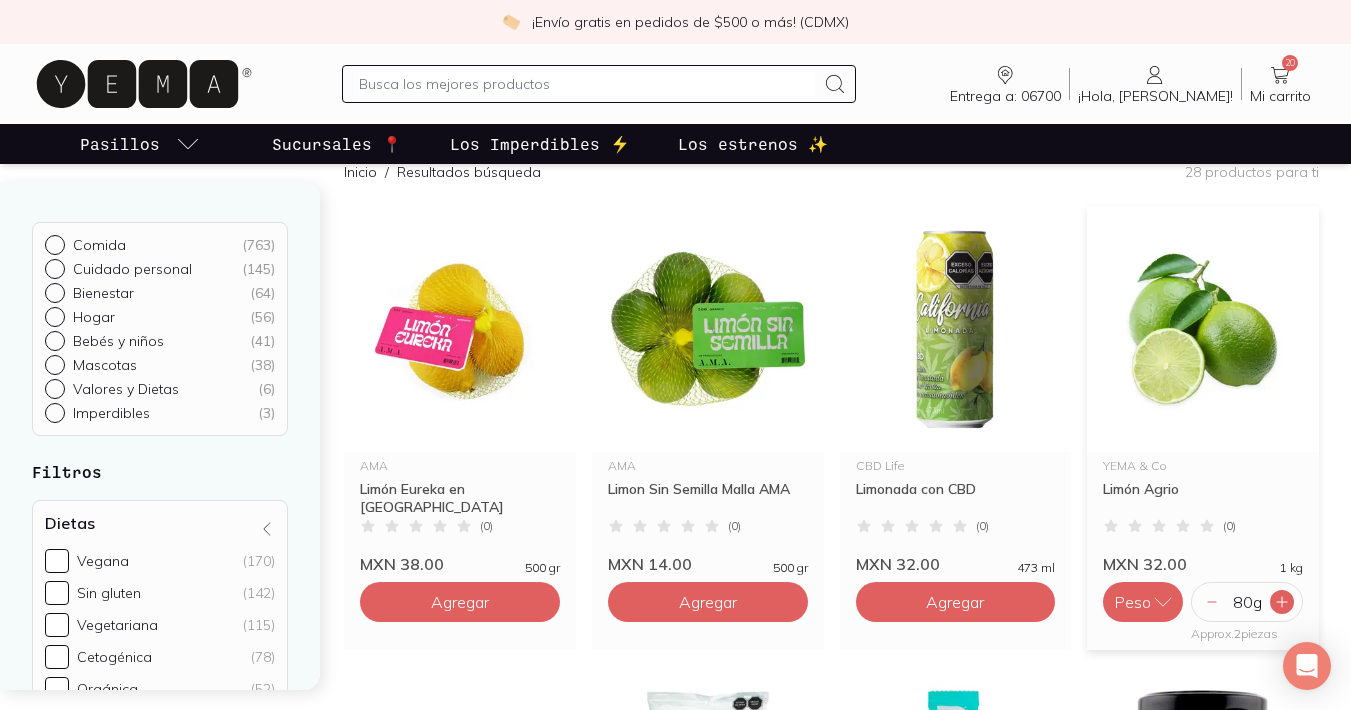 click 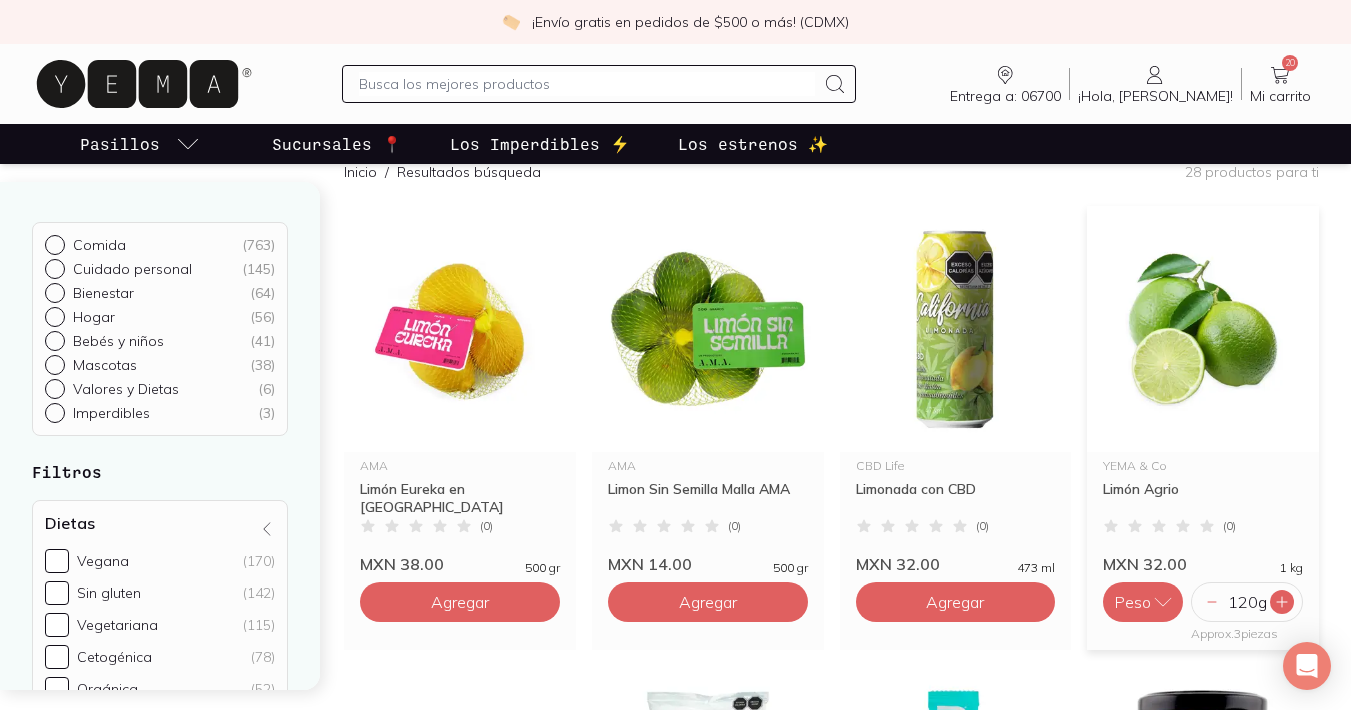 click 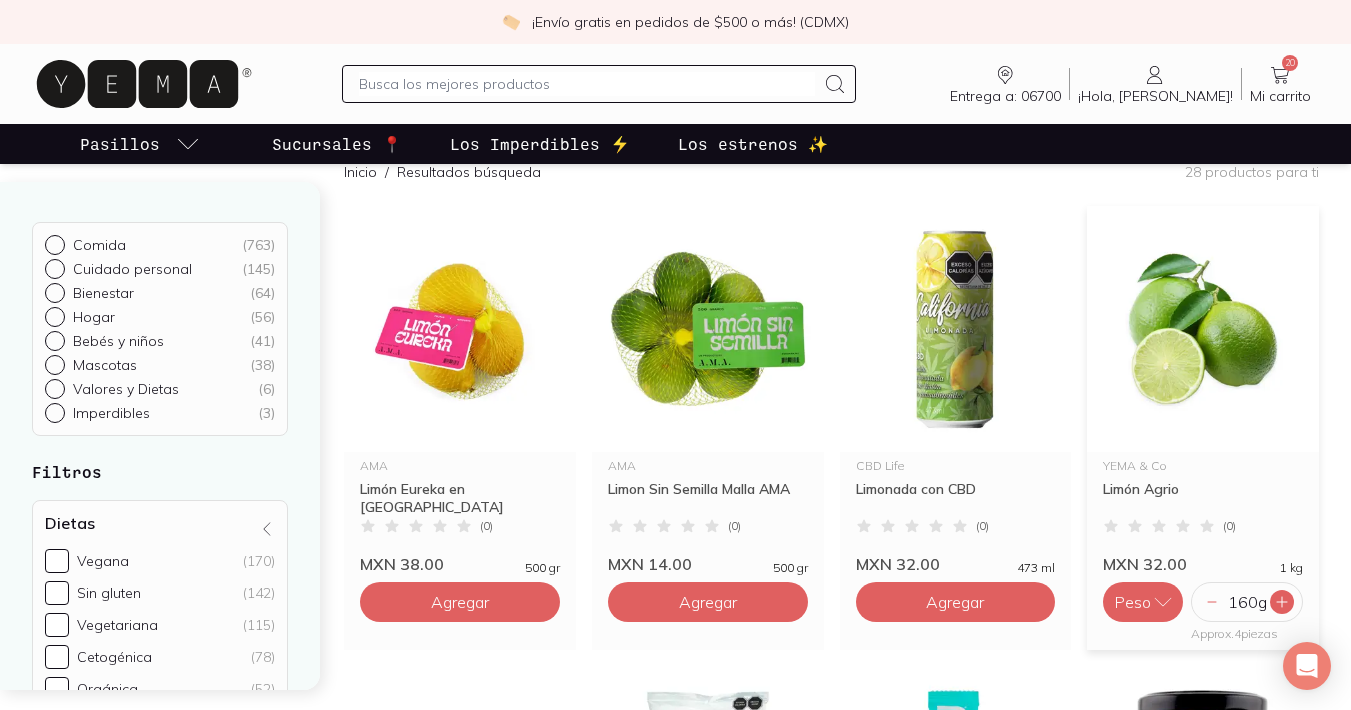 click 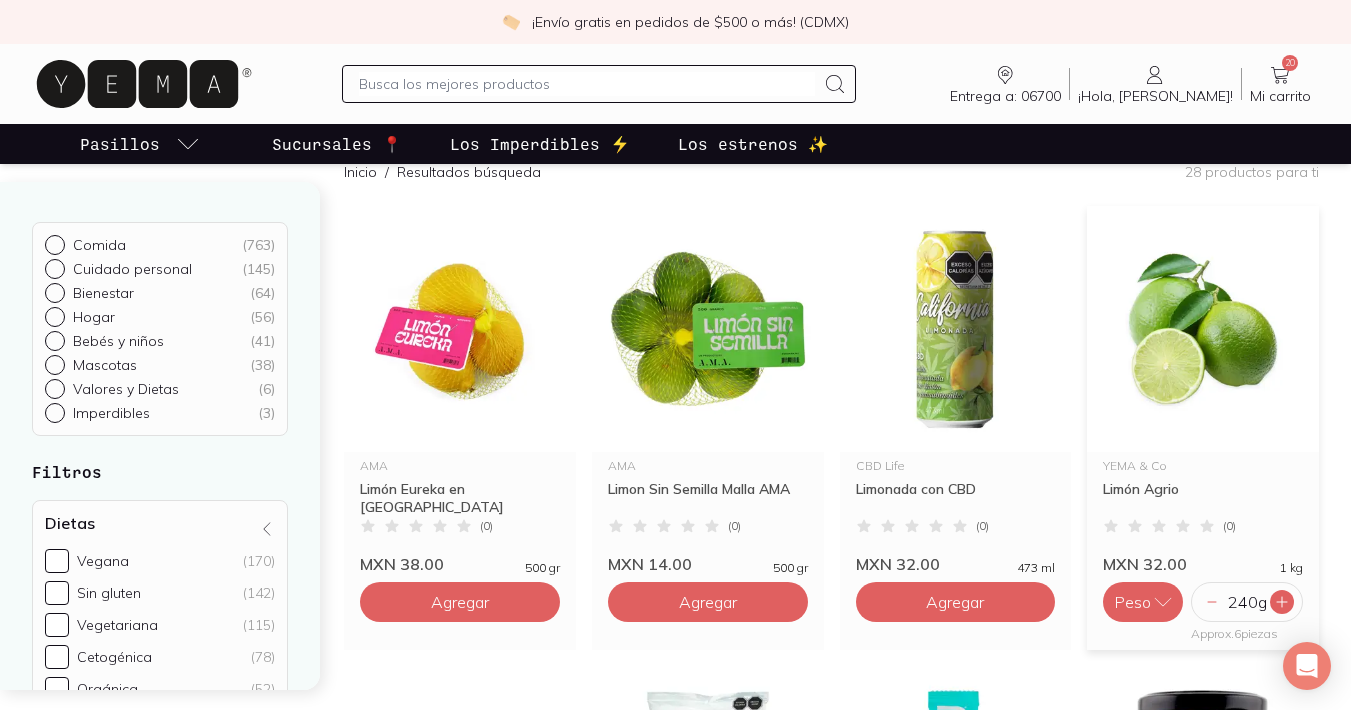 click 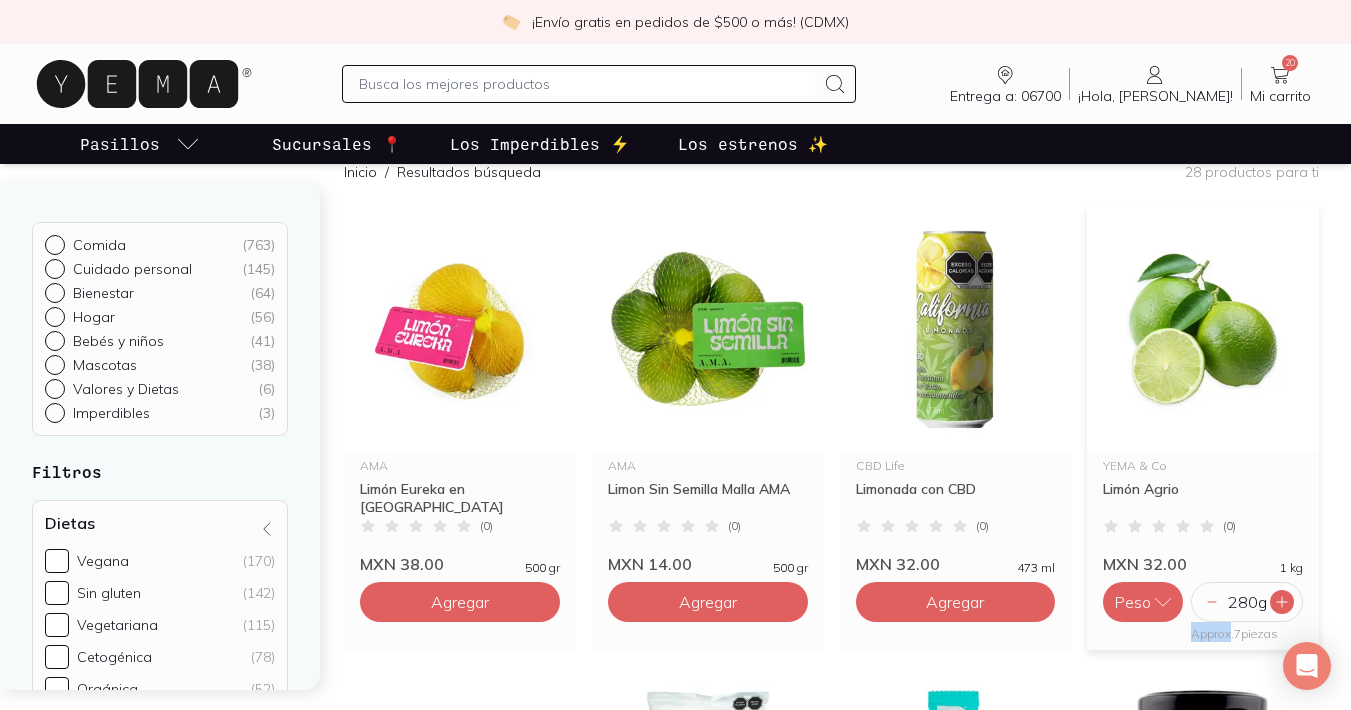 click 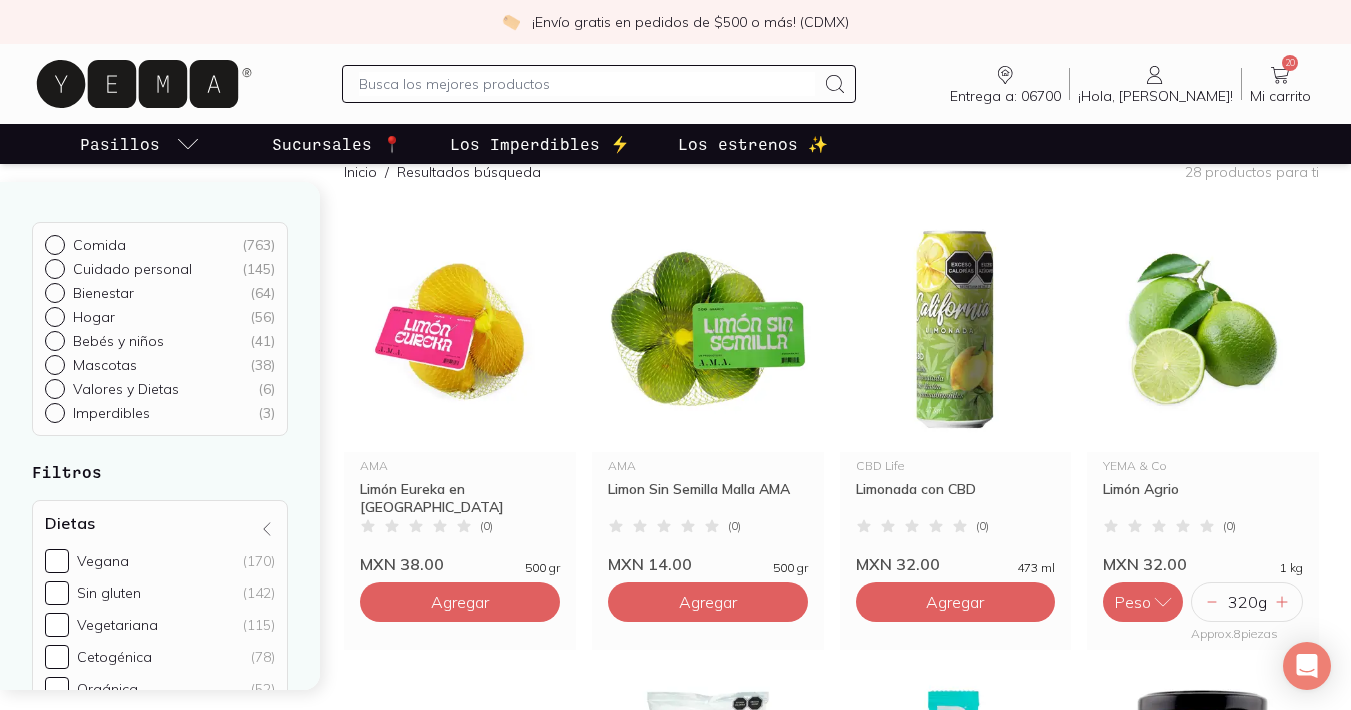click at bounding box center (587, 84) 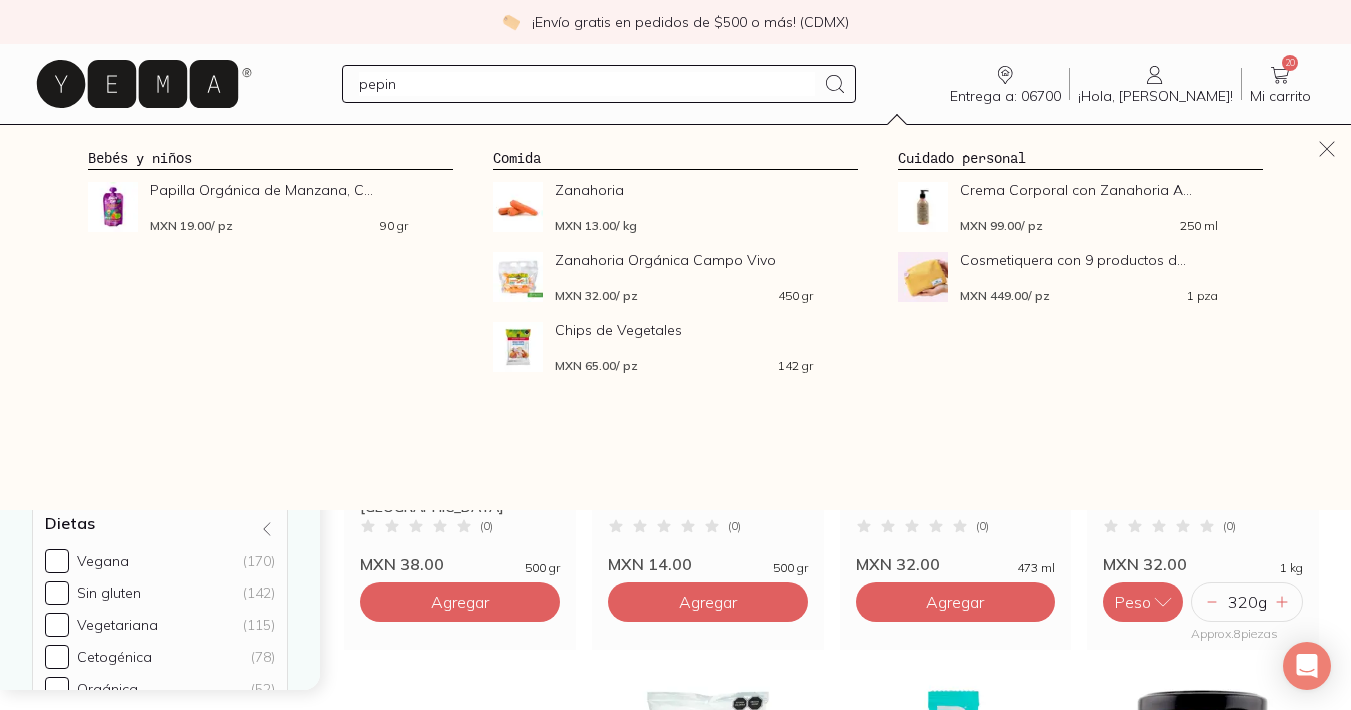 type on "pepino" 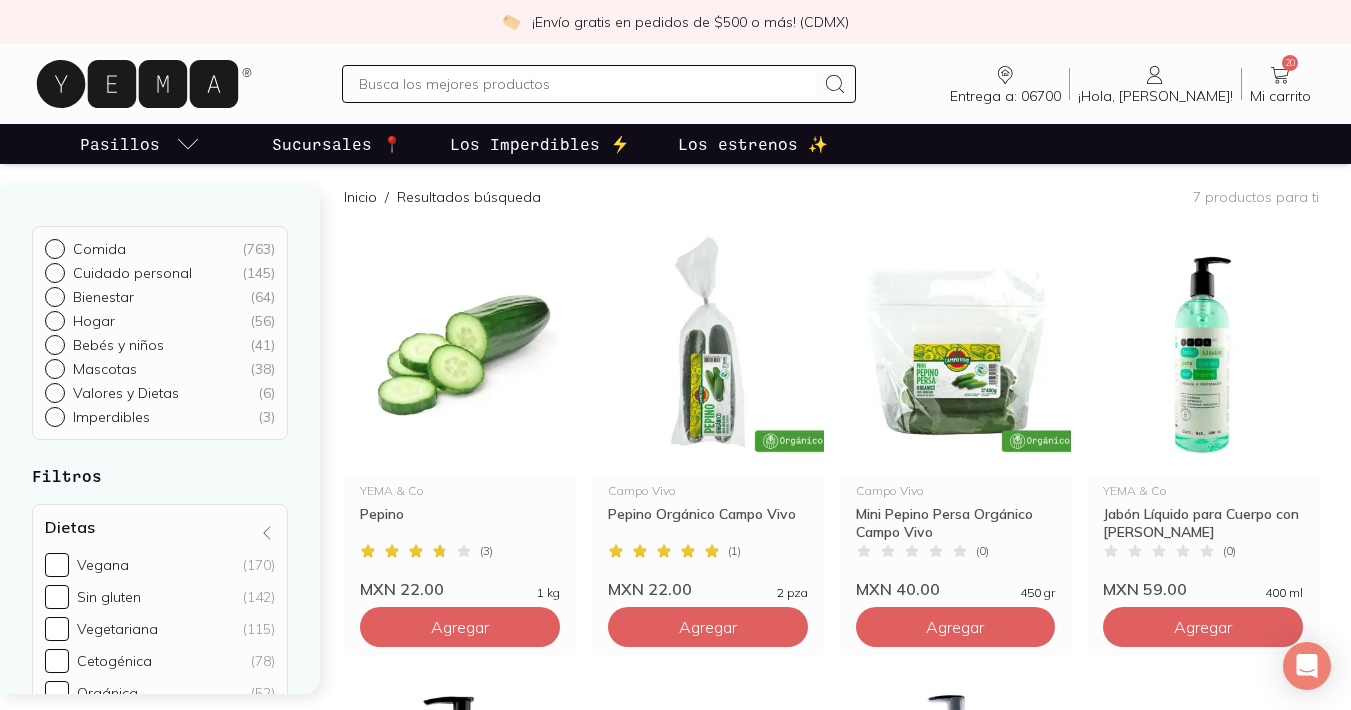 scroll, scrollTop: 152, scrollLeft: 0, axis: vertical 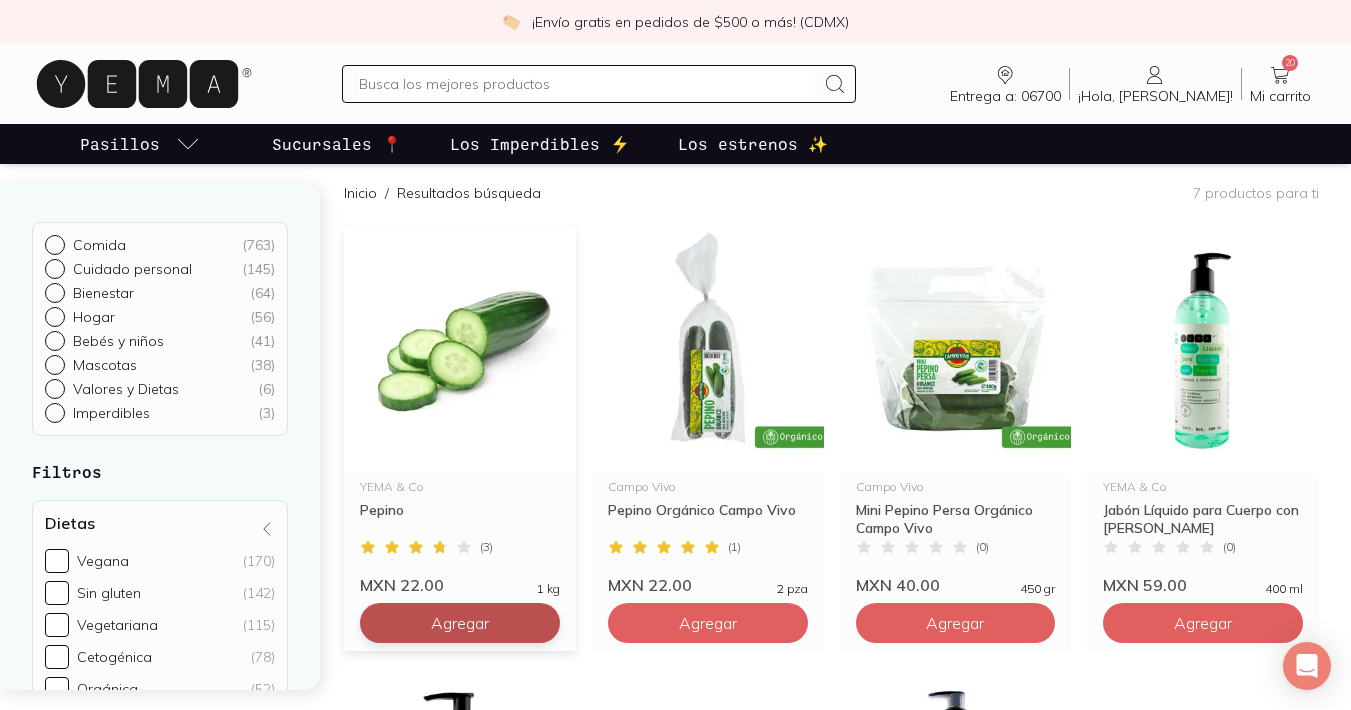 click on "Agregar" at bounding box center [460, 623] 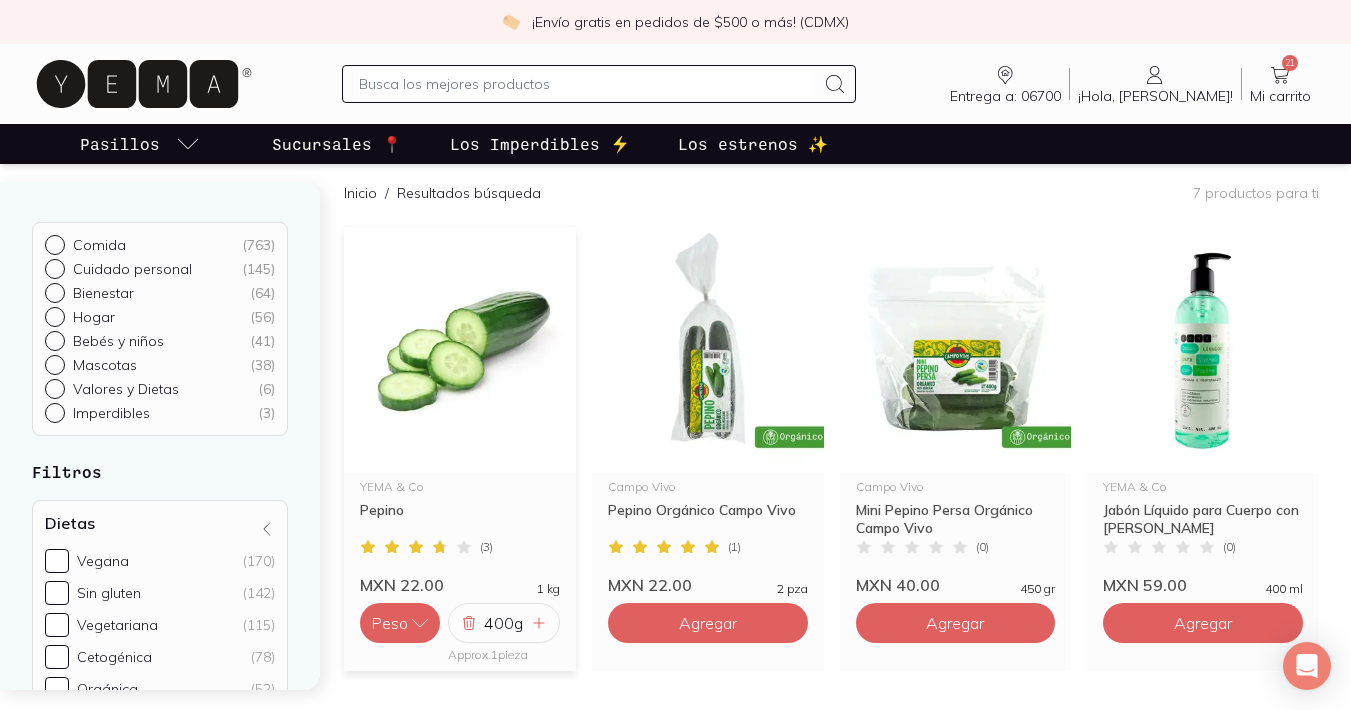 click at bounding box center (587, 84) 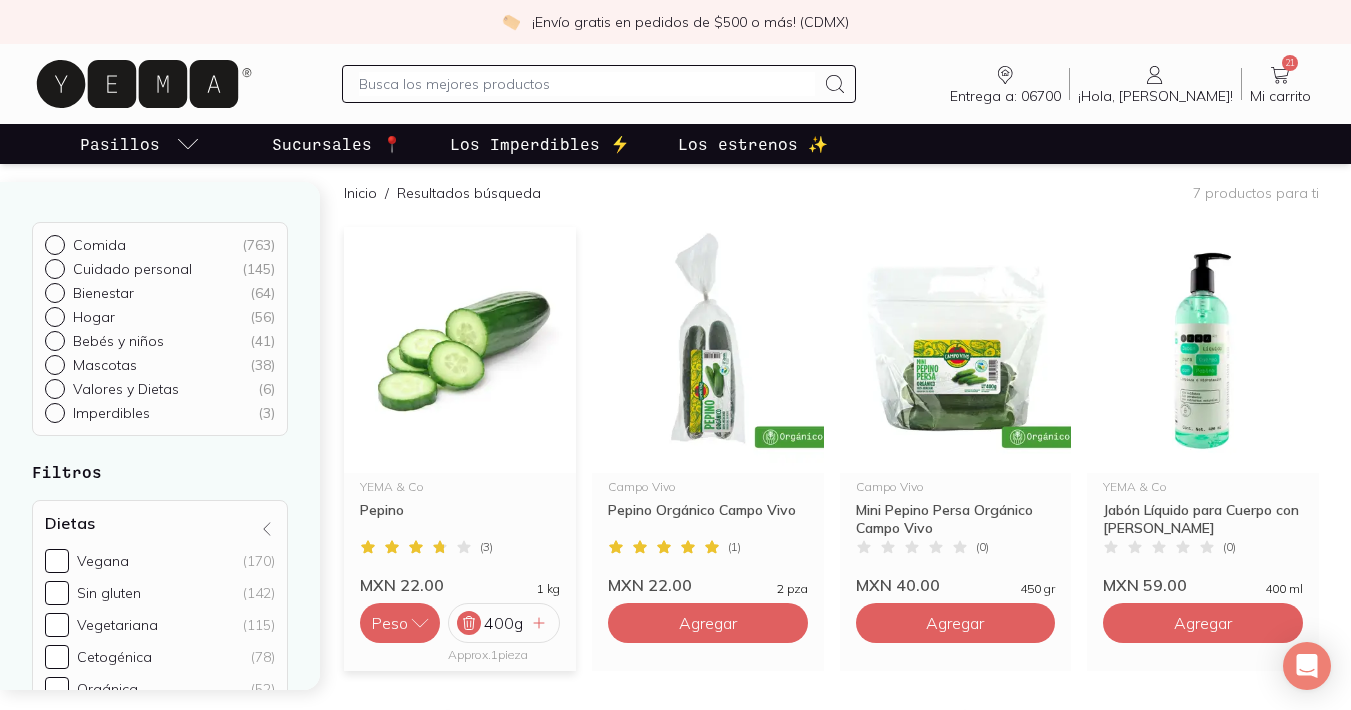 click at bounding box center (469, 623) 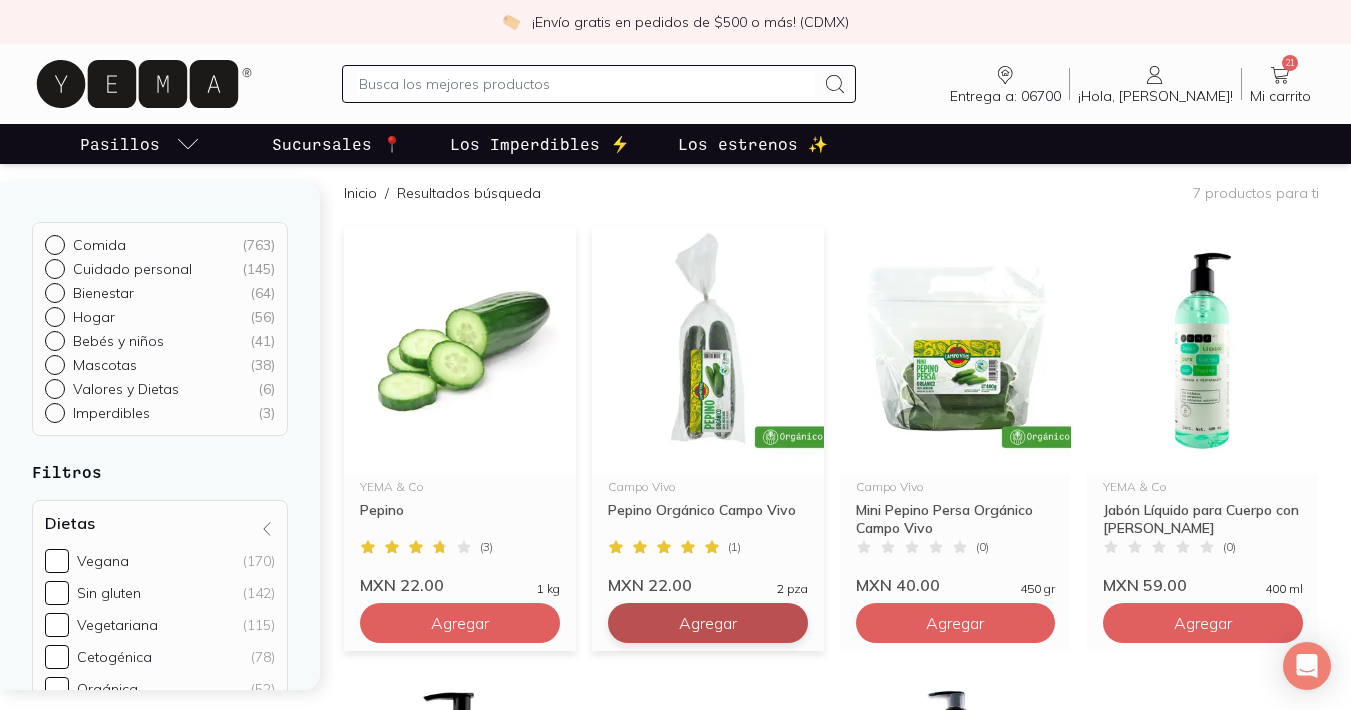 click on "Agregar" at bounding box center [460, 623] 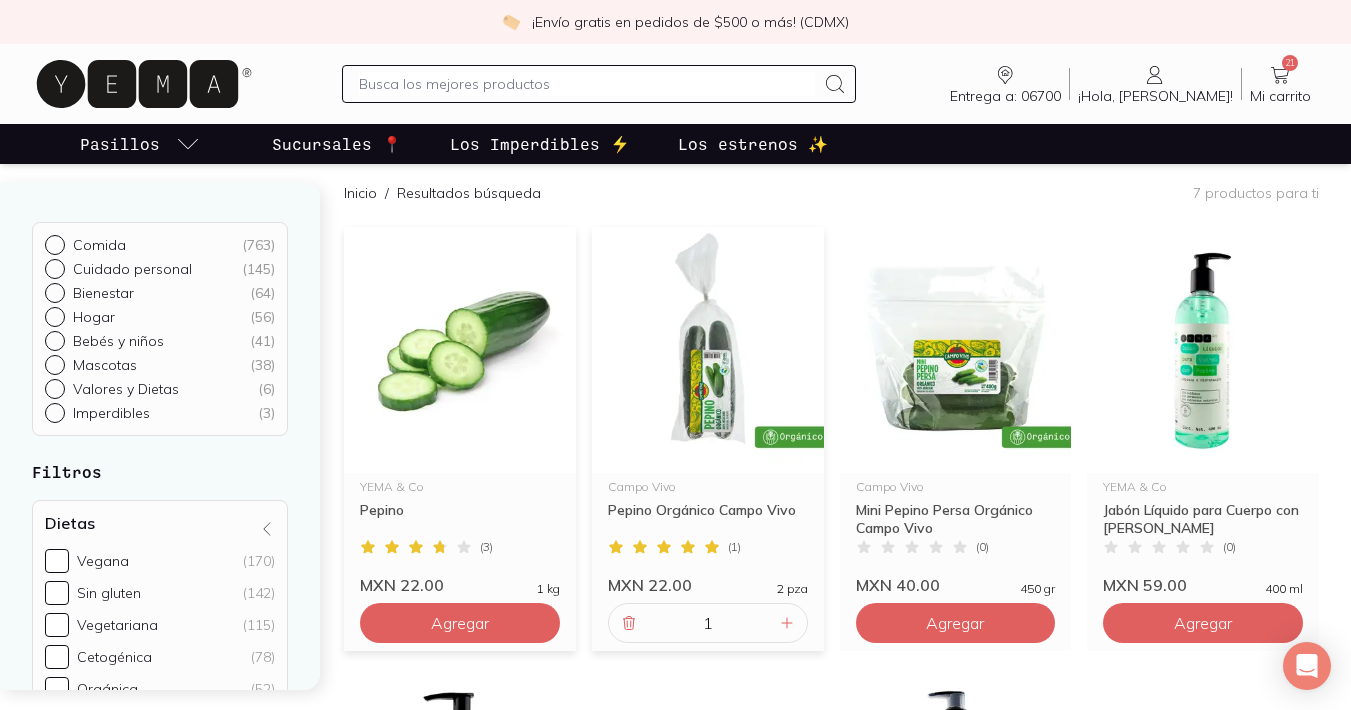 click at bounding box center (587, 84) 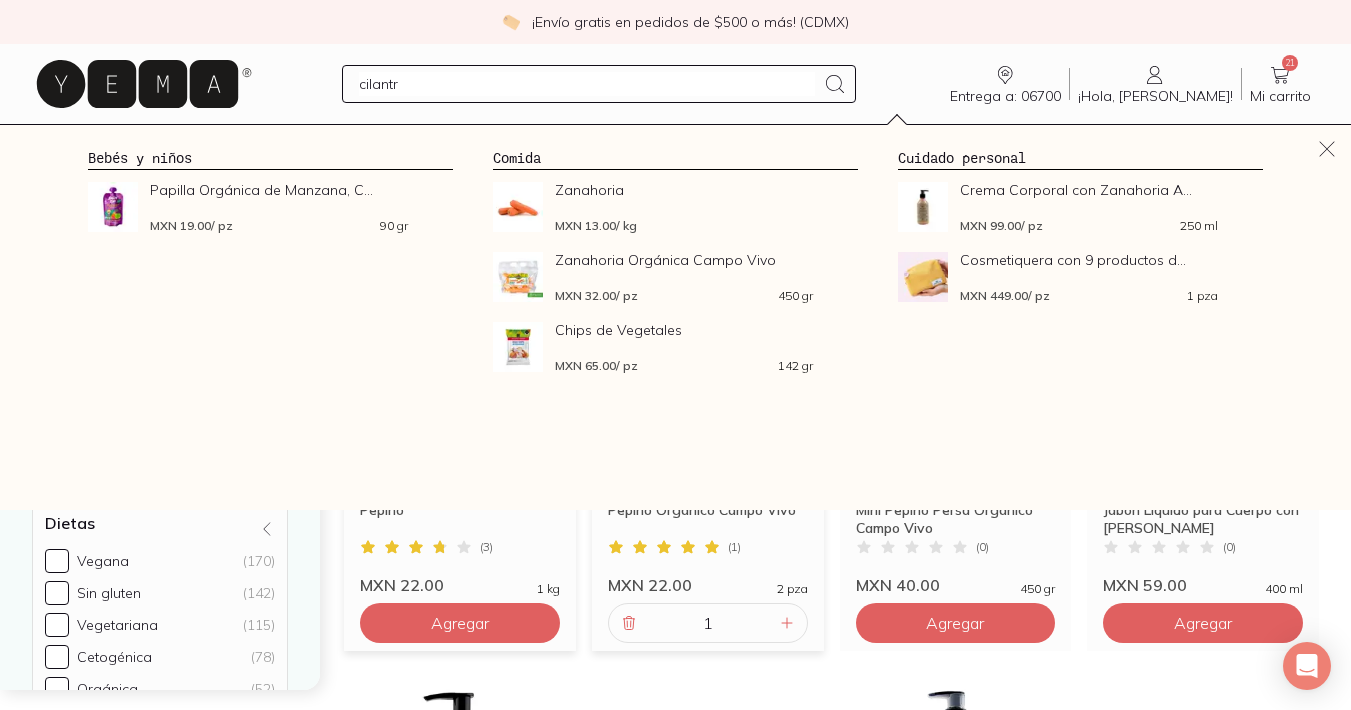 type on "cilantro" 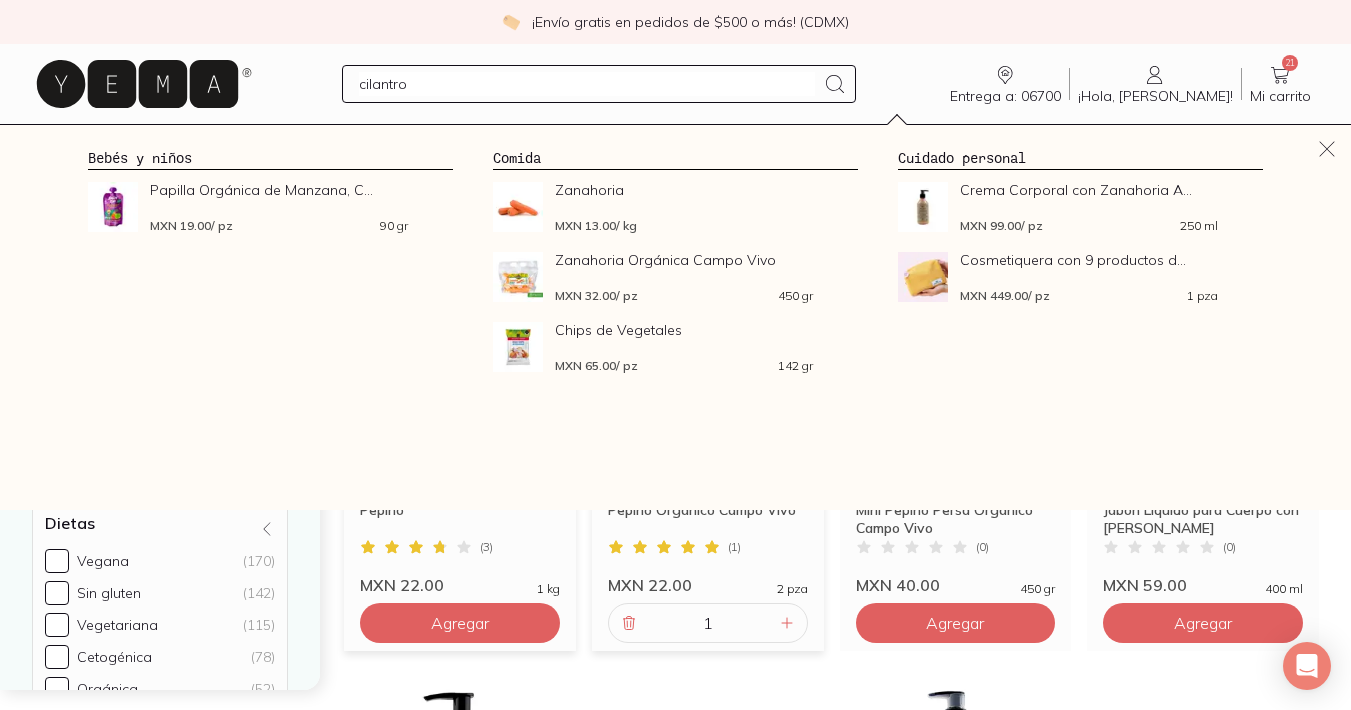 type 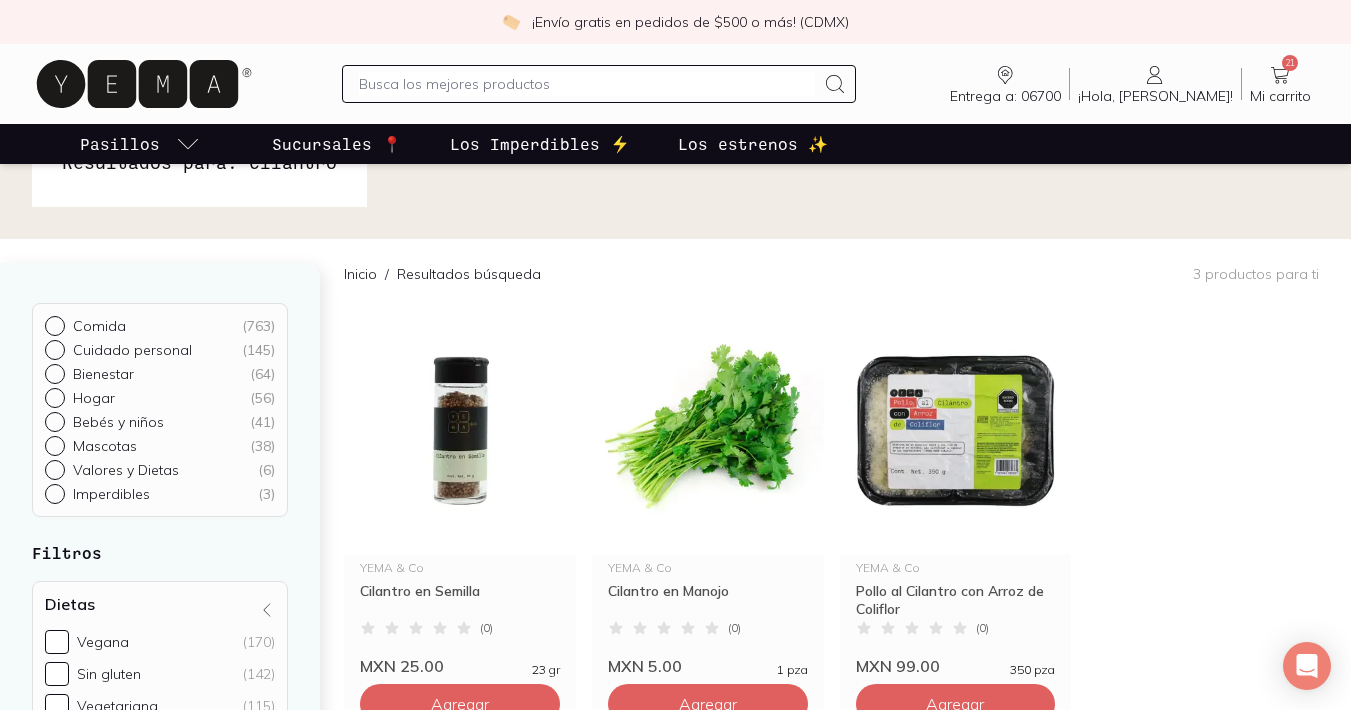 scroll, scrollTop: 109, scrollLeft: 0, axis: vertical 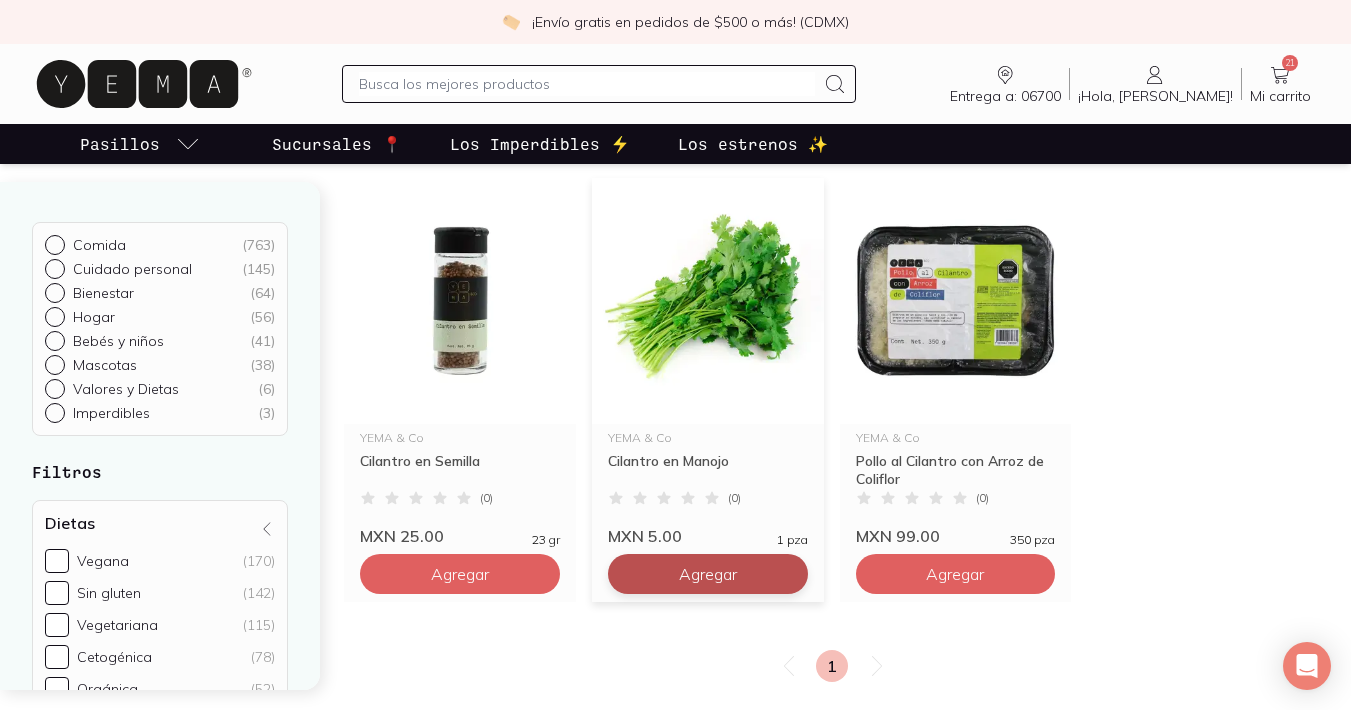 click on "Agregar" at bounding box center [460, 574] 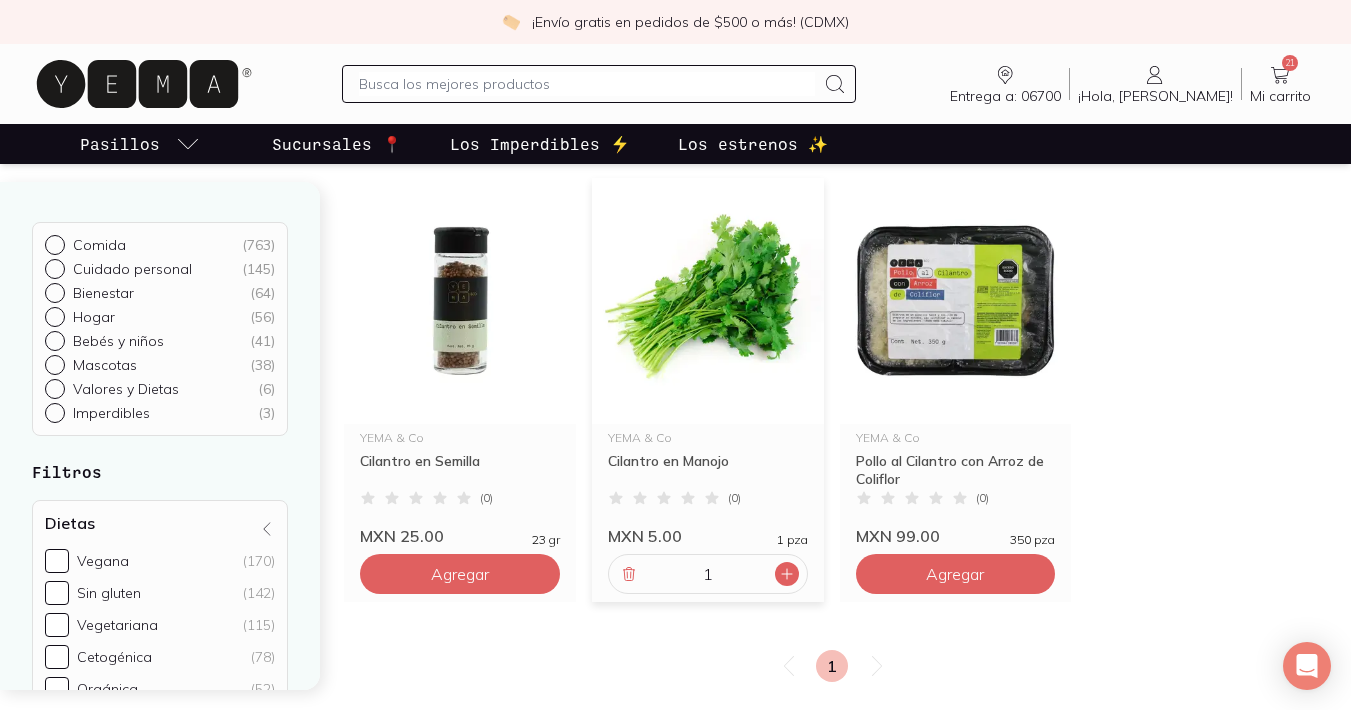 click 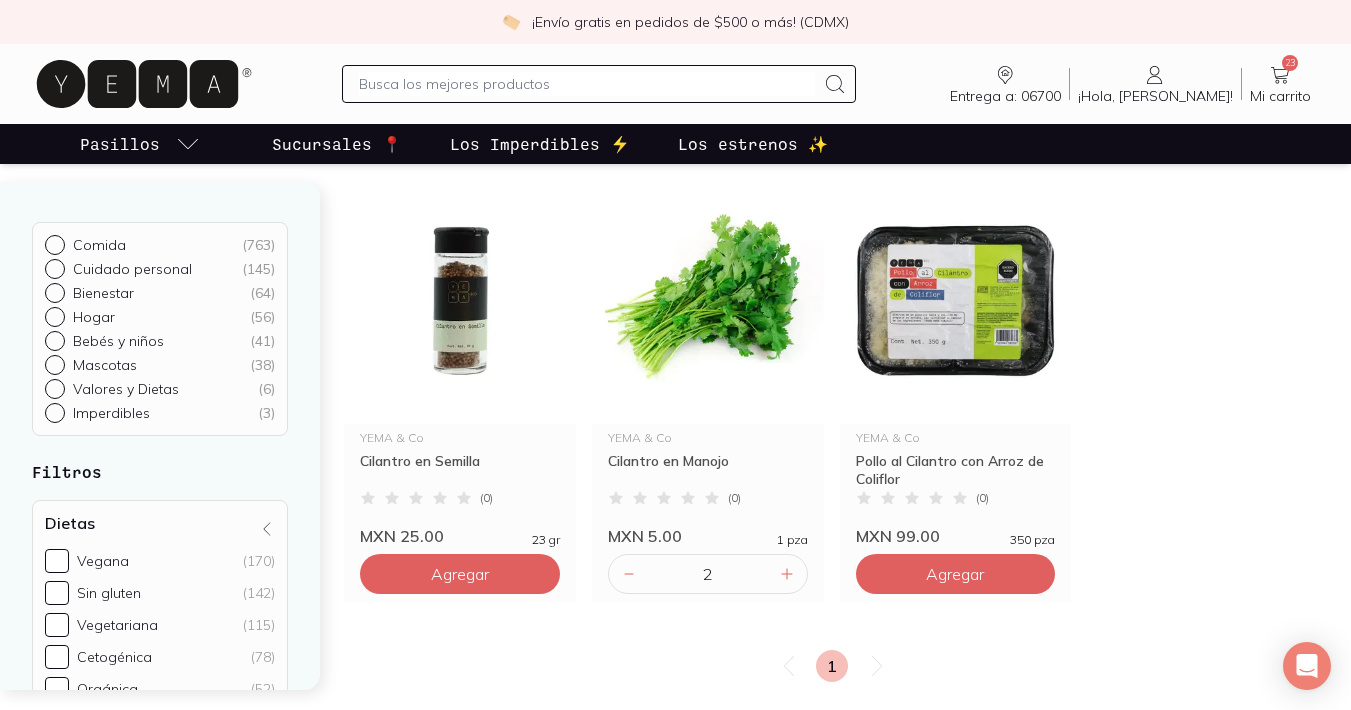 click at bounding box center (587, 84) 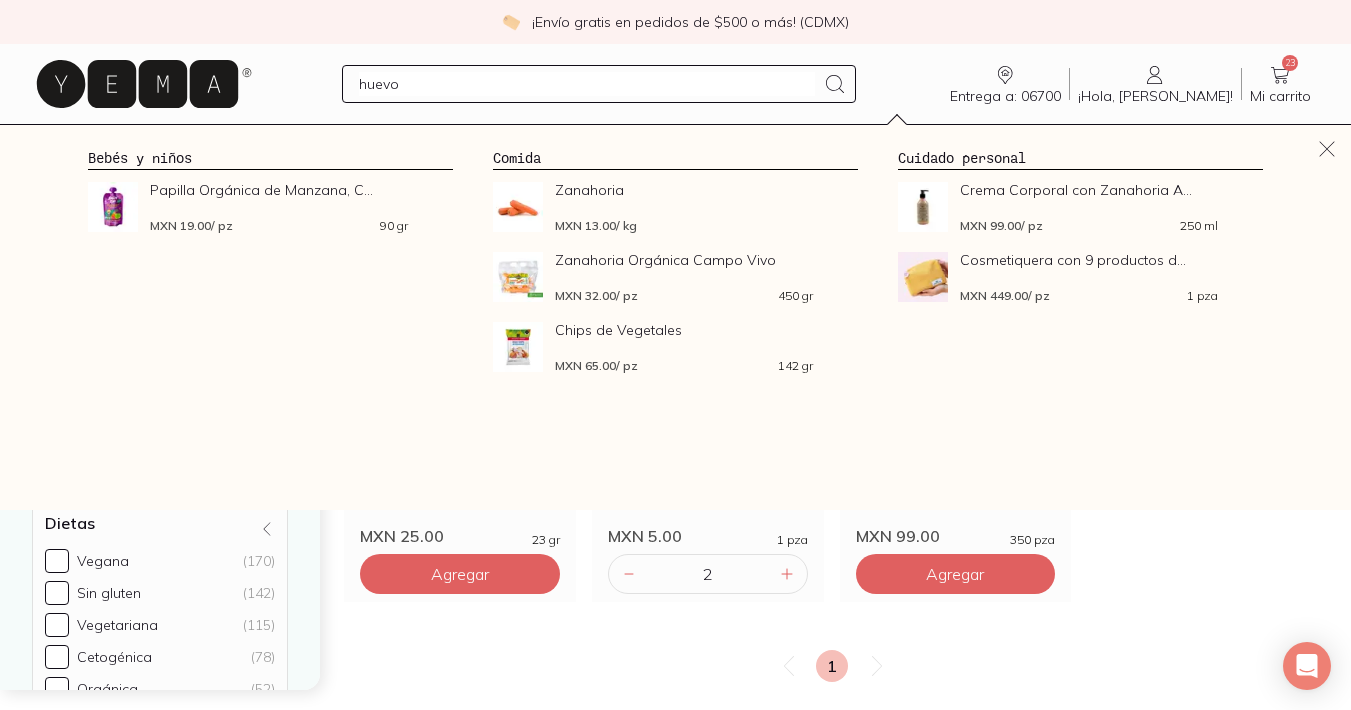 type on "huevos" 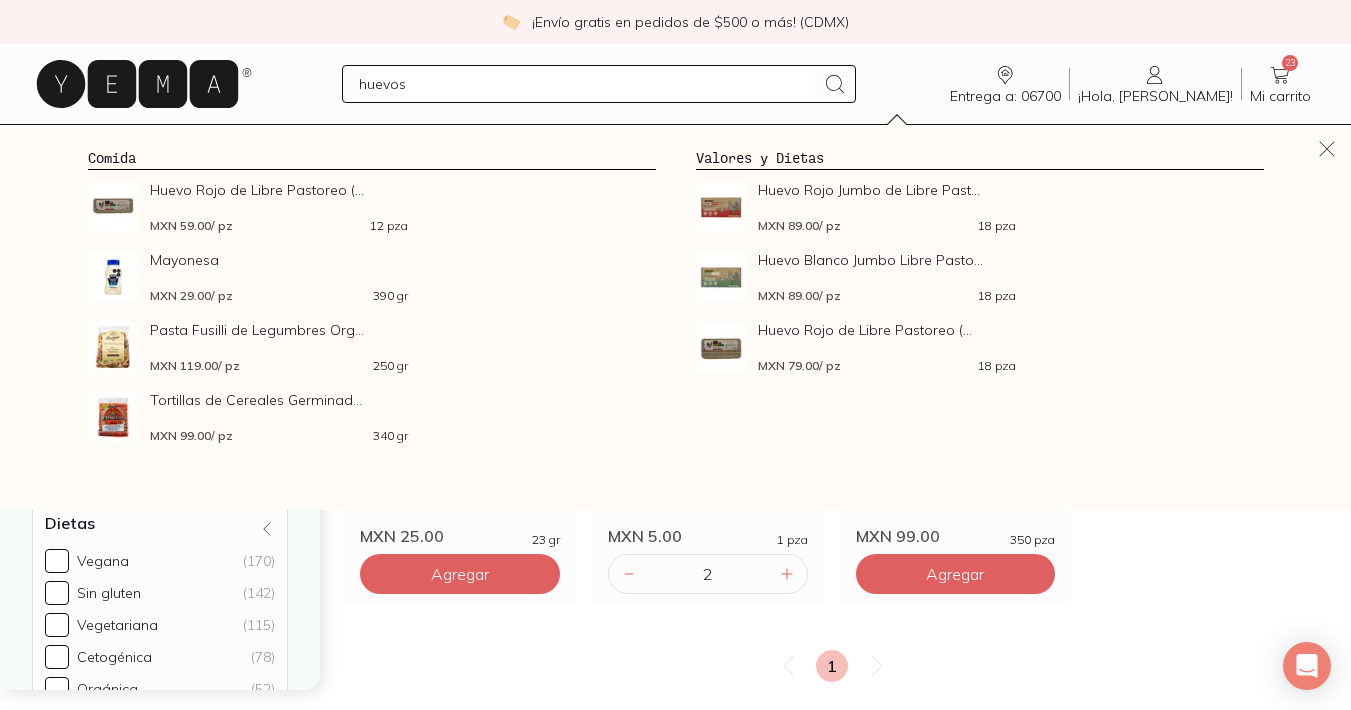 type 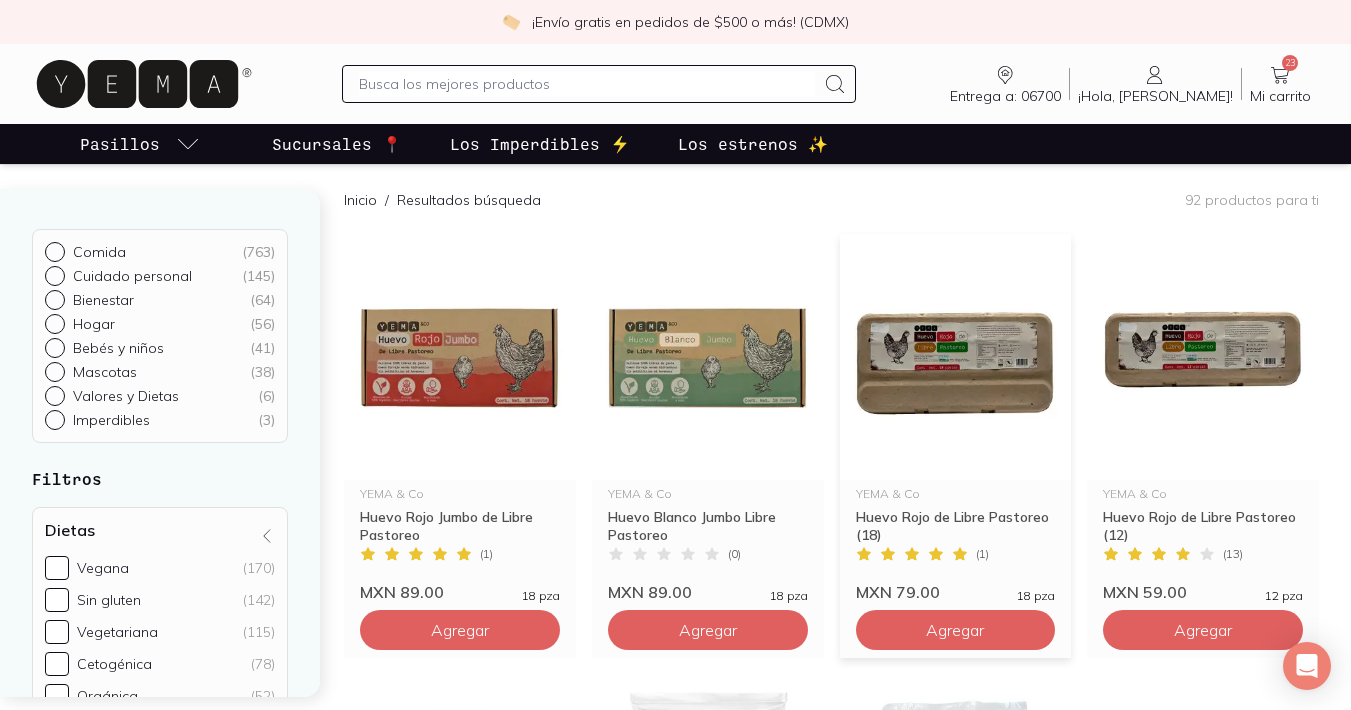scroll, scrollTop: 180, scrollLeft: 0, axis: vertical 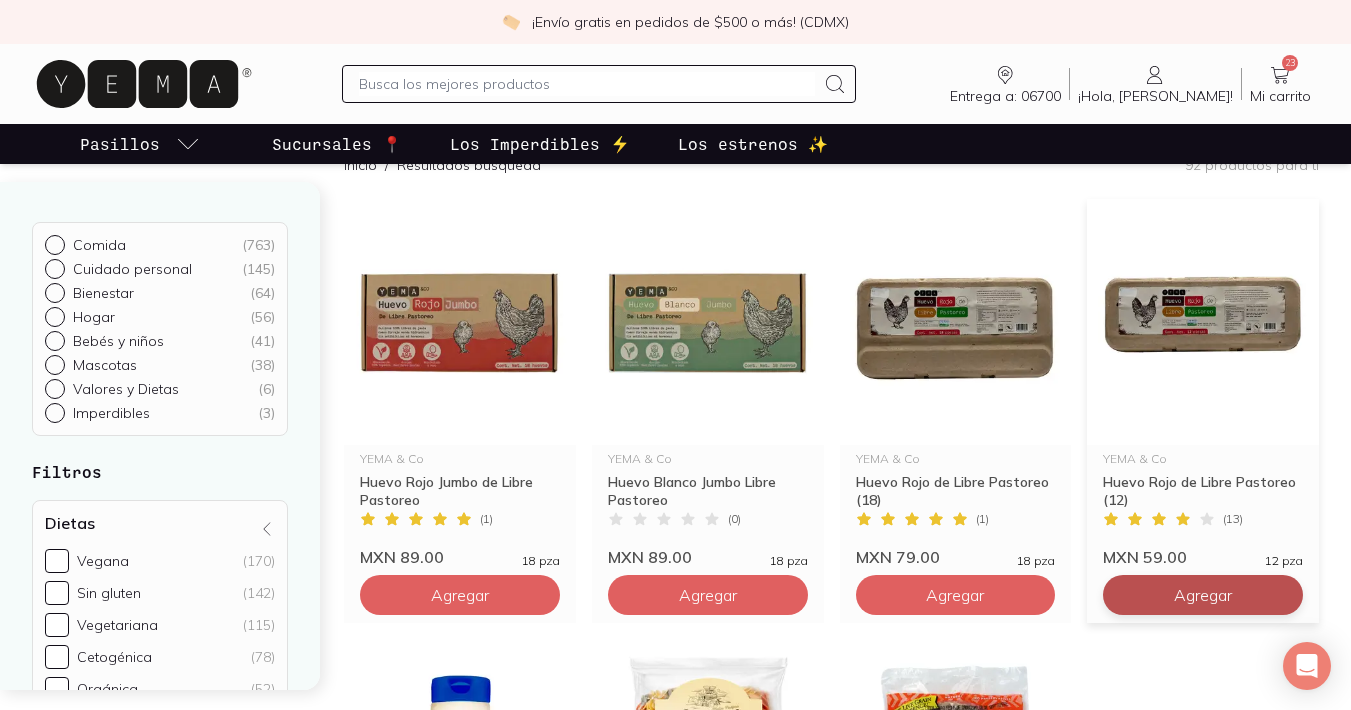 click on "Agregar" at bounding box center (460, 595) 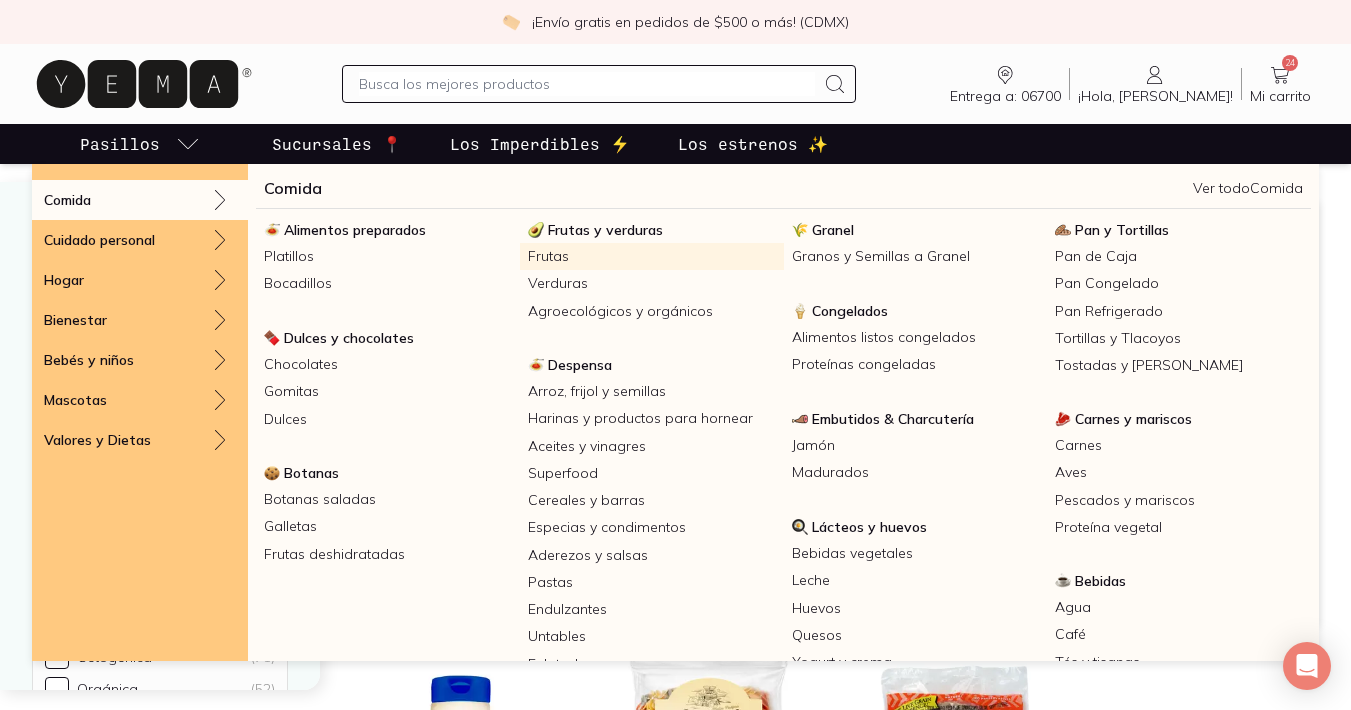 click on "Frutas" at bounding box center [652, 256] 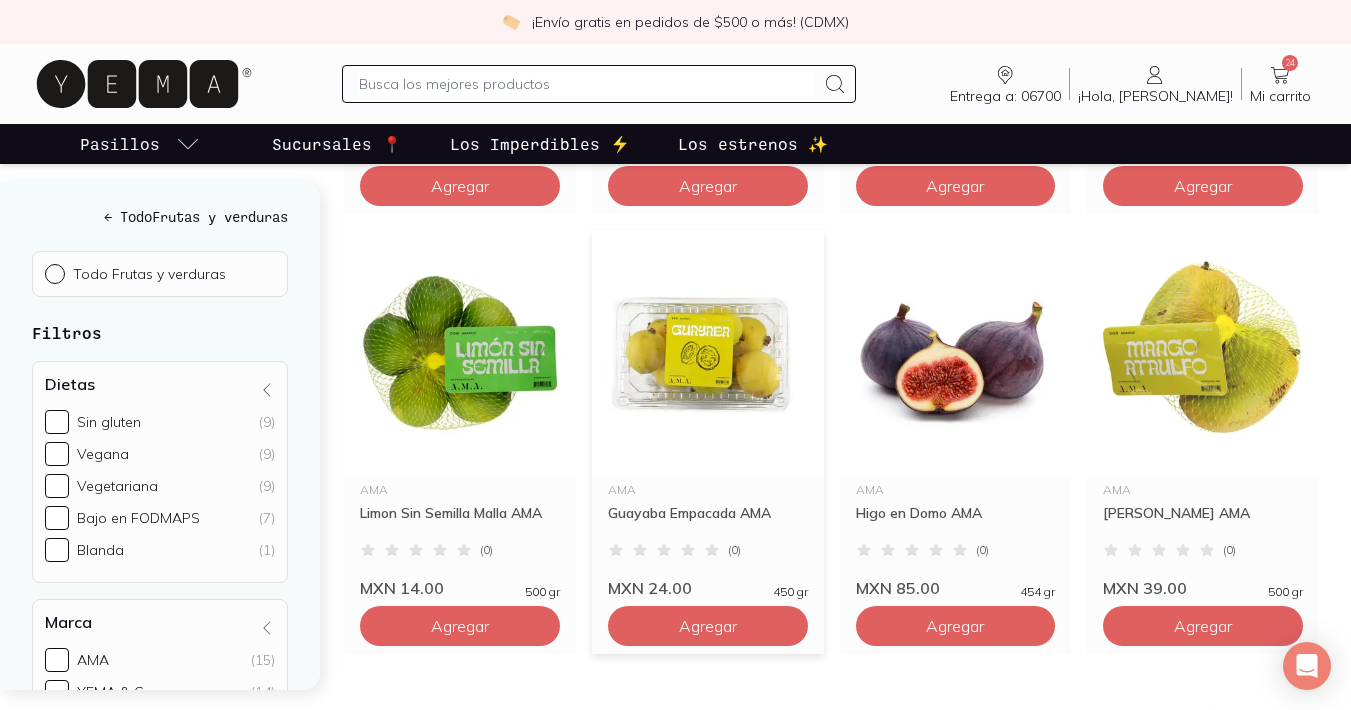 scroll, scrollTop: 643, scrollLeft: 0, axis: vertical 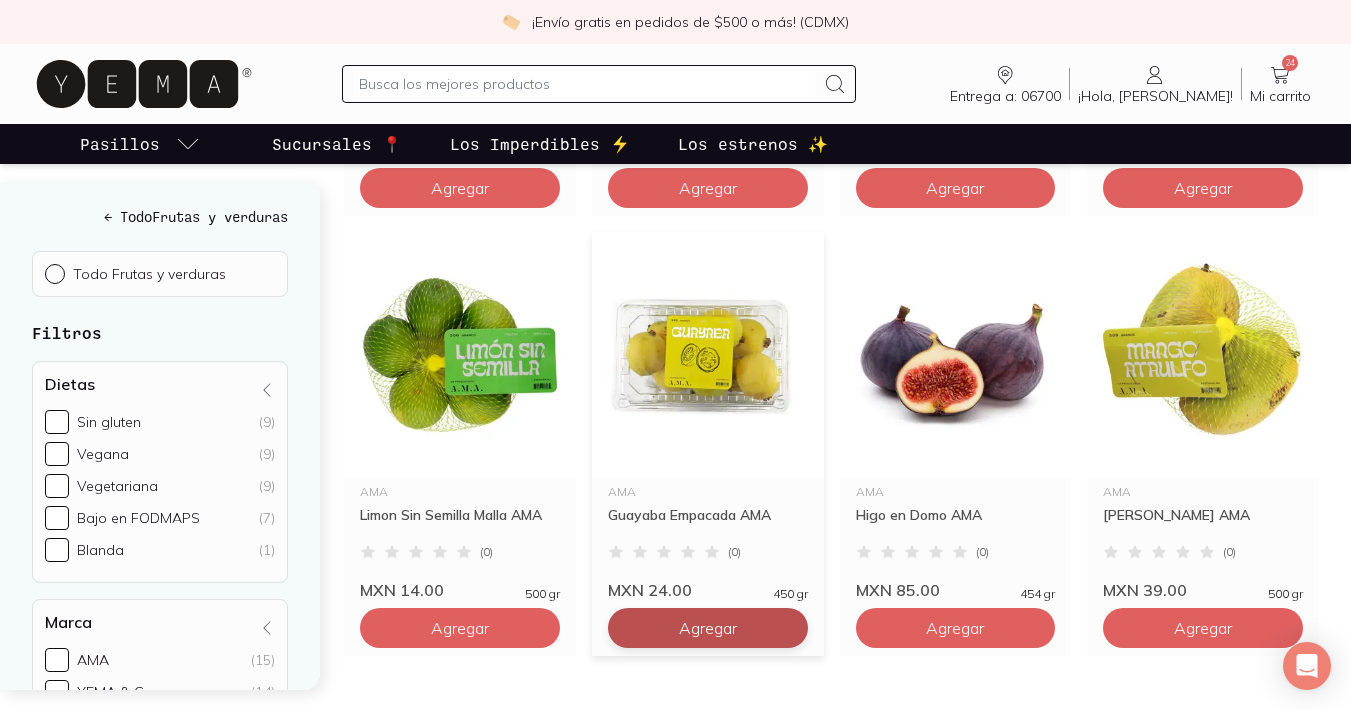 click on "Agregar" at bounding box center [460, 188] 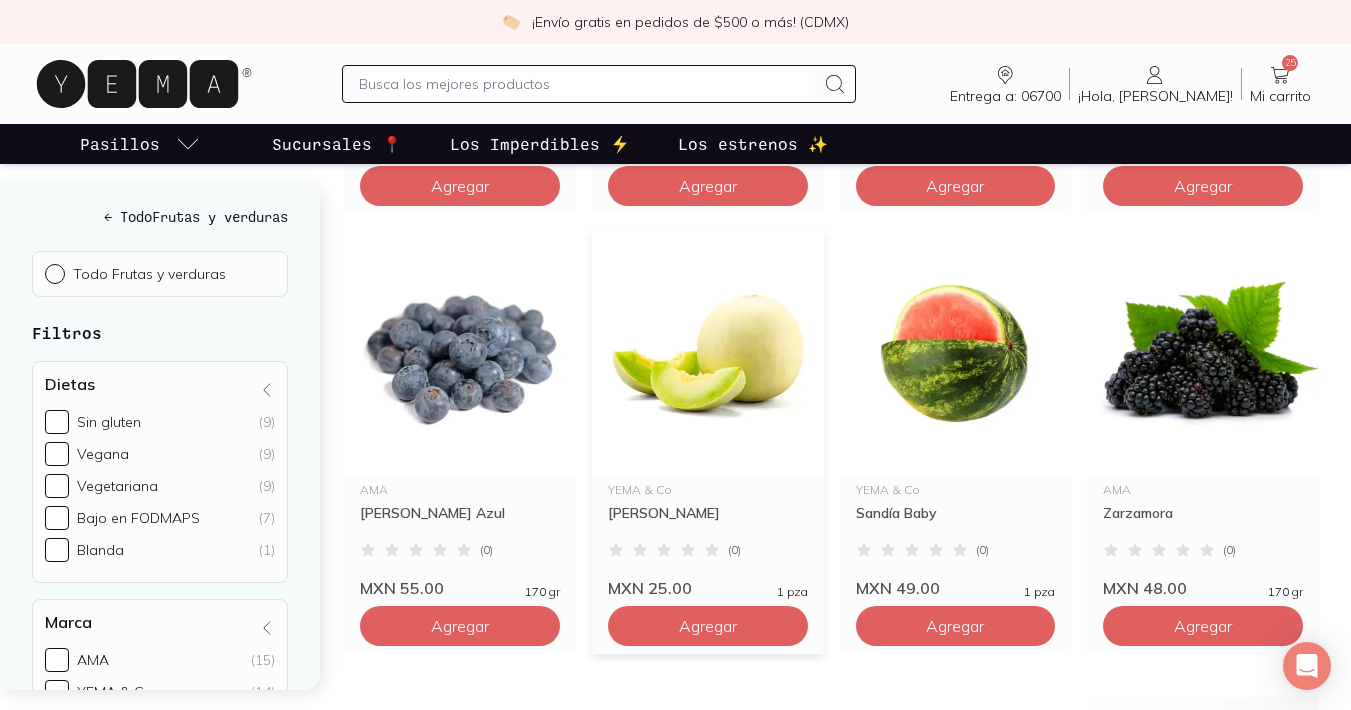 scroll, scrollTop: 1528, scrollLeft: 0, axis: vertical 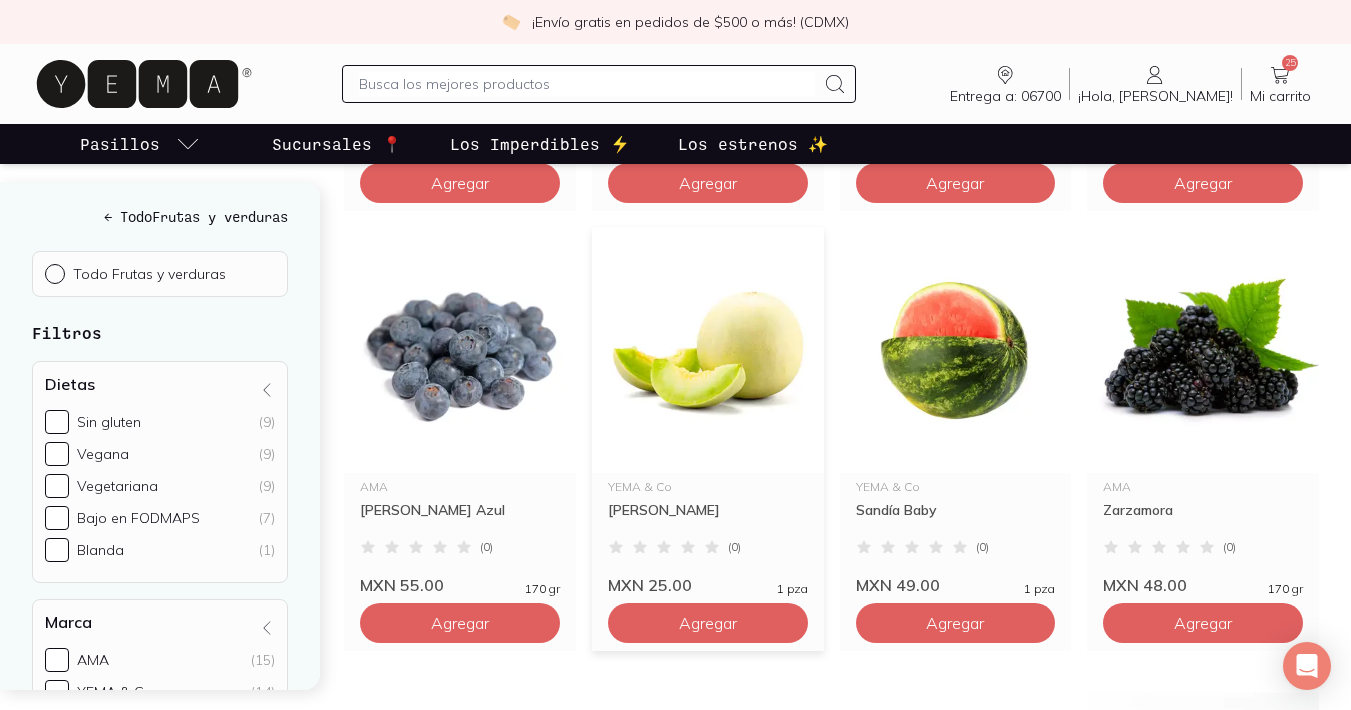 click on "YEMA & Co Melón Valenciano ( 0 ) MXN 25.00 1 pza Agregar" at bounding box center [708, 439] 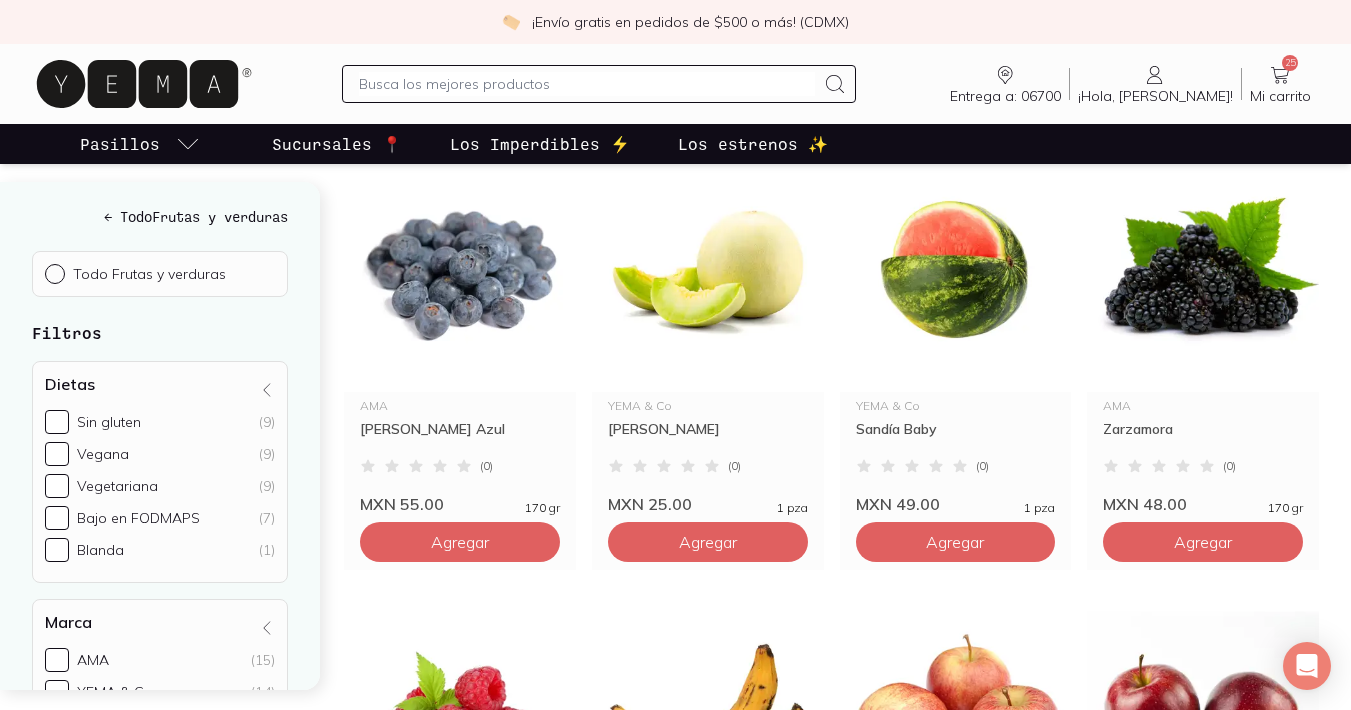 scroll, scrollTop: 1607, scrollLeft: 0, axis: vertical 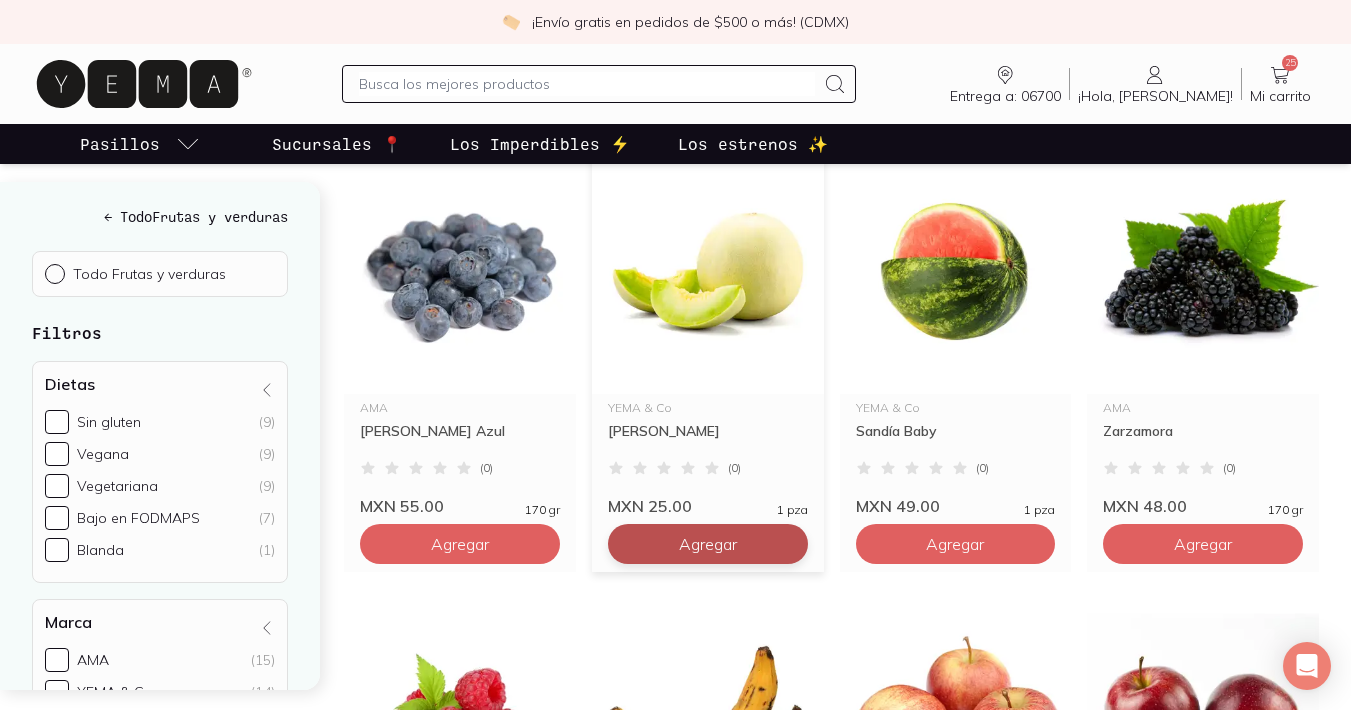 click on "Agregar" at bounding box center [460, -776] 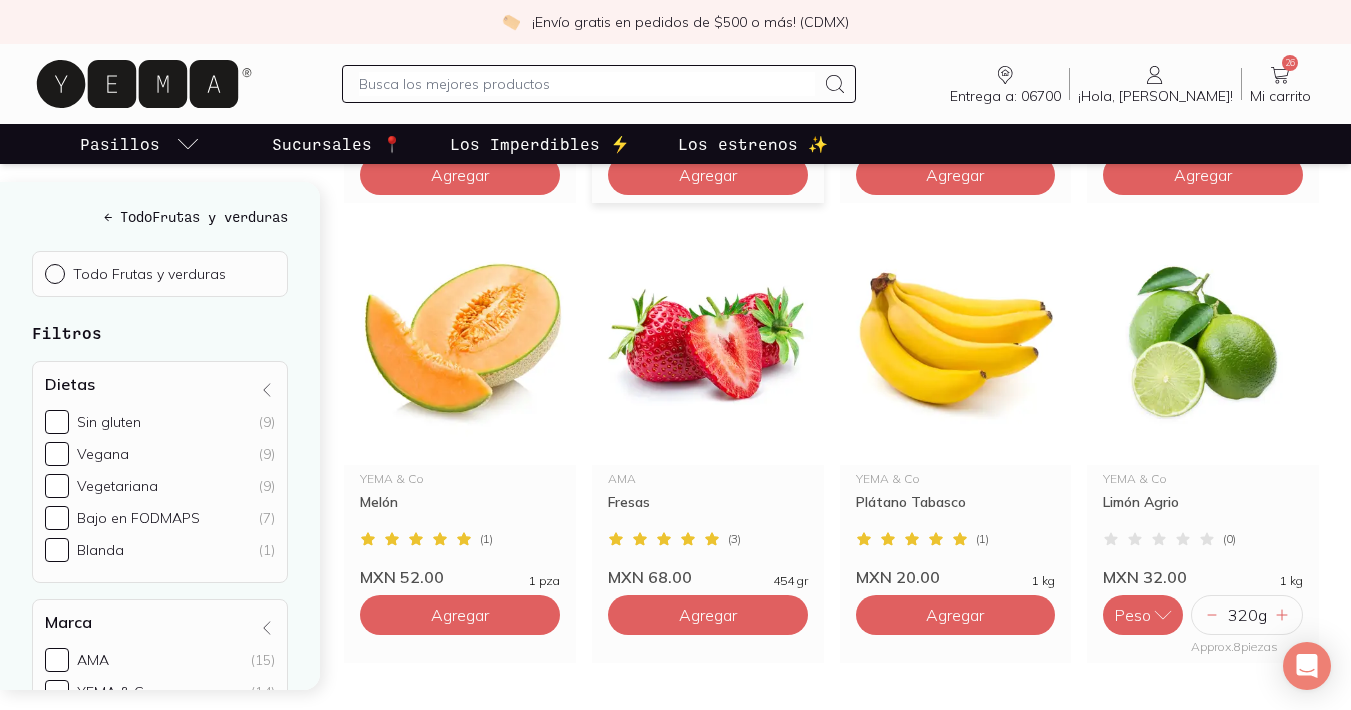 scroll, scrollTop: 2414, scrollLeft: 0, axis: vertical 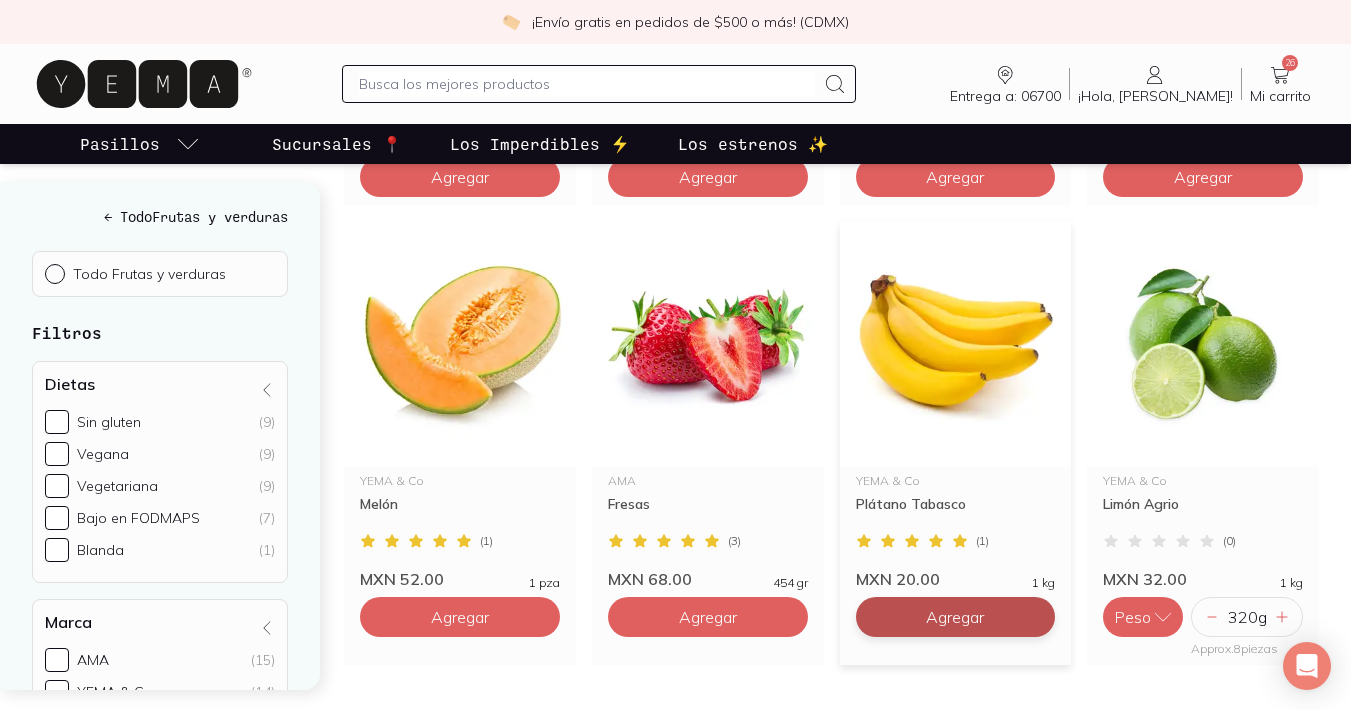 click on "Agregar" at bounding box center (460, -1583) 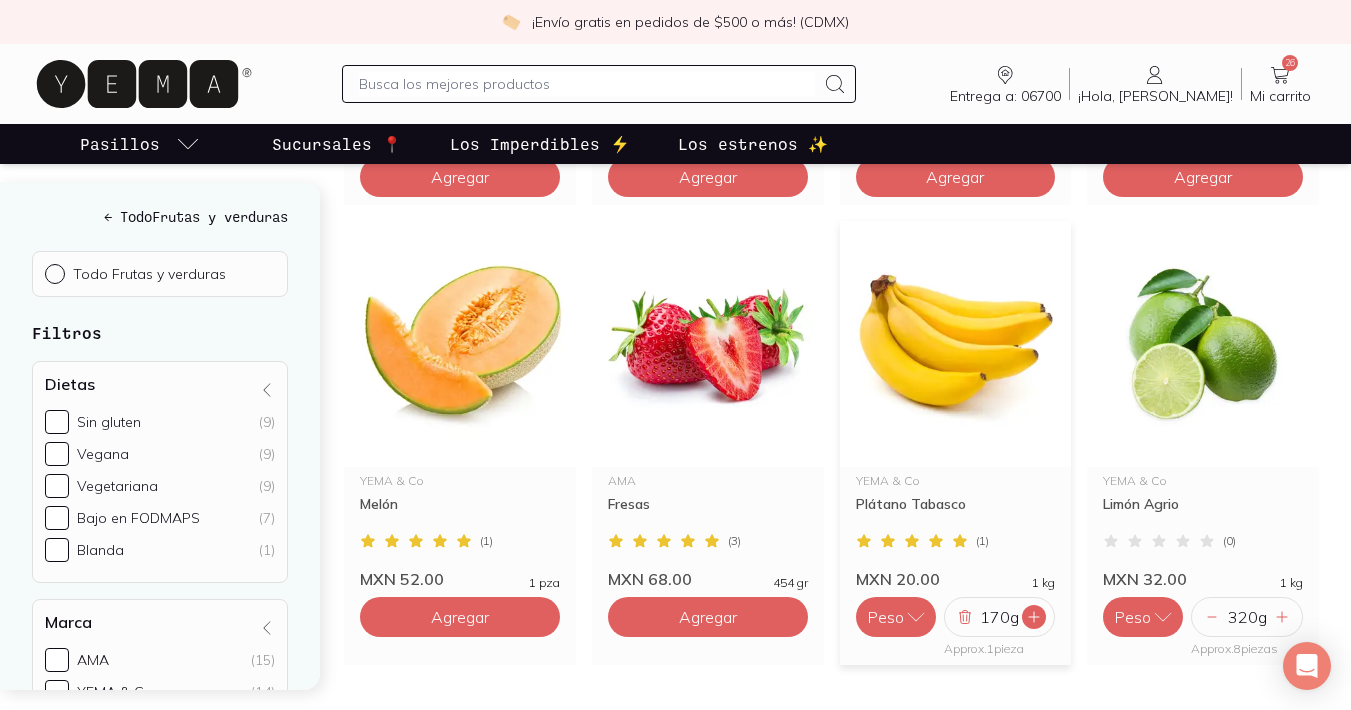 click 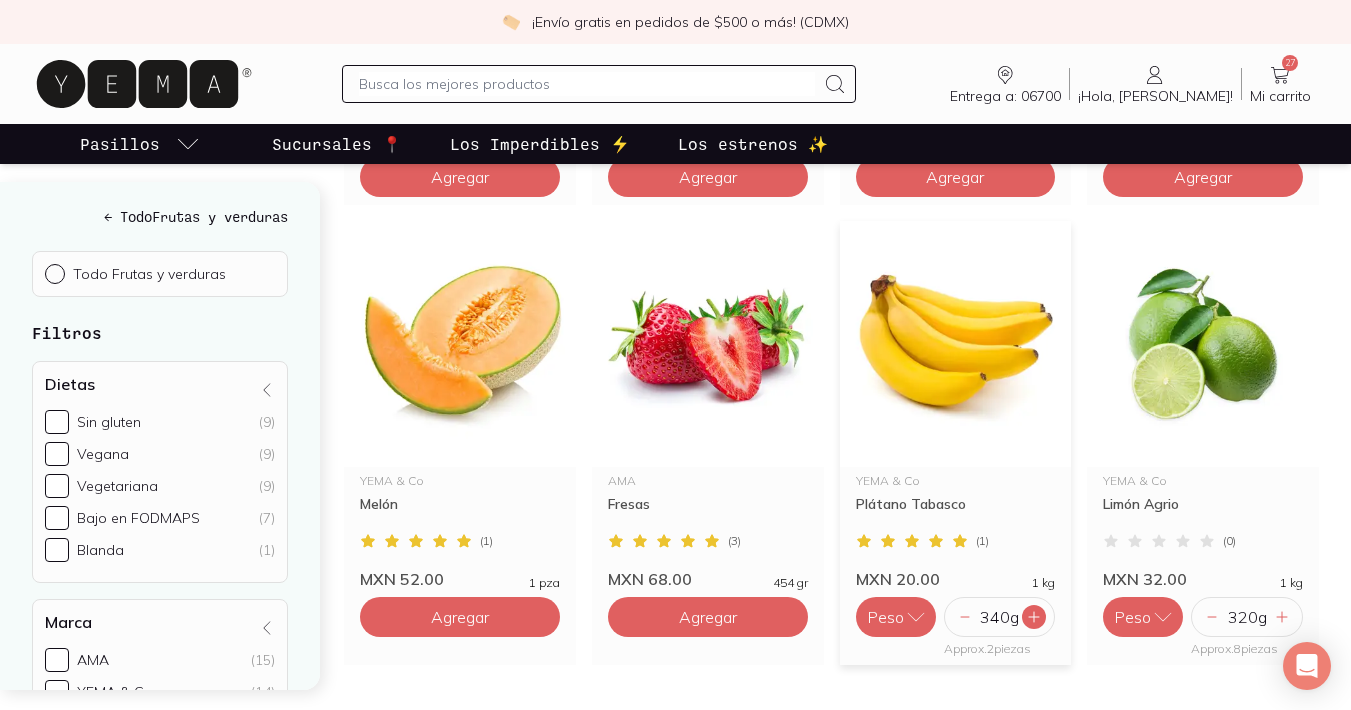 click 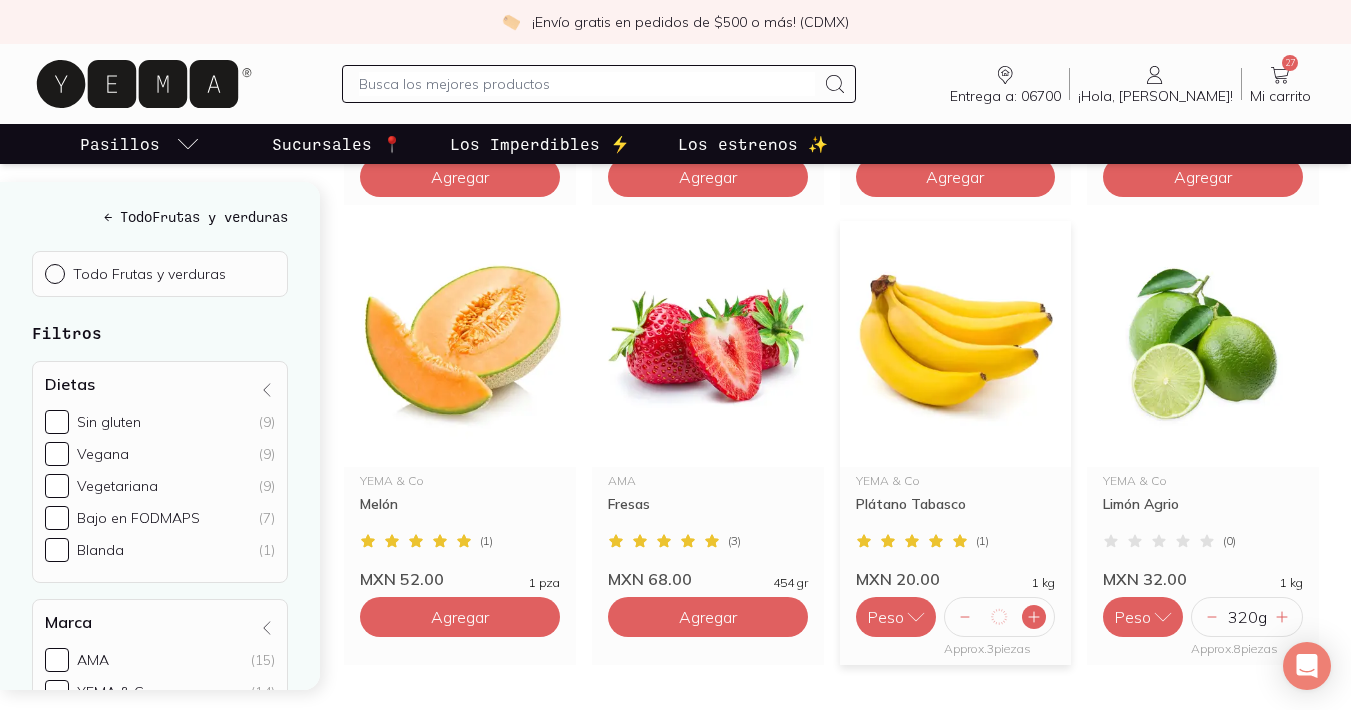 click 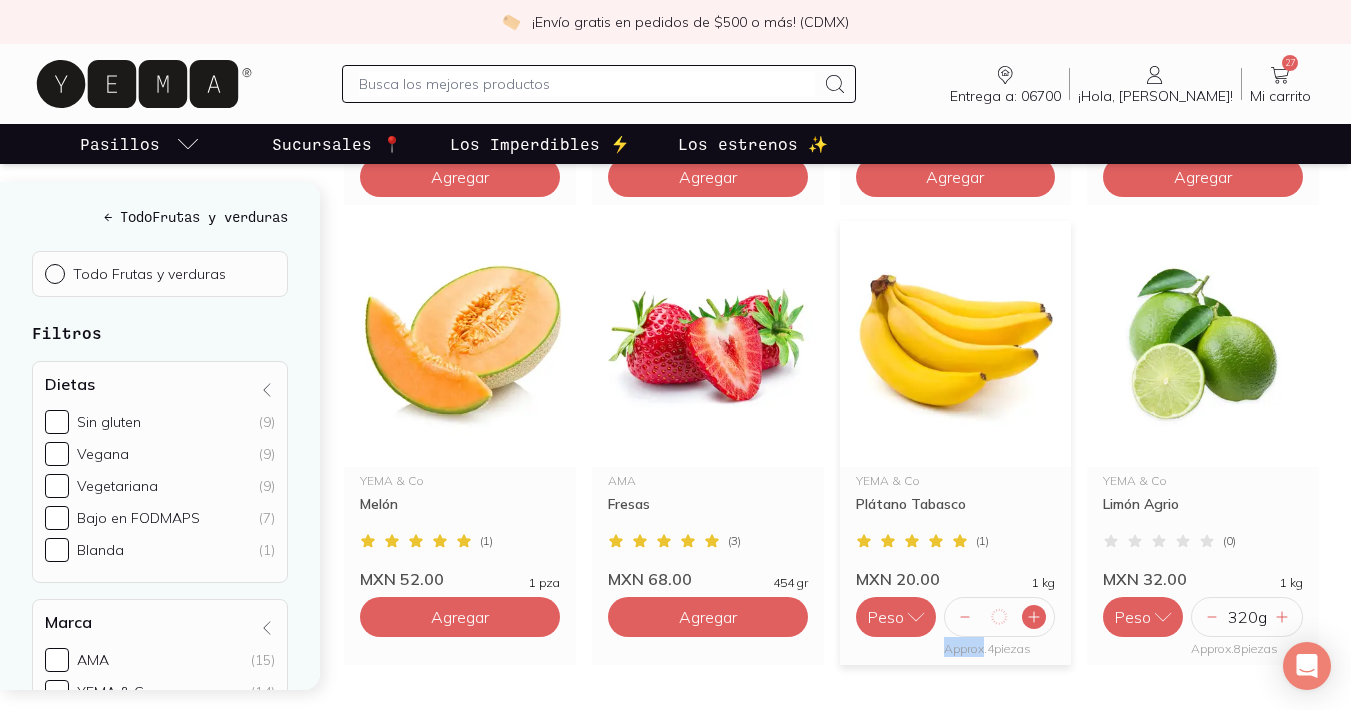 click 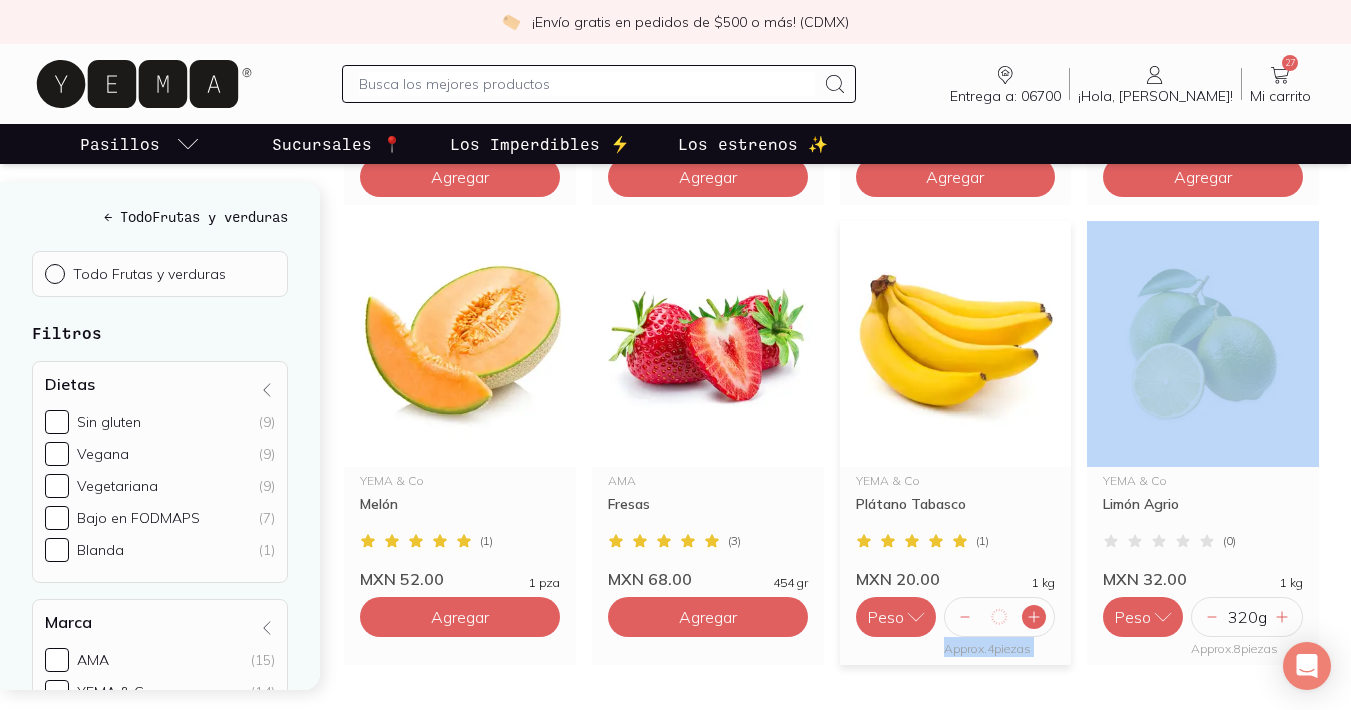 click 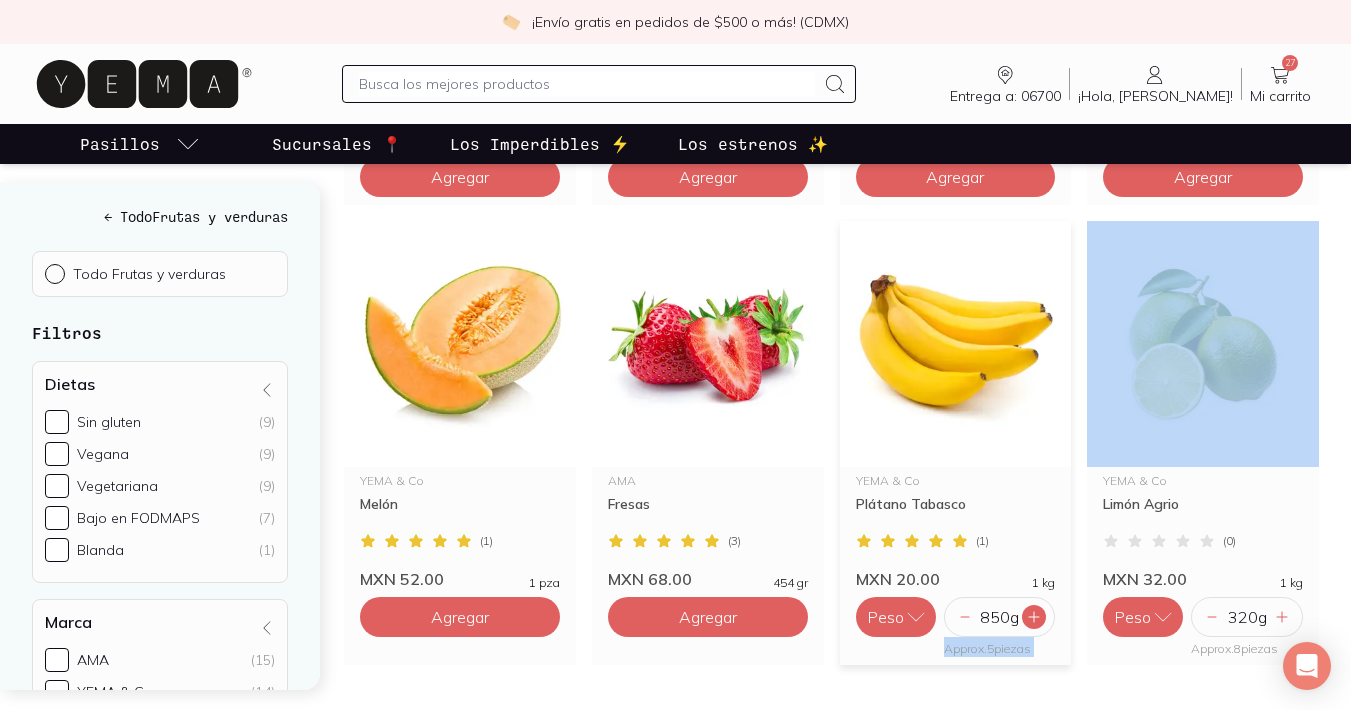 click 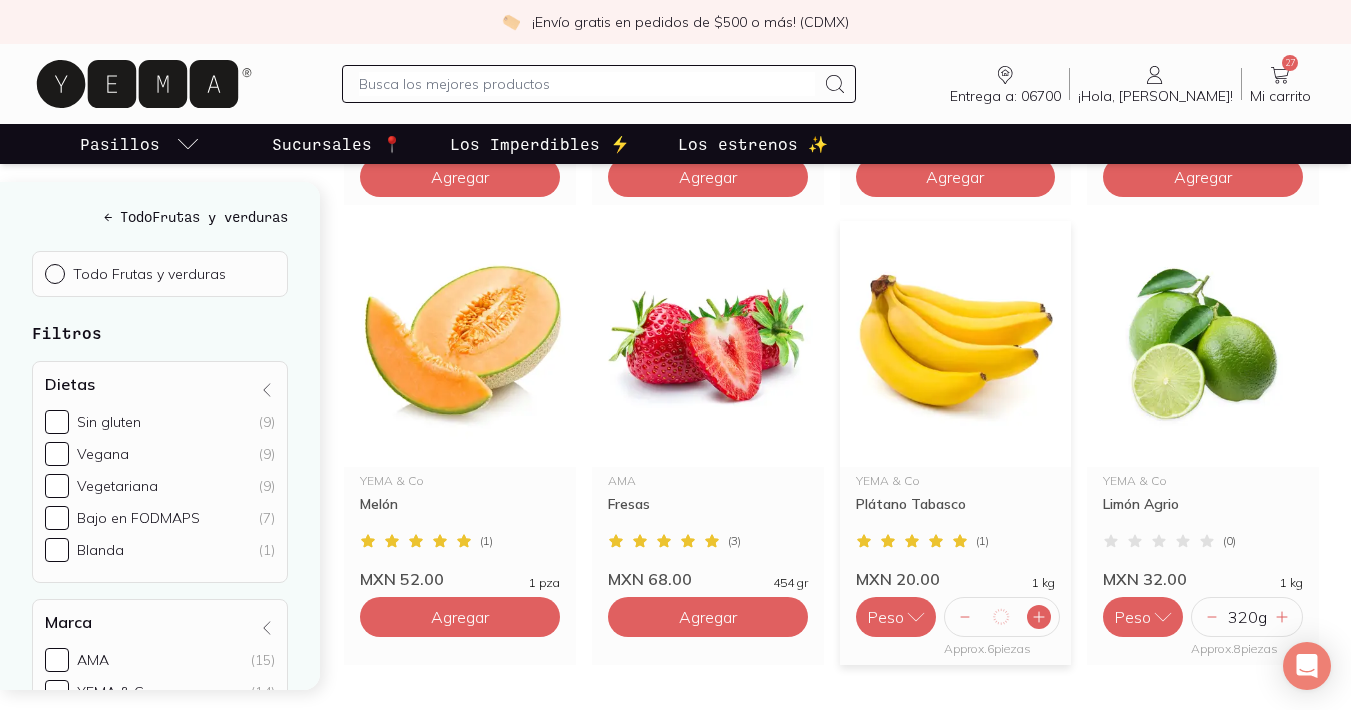 click 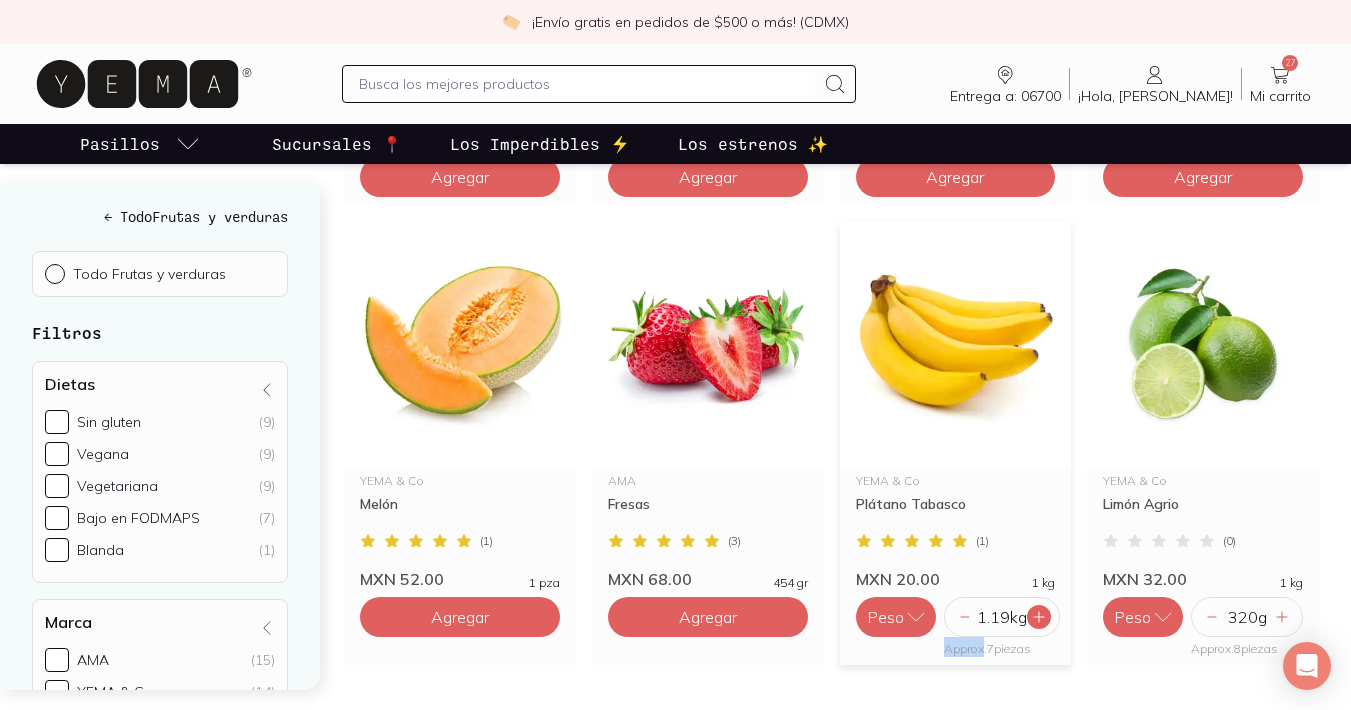 click 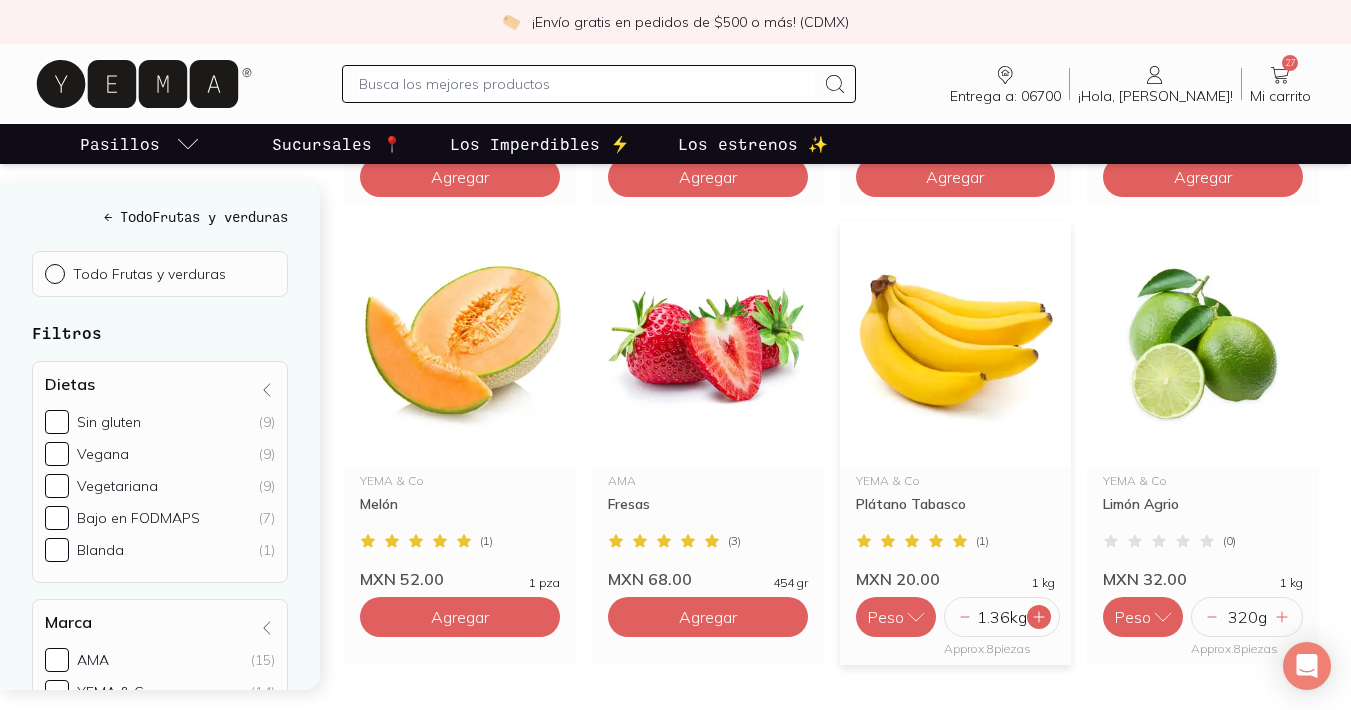 click 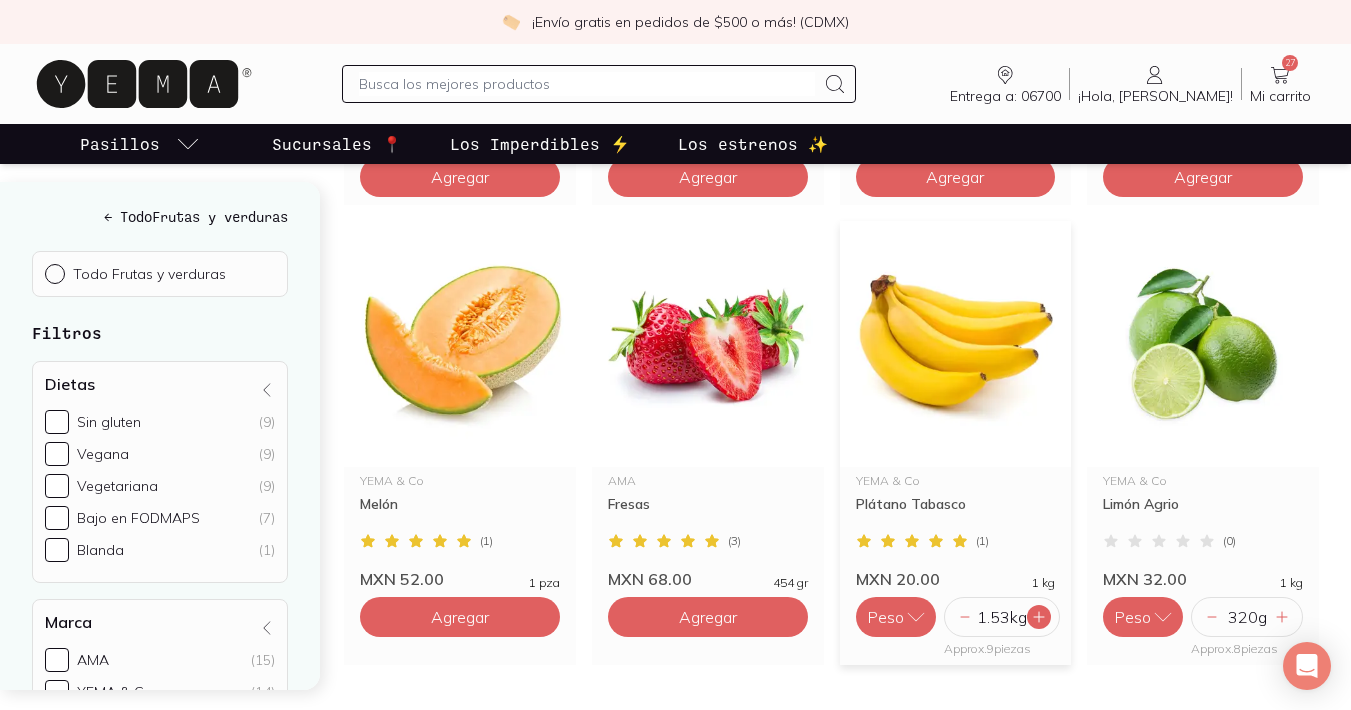 click 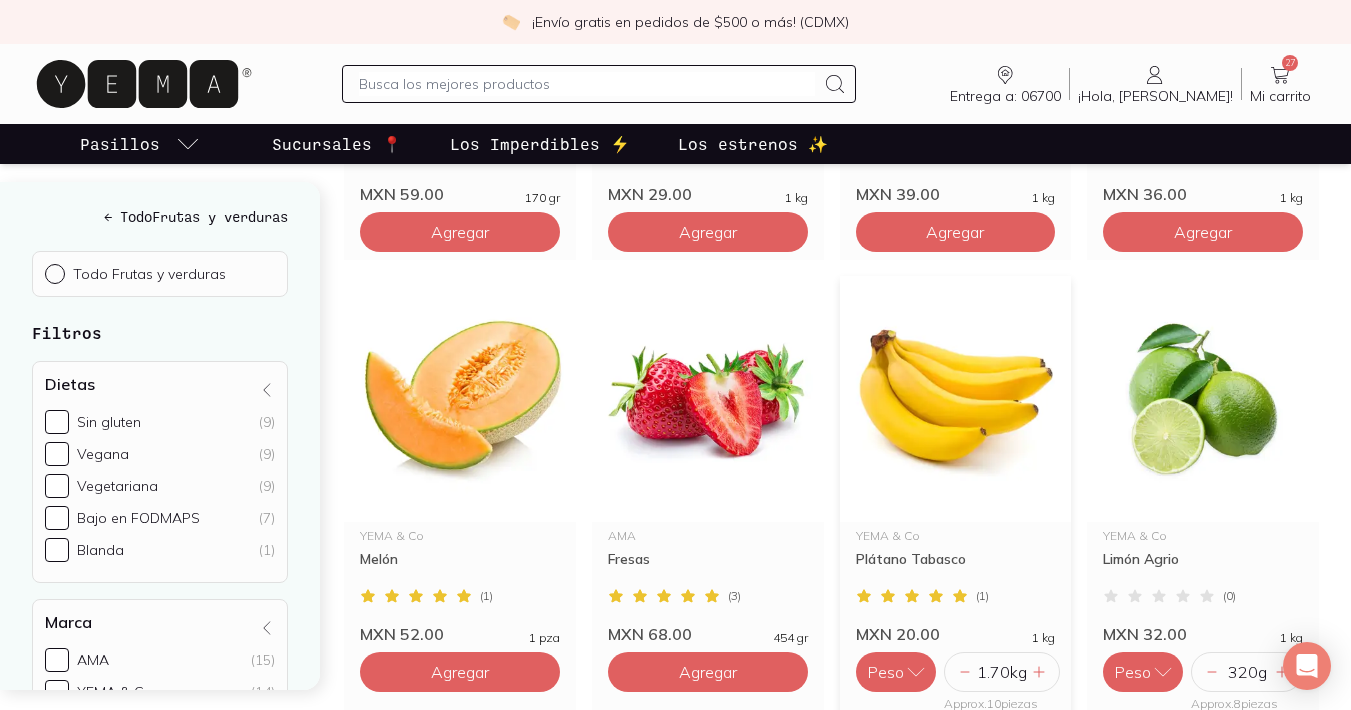 scroll, scrollTop: 2642, scrollLeft: 0, axis: vertical 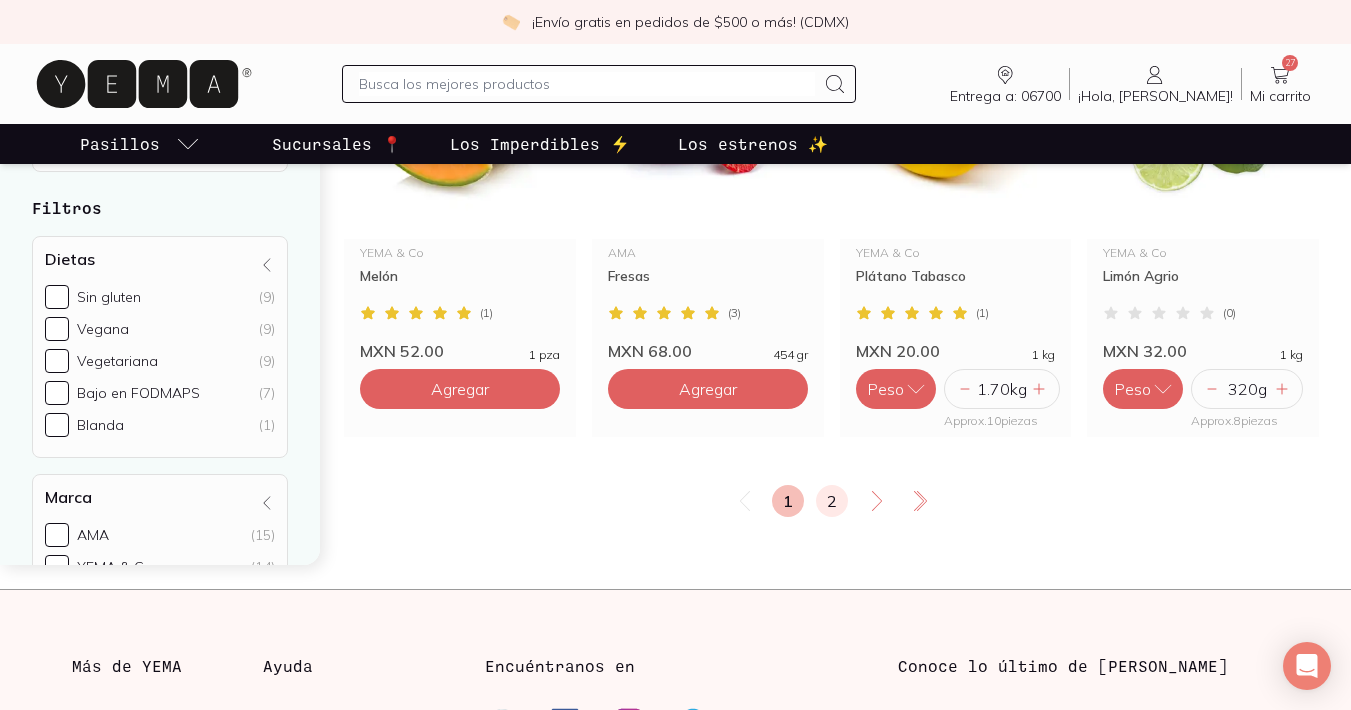 click on "2" at bounding box center (832, 501) 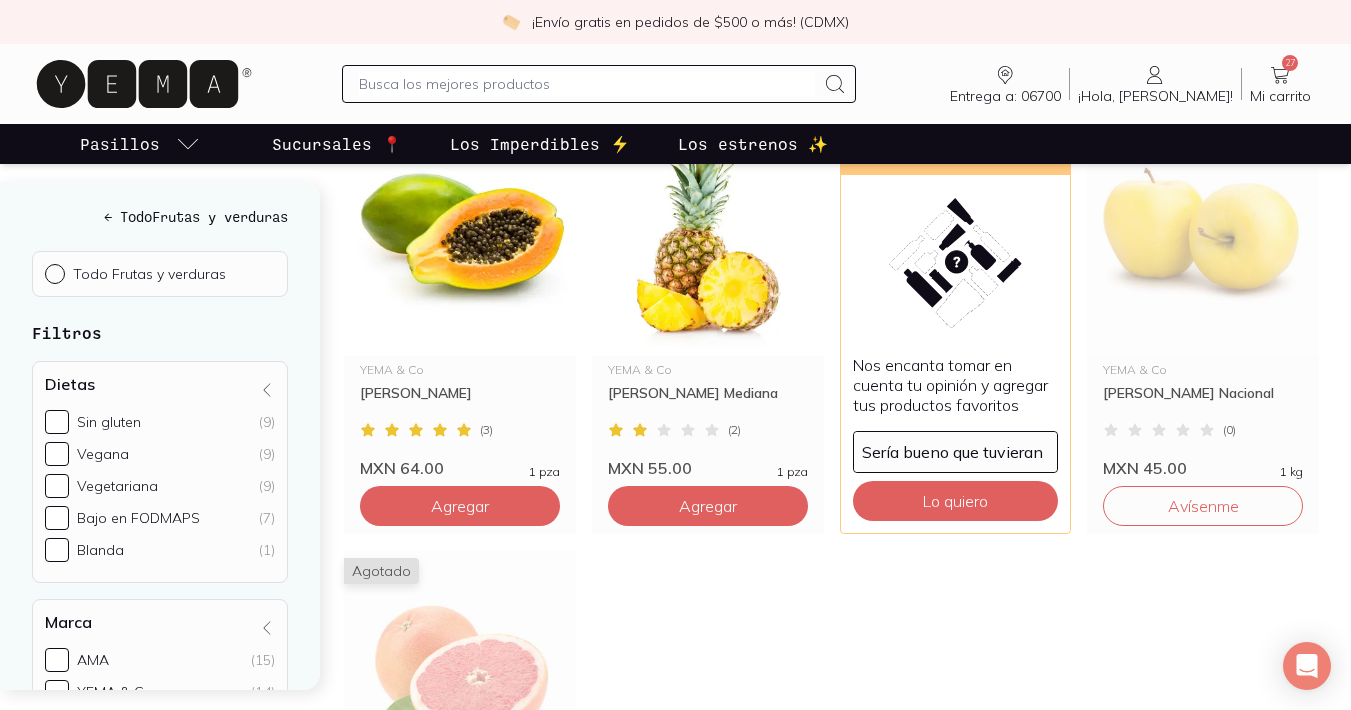 scroll, scrollTop: 247, scrollLeft: 0, axis: vertical 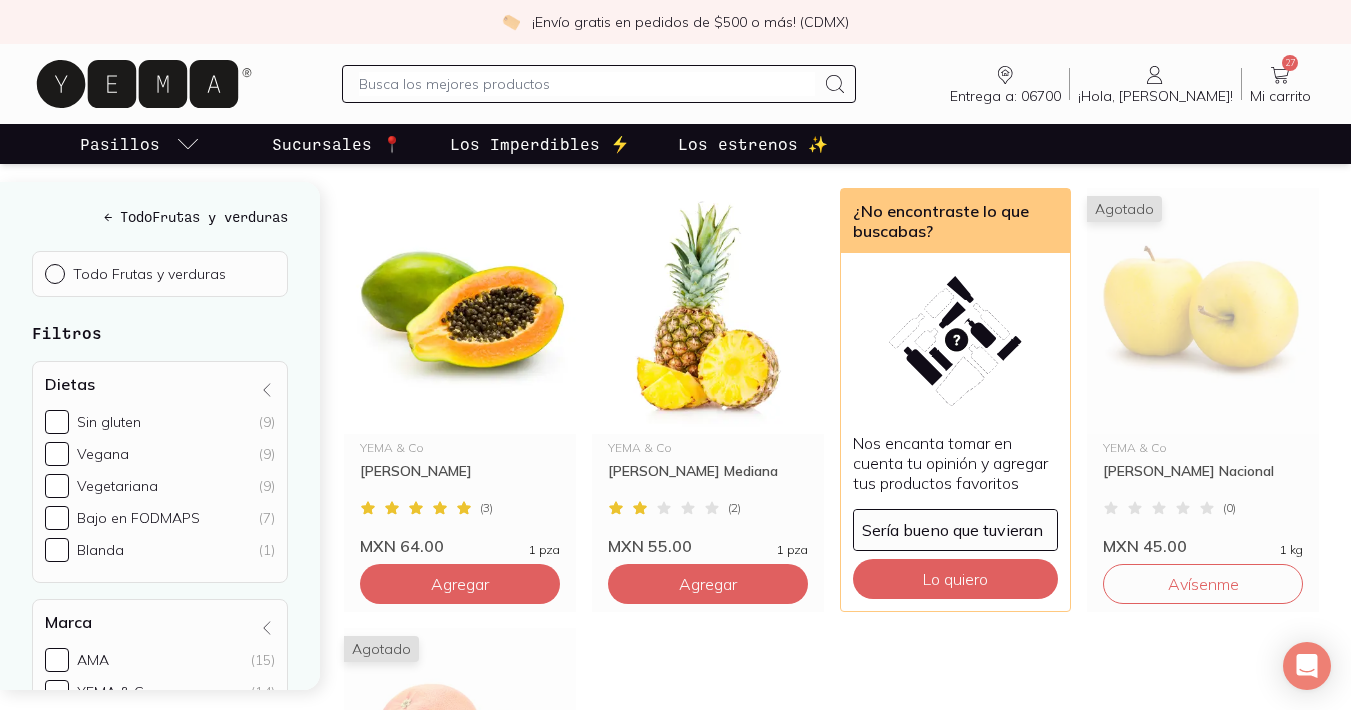 click on "YEMA & Co Papaya Maradol ( 3 ) MXN 64.00 1 pza Agregar YEMA & Co [PERSON_NAME] Mediana ( 2 ) MXN 55.00 1 pza Agregar ¿No encontraste lo que buscabas? Nos encanta tomar en cuenta tu opinión y agregar tus productos favoritos Sería bueno que tuvieran Lo quiero Agotado YEMA & Co Manzana Amarilla Nacional ( 0 ) MXN 45.00 1 kg Avísenme Agotado YEMA & Co Toronja ( 2 ) MXN 29.00 1 kg Avísenme" at bounding box center (831, 620) 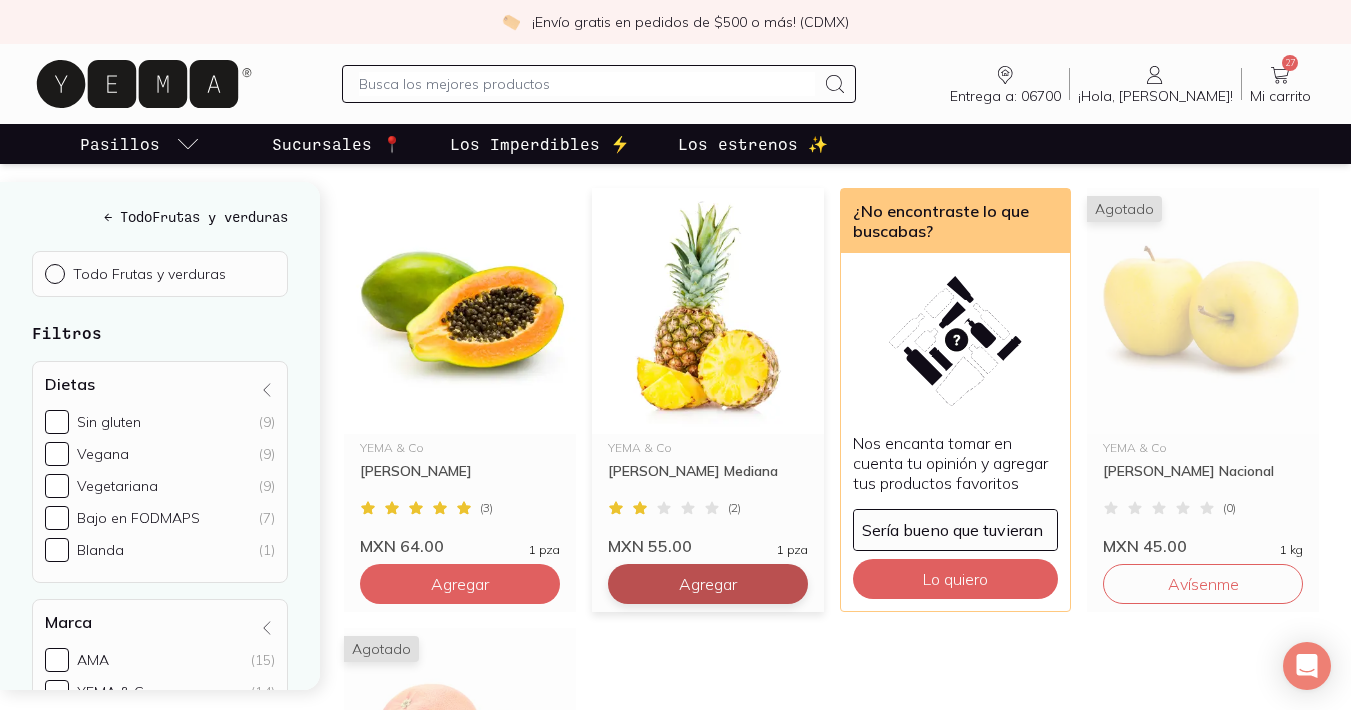 click on "Agregar" at bounding box center [460, 584] 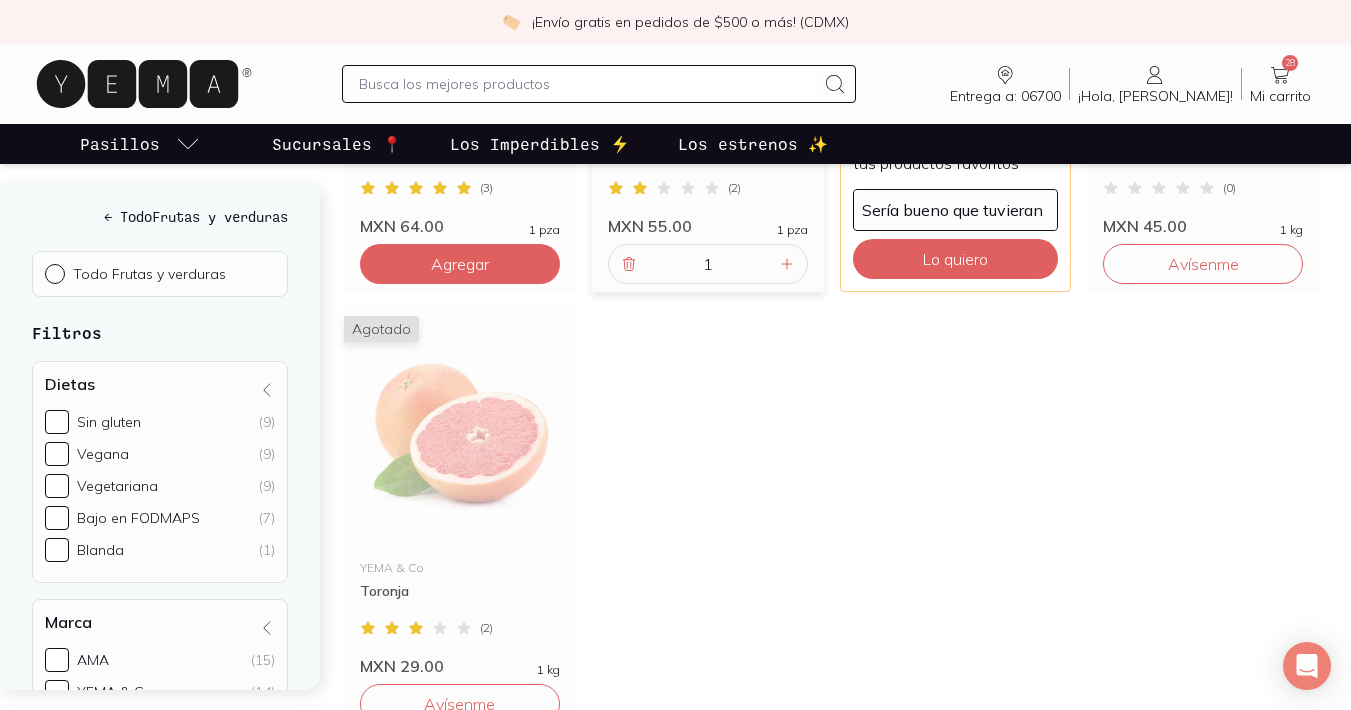 scroll, scrollTop: 632, scrollLeft: 0, axis: vertical 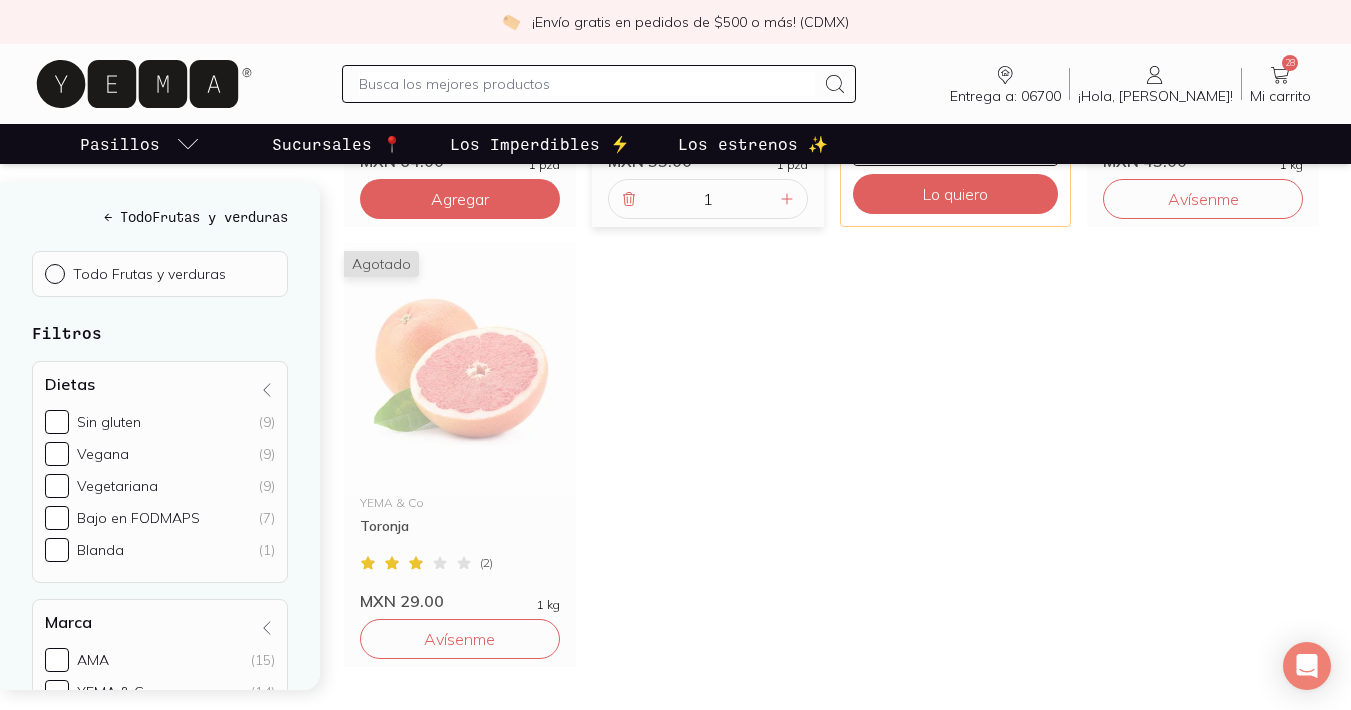 click at bounding box center (587, 84) 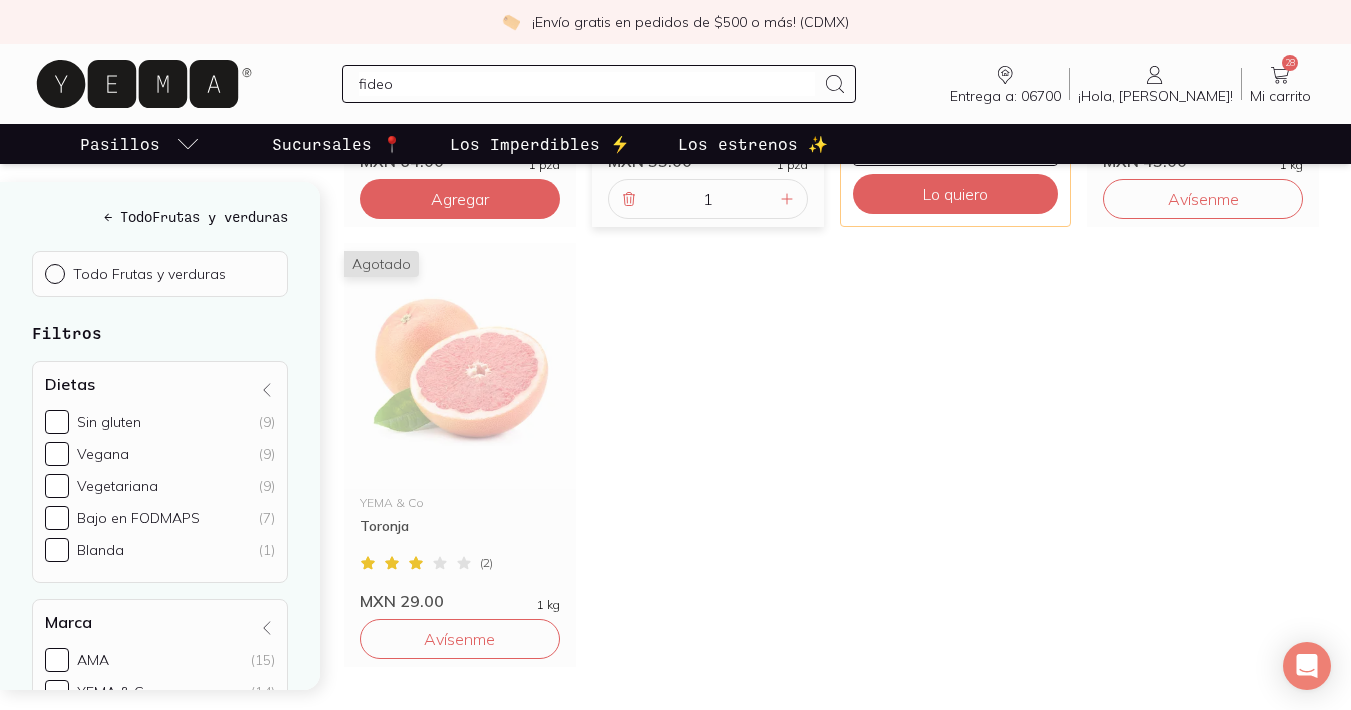 type on "fideos" 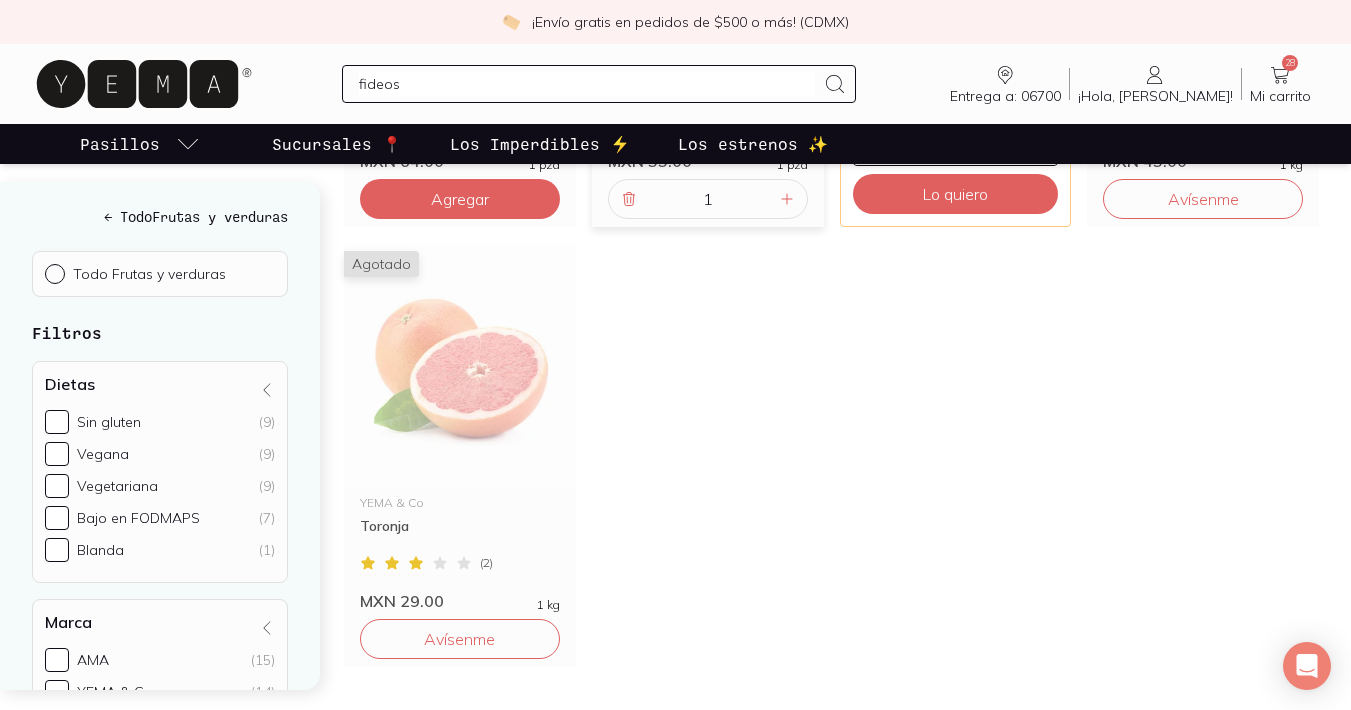 type 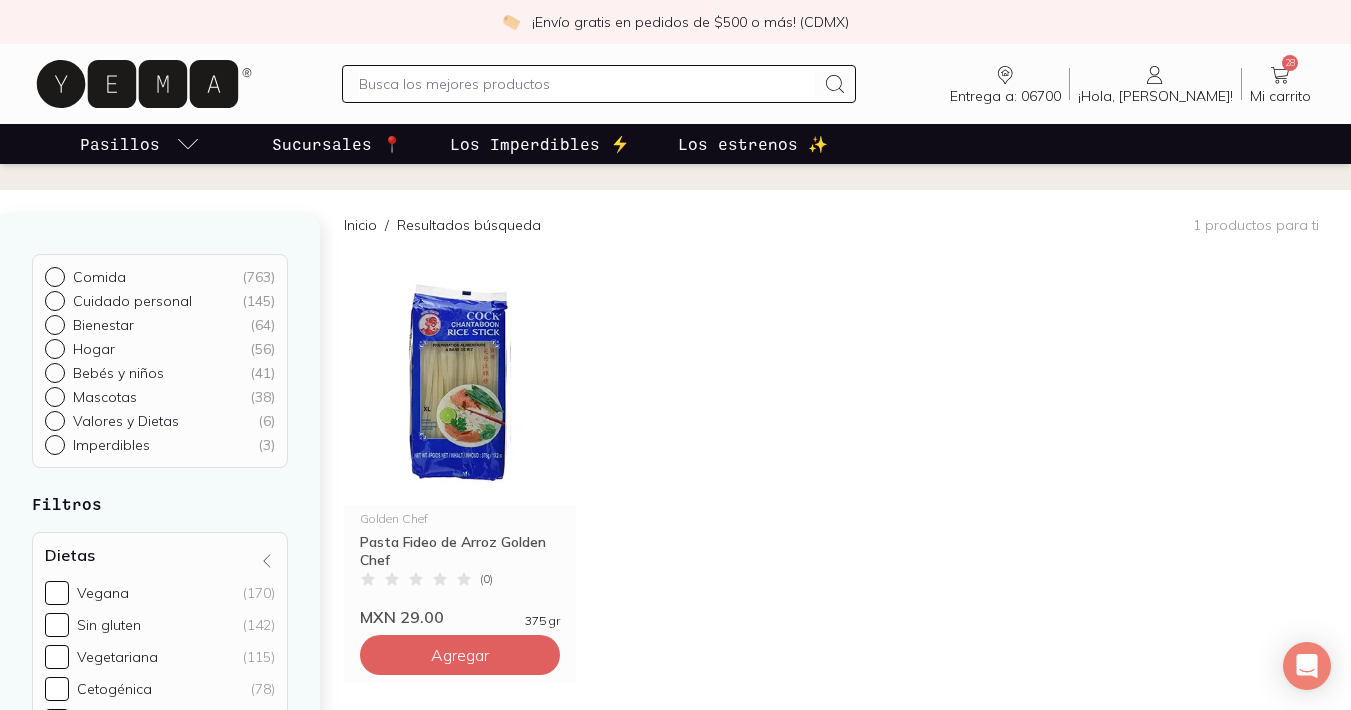 scroll, scrollTop: 124, scrollLeft: 0, axis: vertical 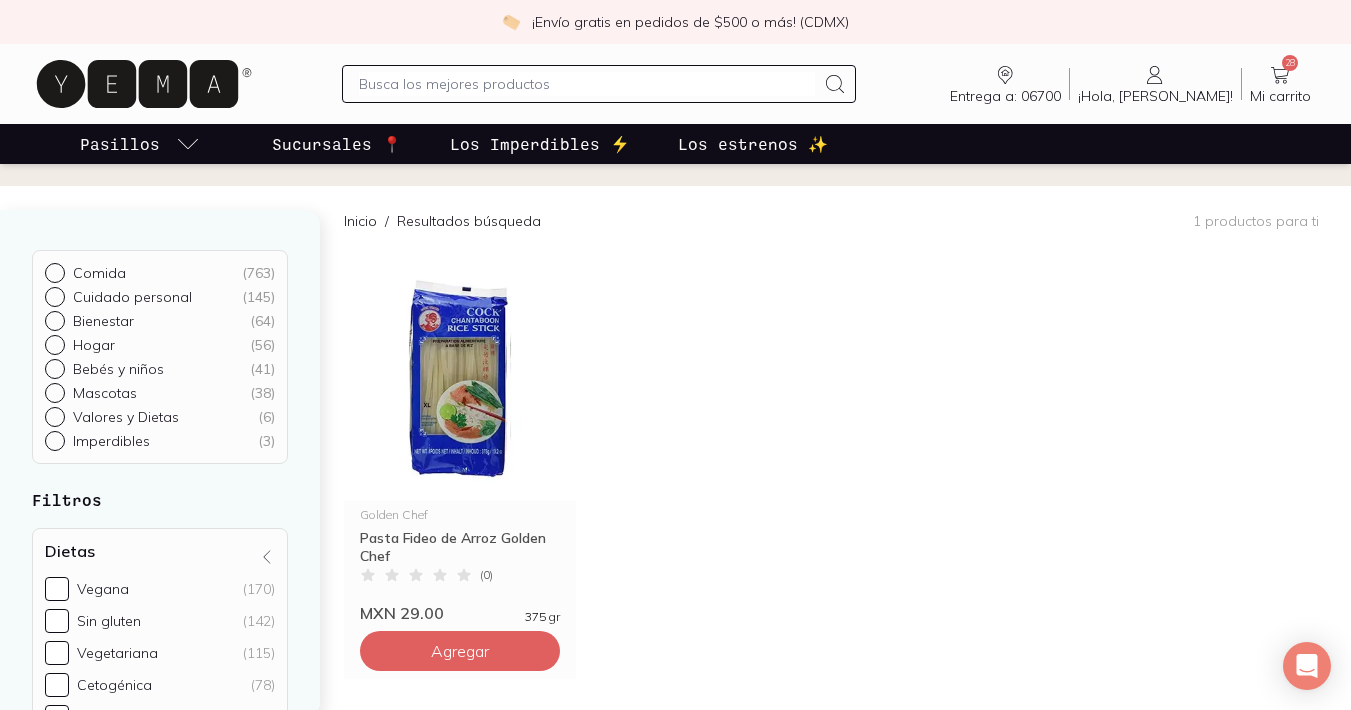 click on "Golden Chef Pasta Fideo de Arroz Golden Chef ( 0 ) MXN 29.00 375 gr Agregar" at bounding box center (831, 467) 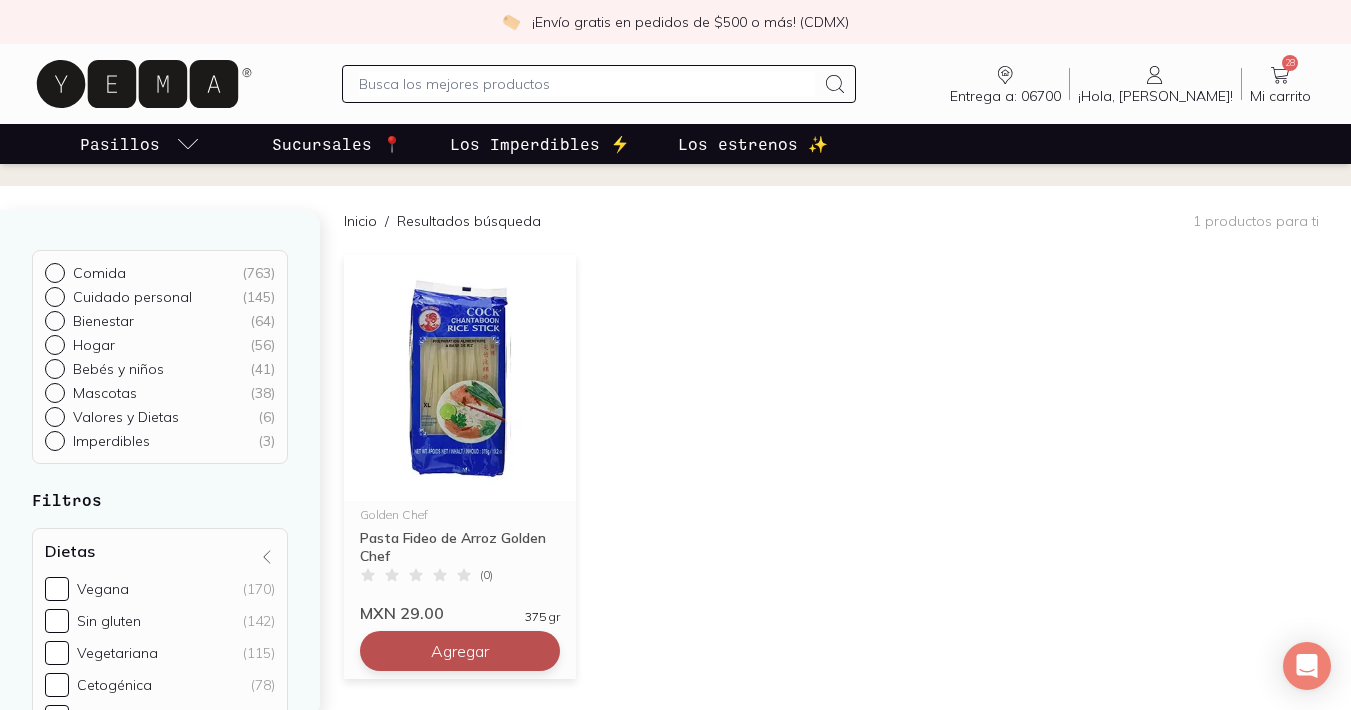 click on "Agregar" at bounding box center (460, 651) 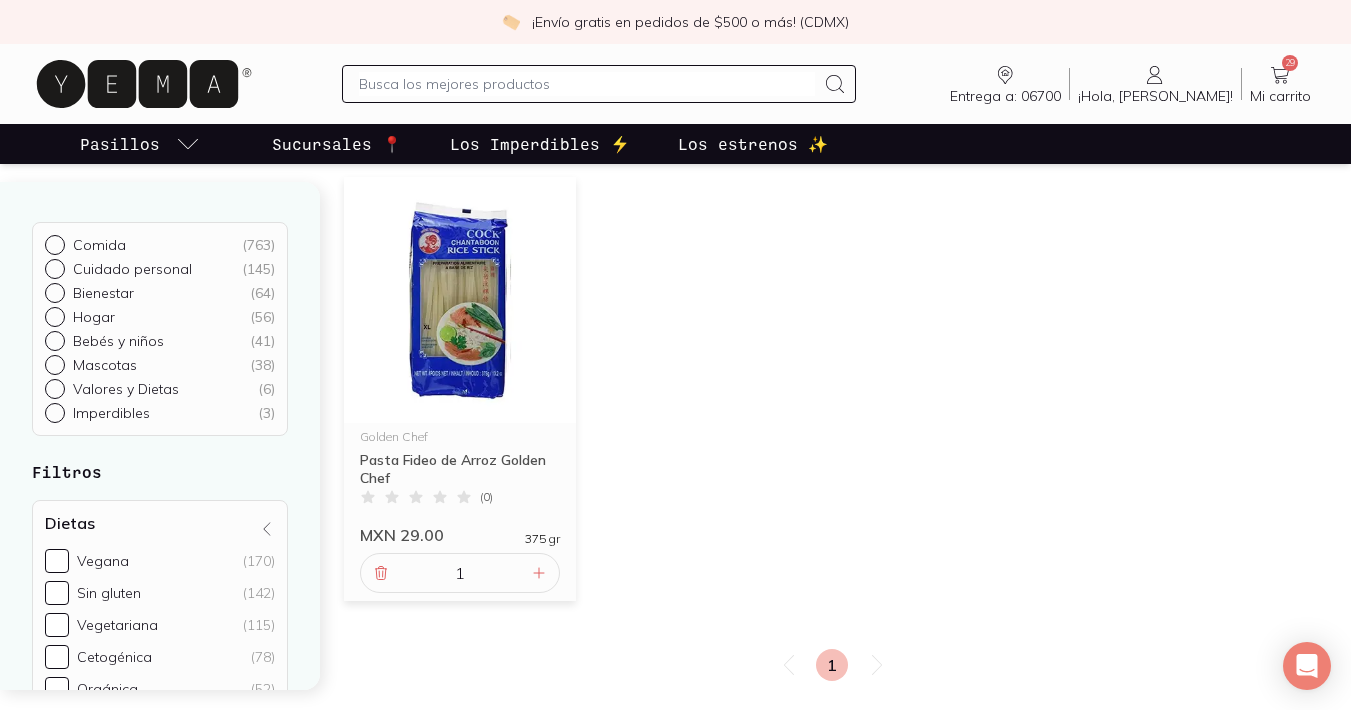 scroll, scrollTop: 203, scrollLeft: 0, axis: vertical 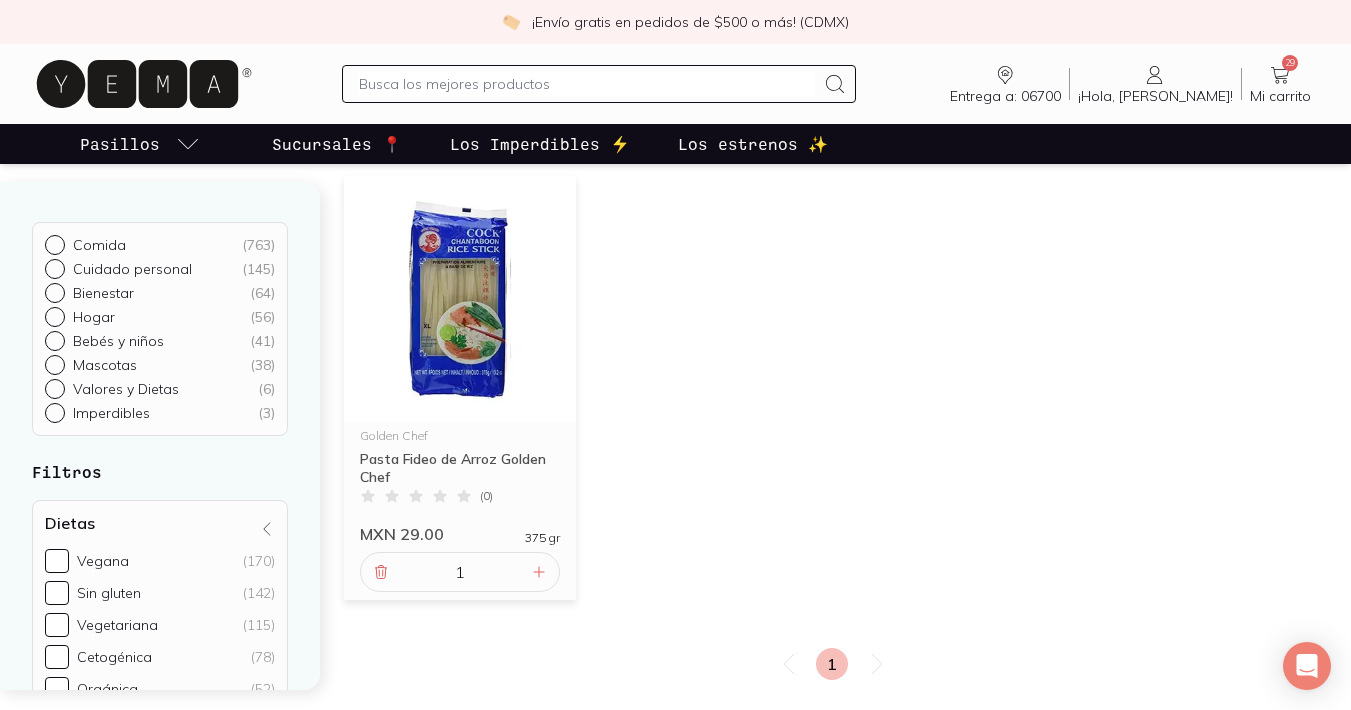 click at bounding box center [587, 84] 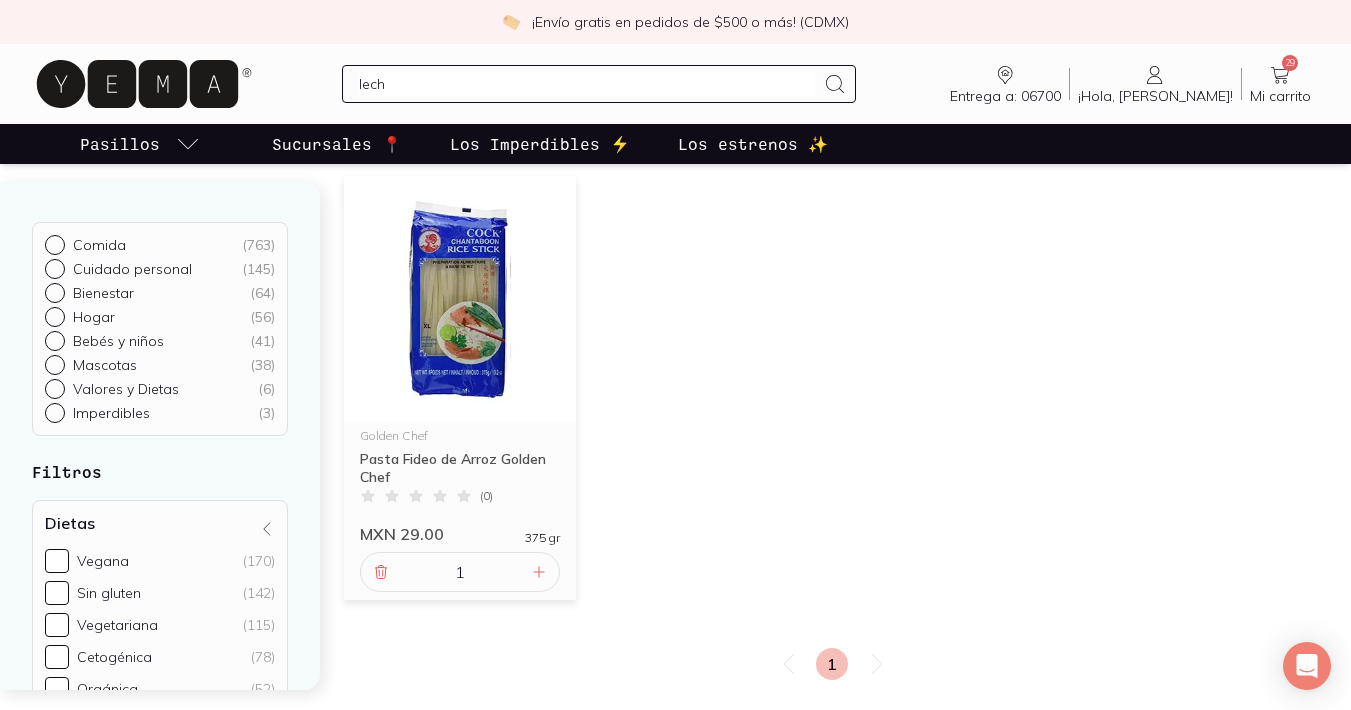 type on "leche" 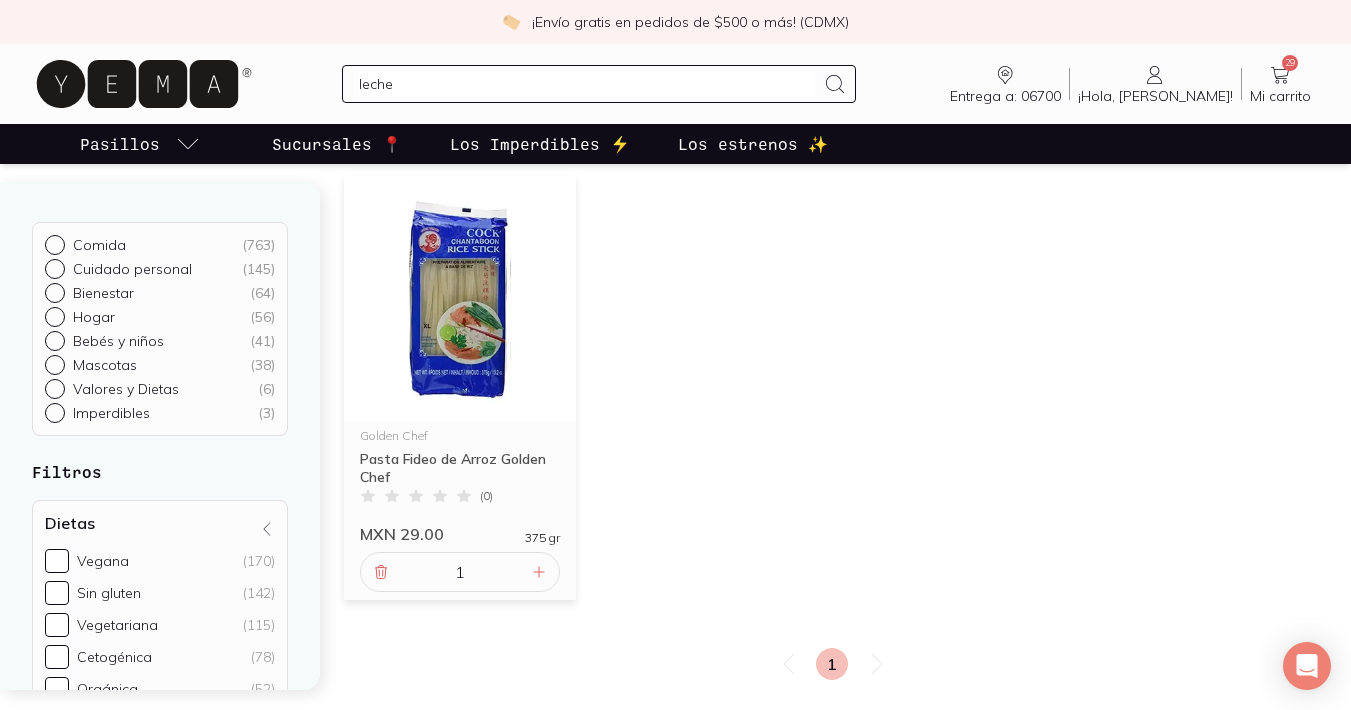 type 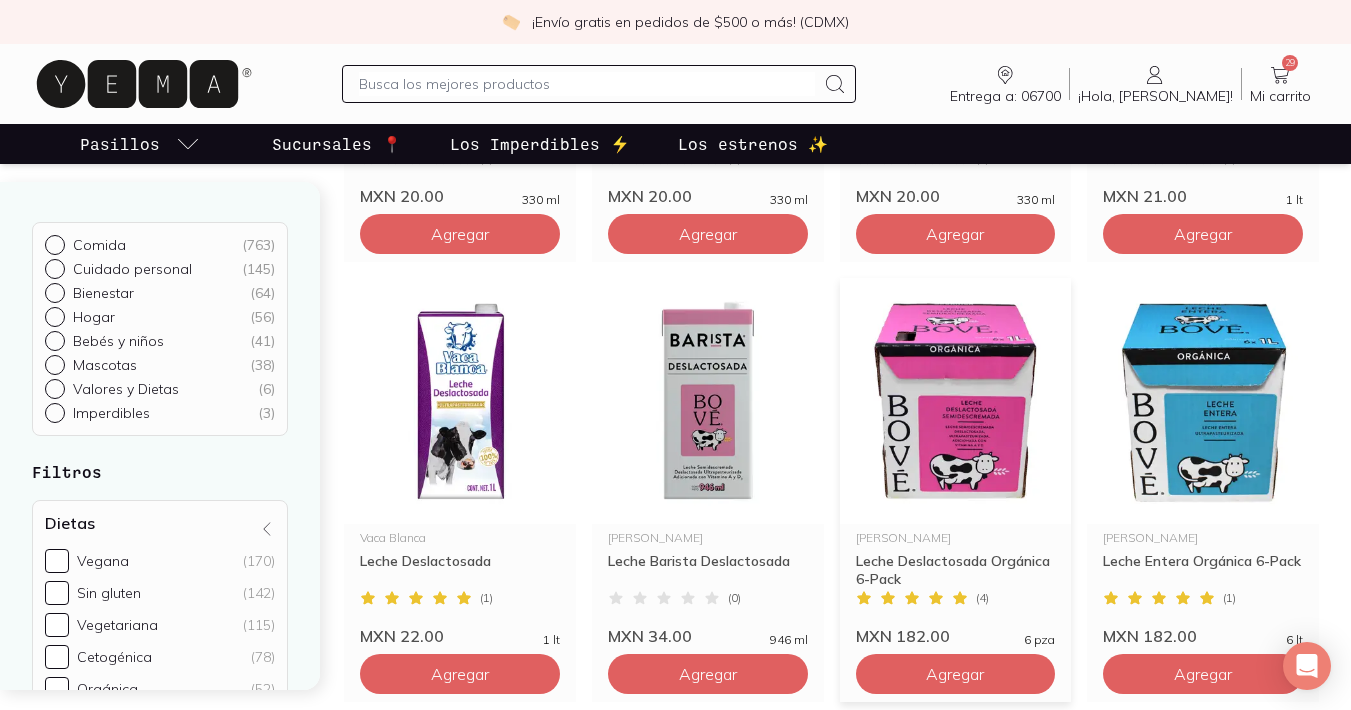 scroll, scrollTop: 374, scrollLeft: 0, axis: vertical 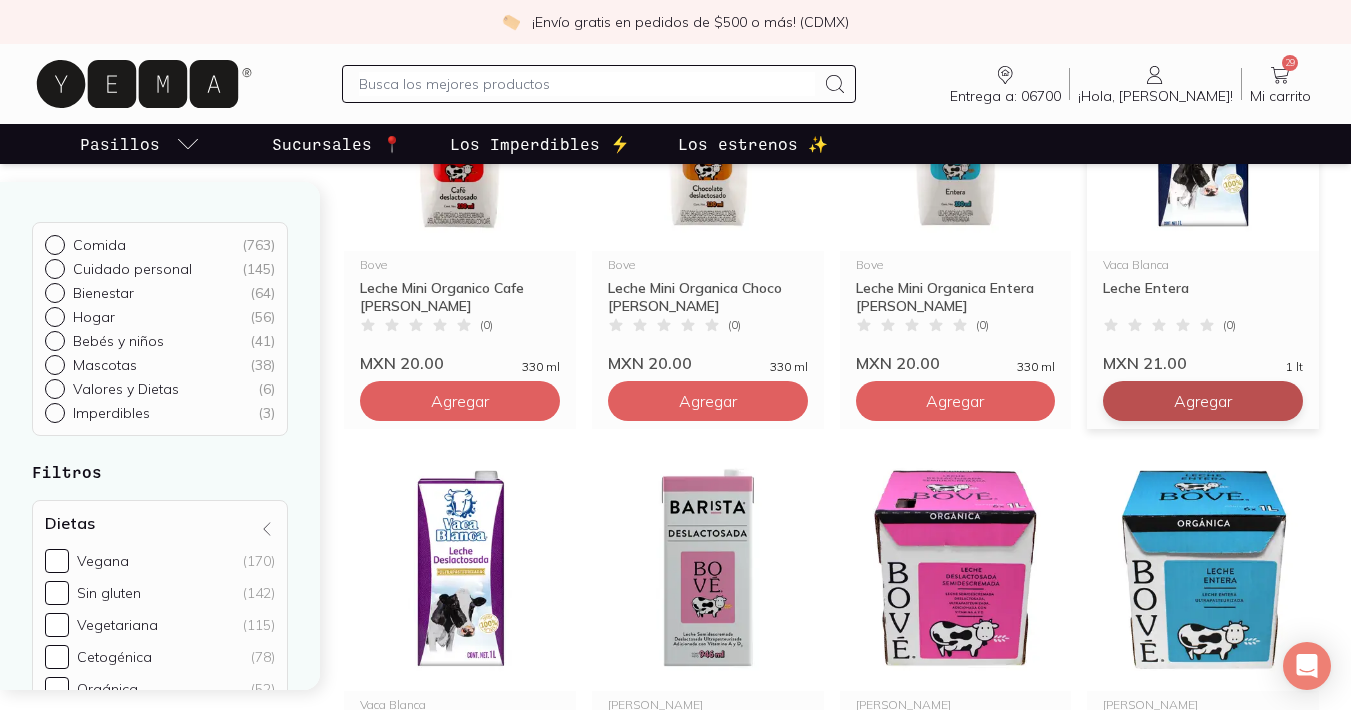 click on "Agregar" at bounding box center [460, 401] 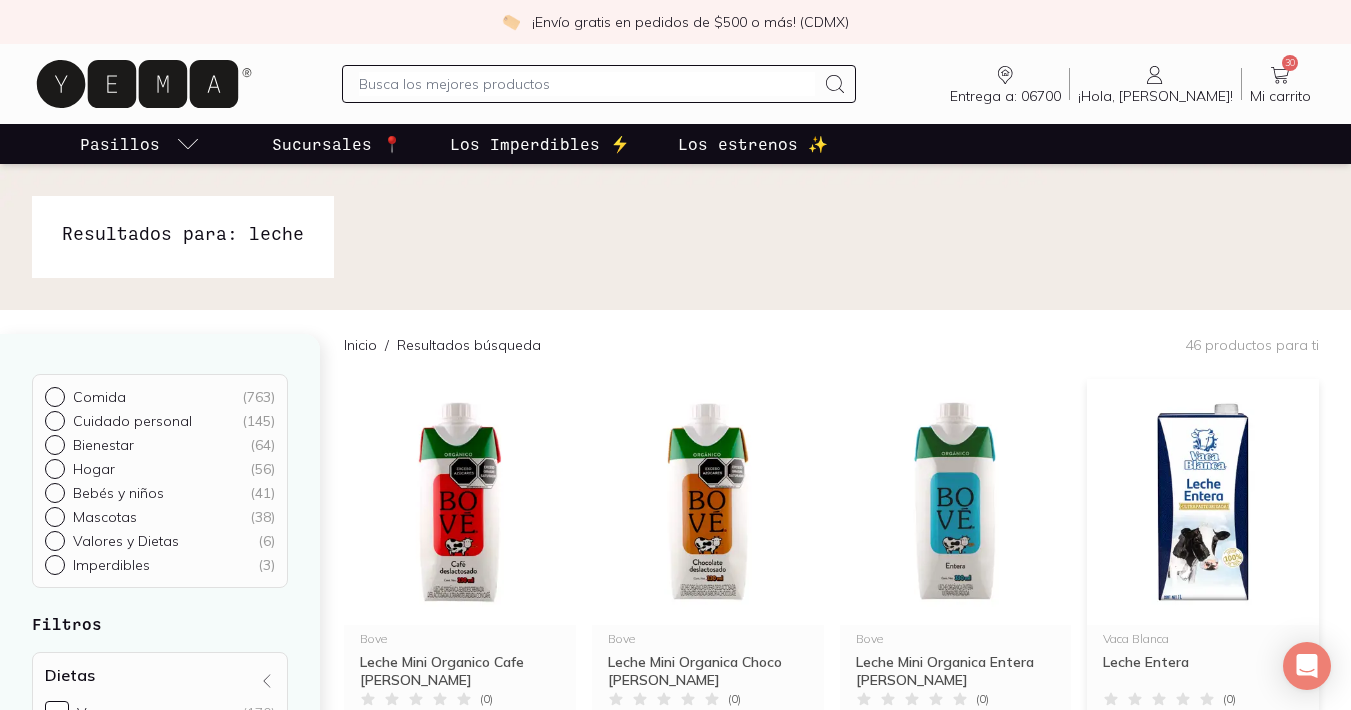 scroll, scrollTop: 0, scrollLeft: 0, axis: both 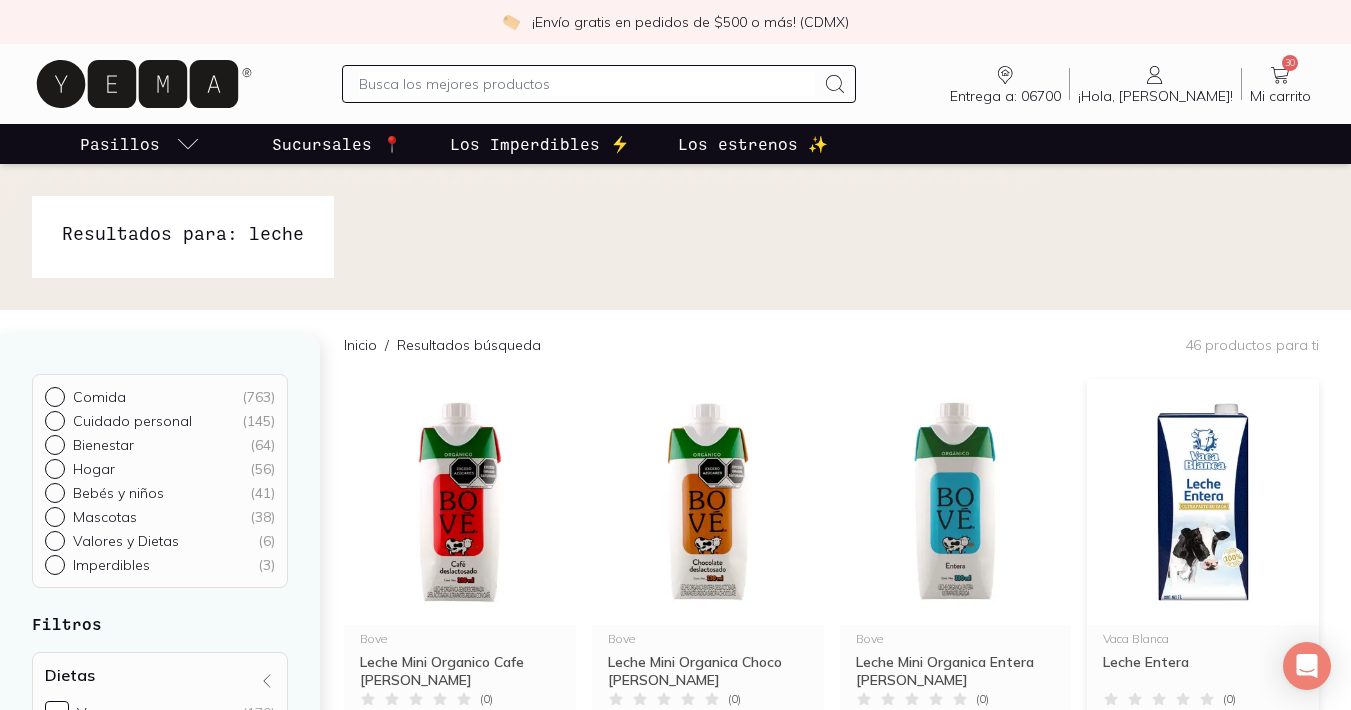 click 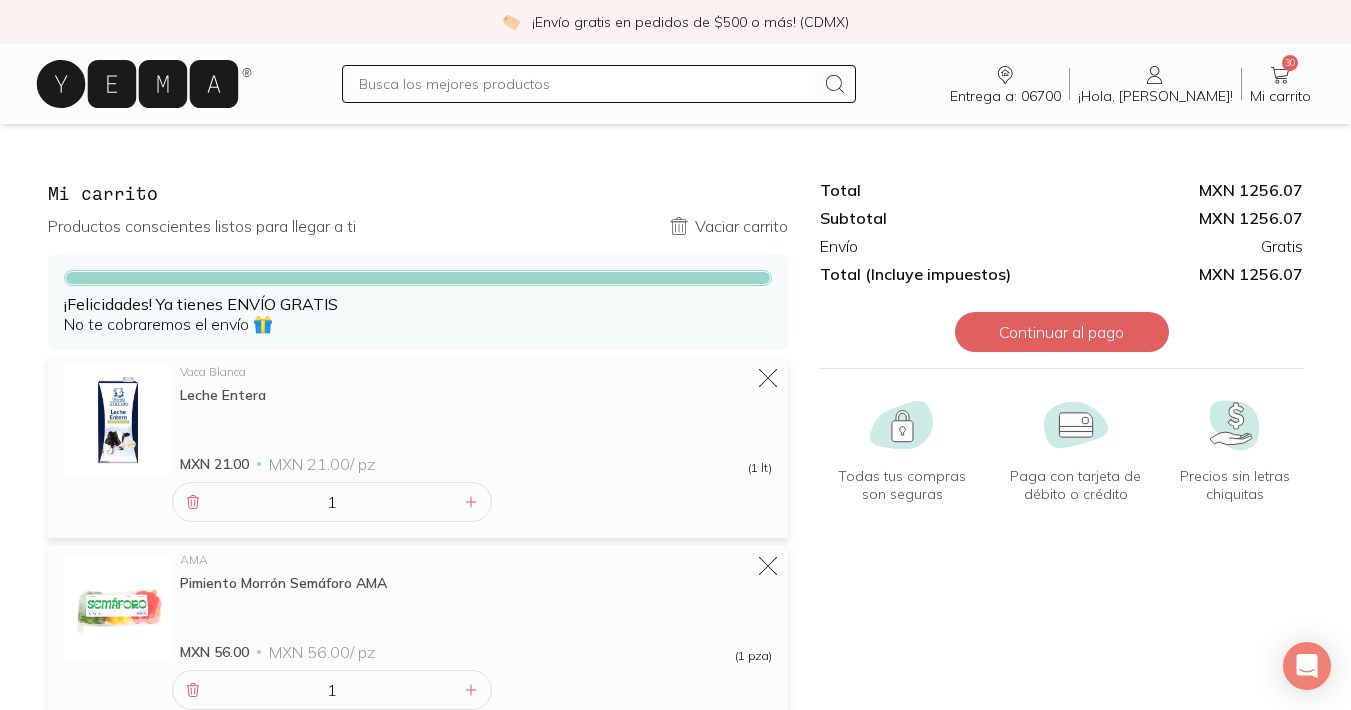 scroll, scrollTop: 0, scrollLeft: 0, axis: both 